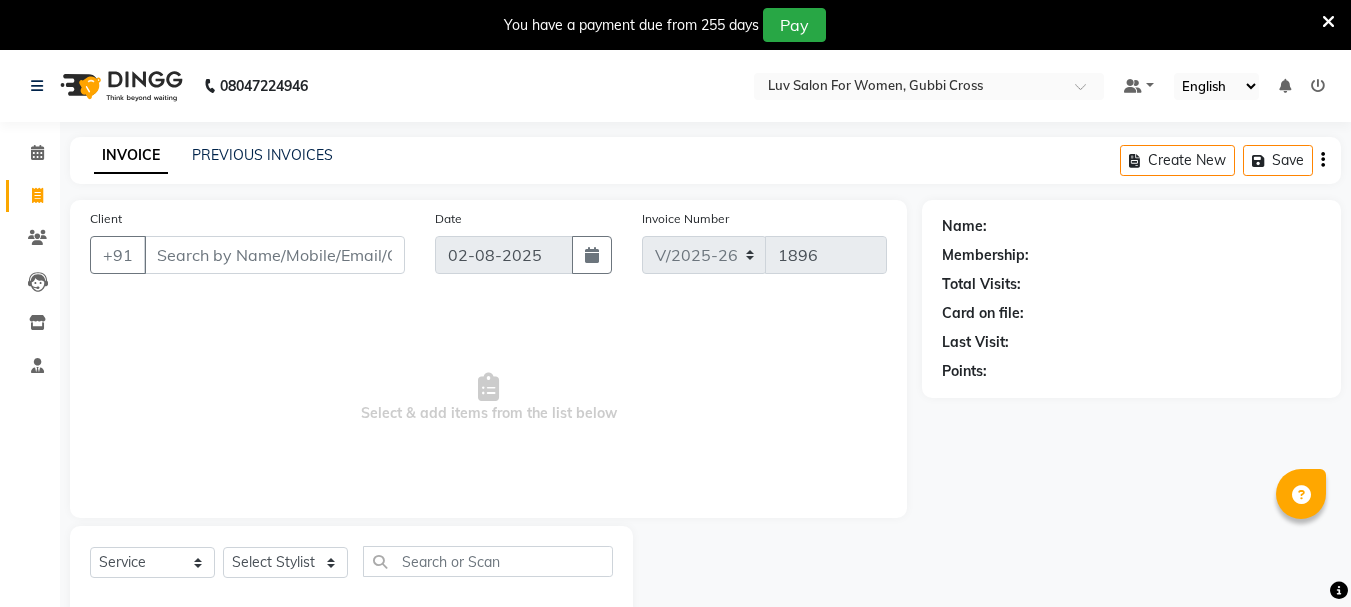 select on "7221" 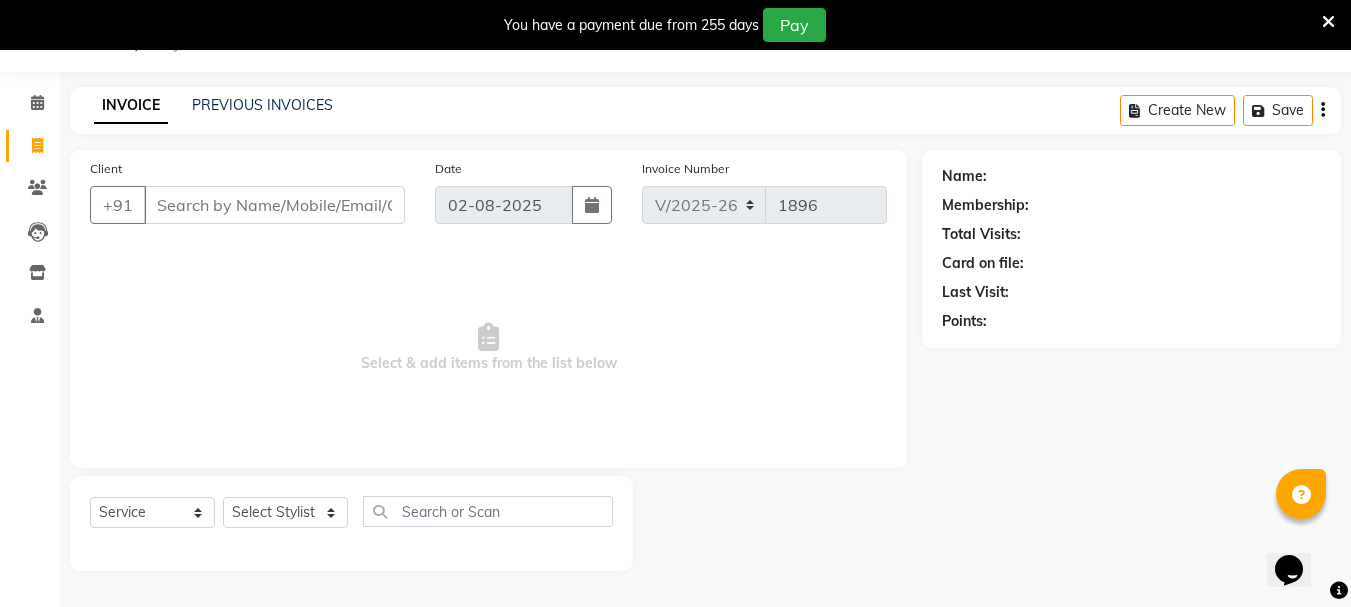 scroll, scrollTop: 0, scrollLeft: 0, axis: both 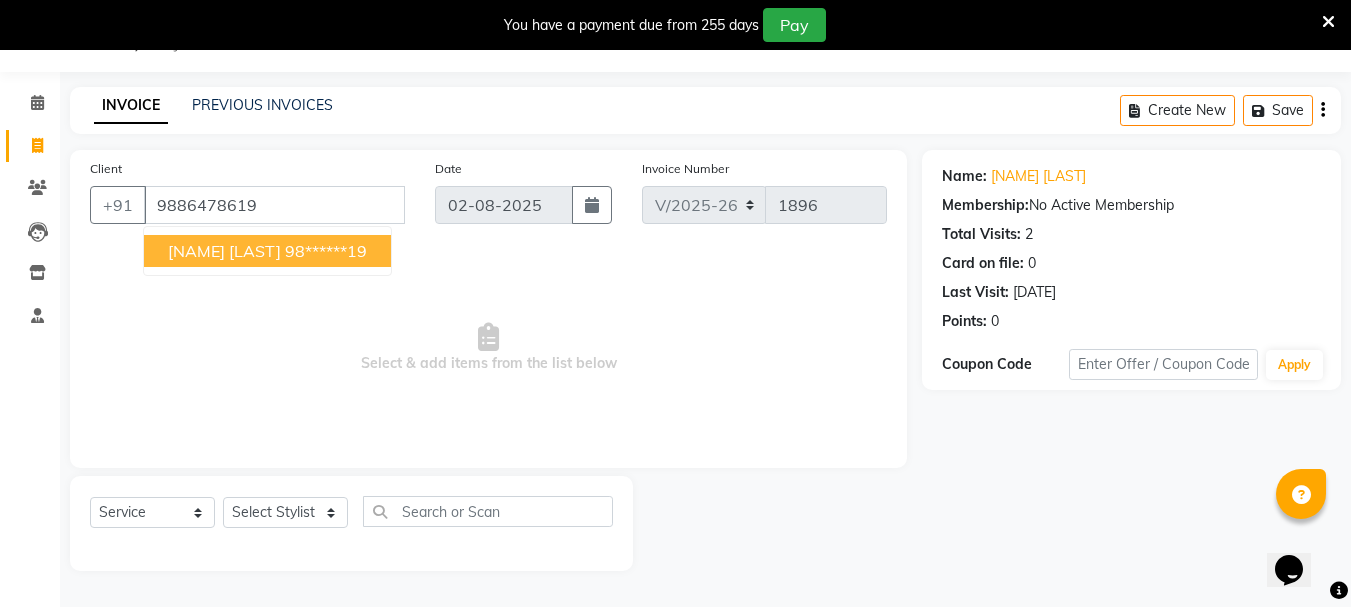 click on "[NAME] [LAST] [PHONE]" at bounding box center (267, 251) 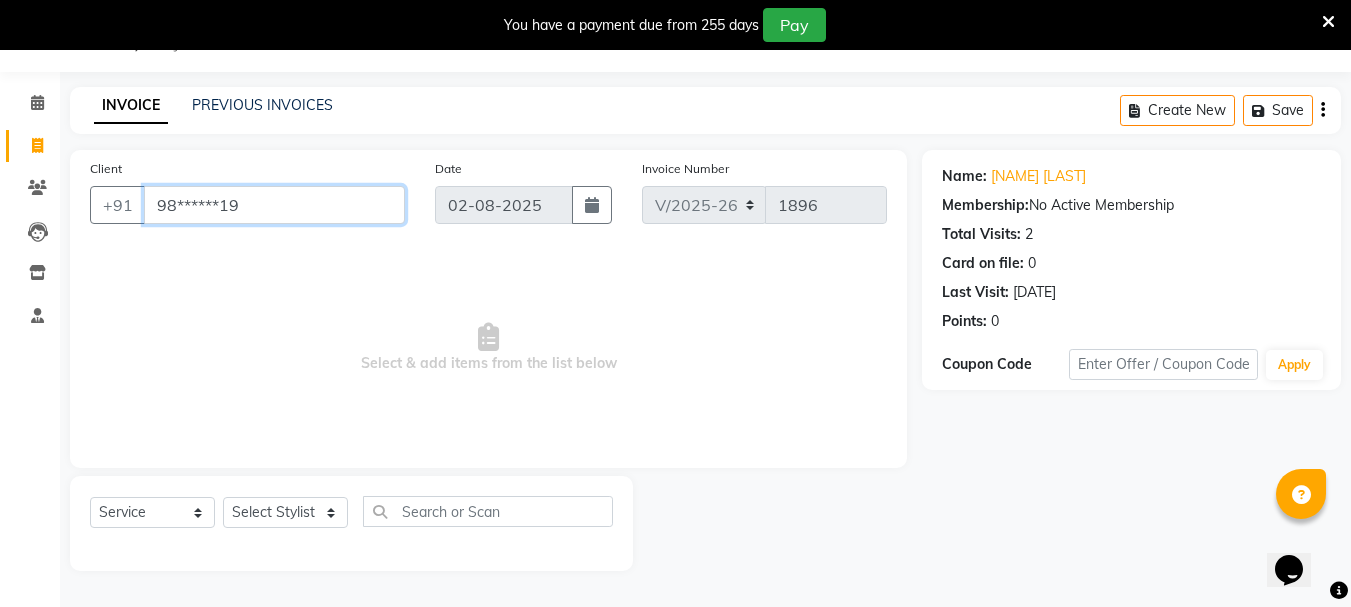 drag, startPoint x: 152, startPoint y: 205, endPoint x: 277, endPoint y: 193, distance: 125.57468 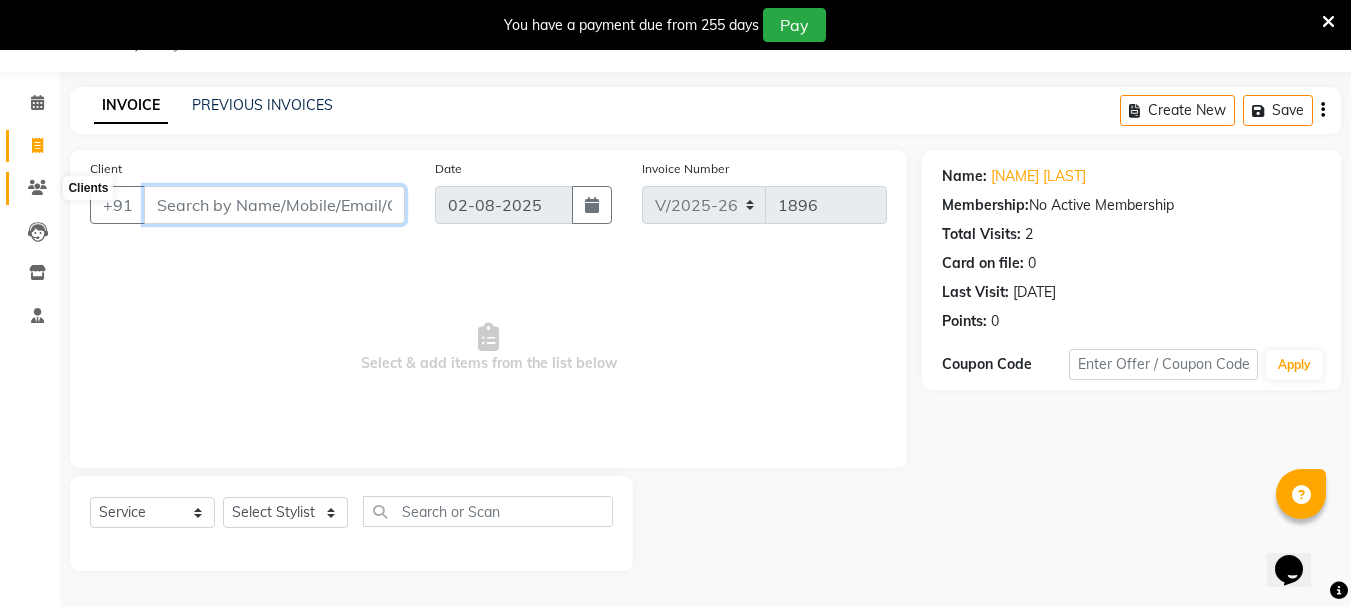 type 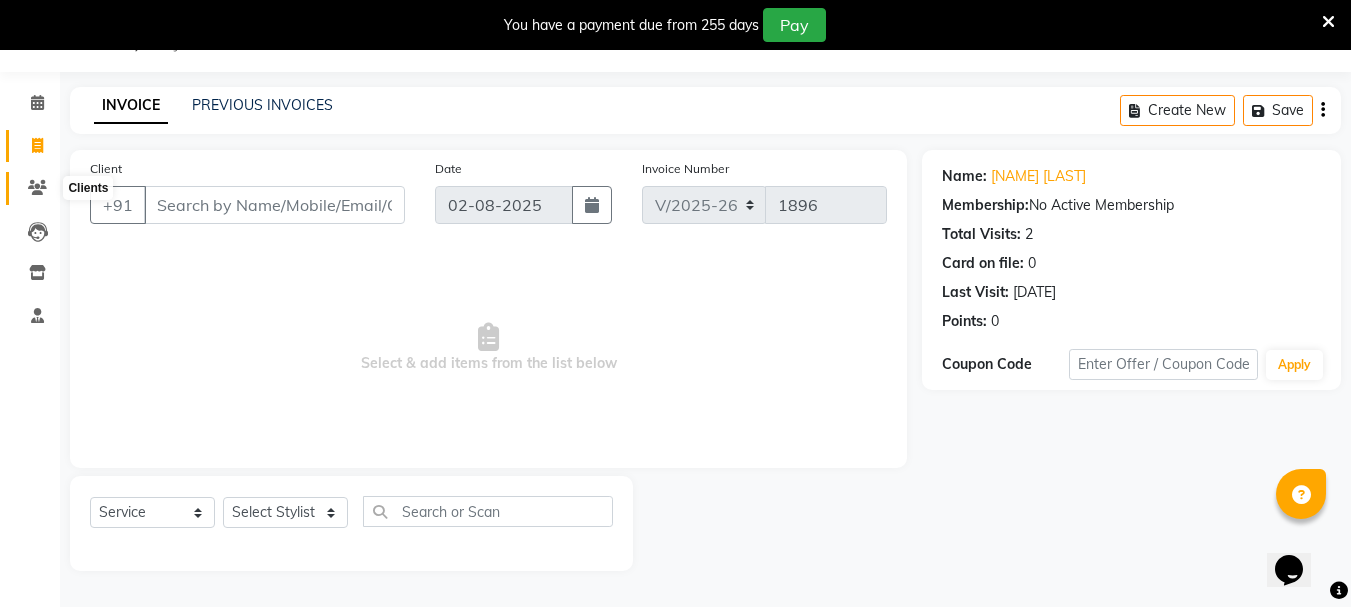 click 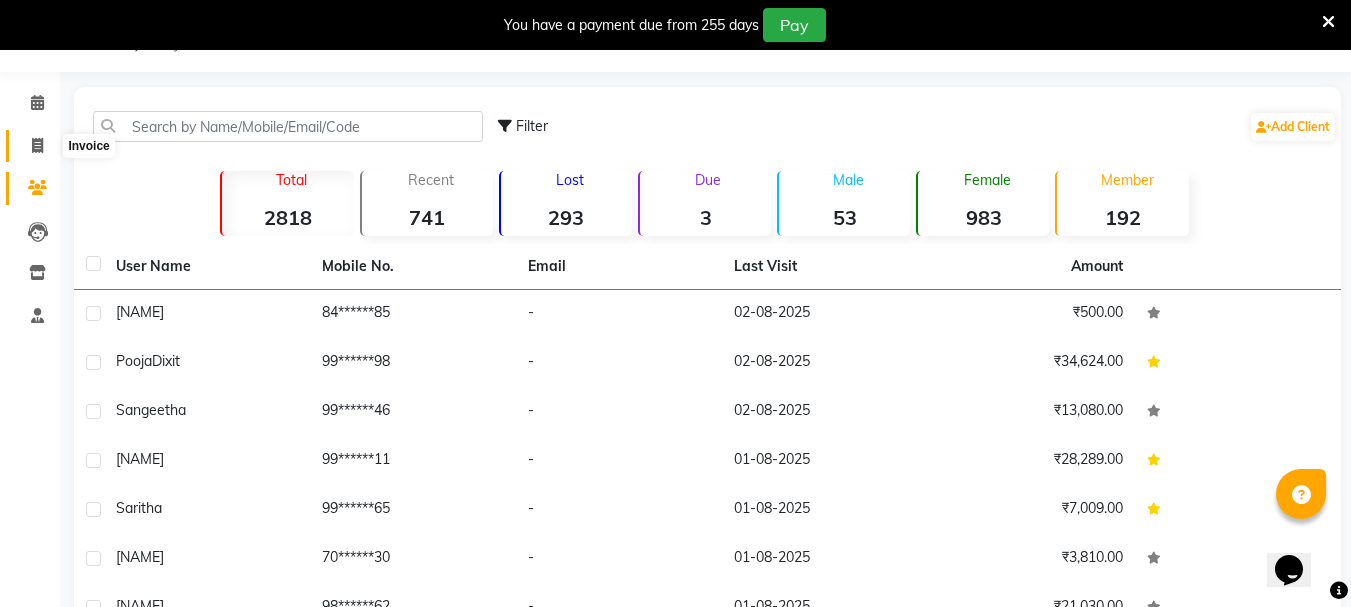 click 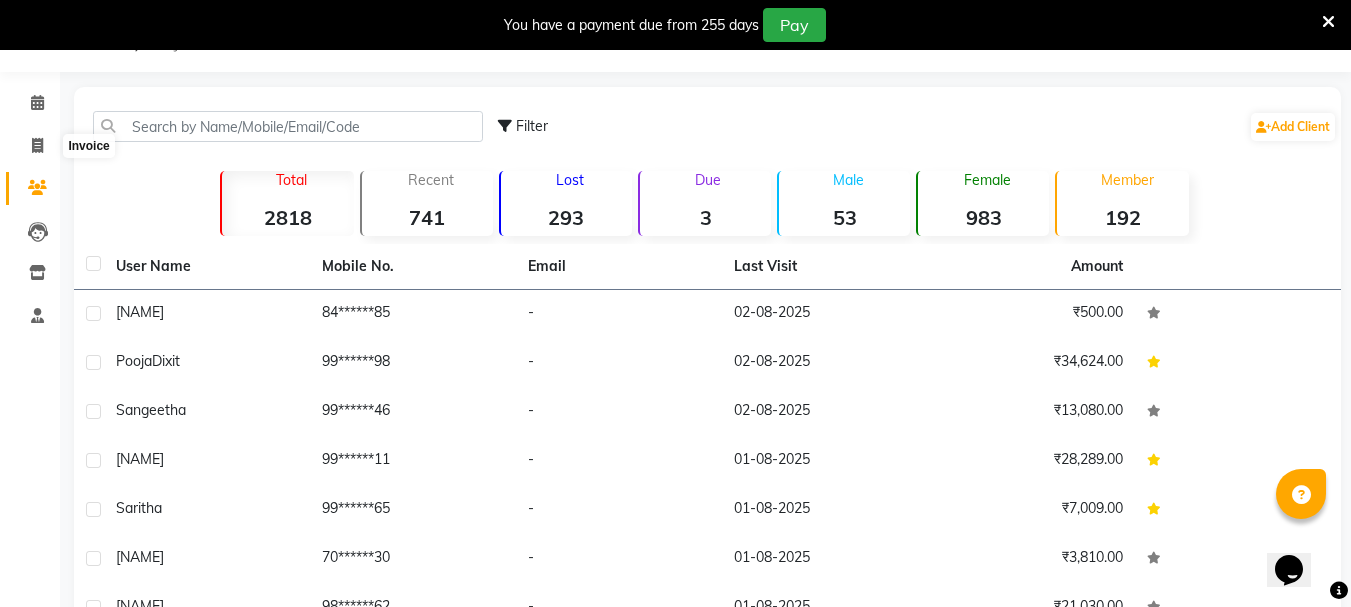 select on "service" 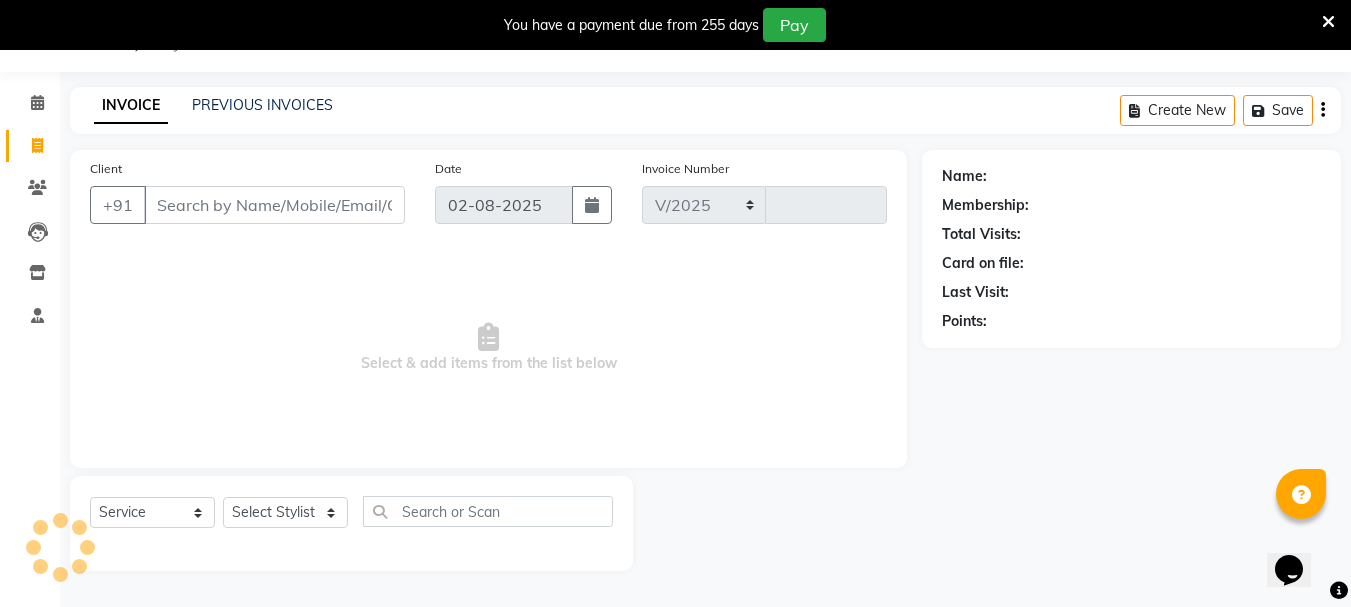 select on "7221" 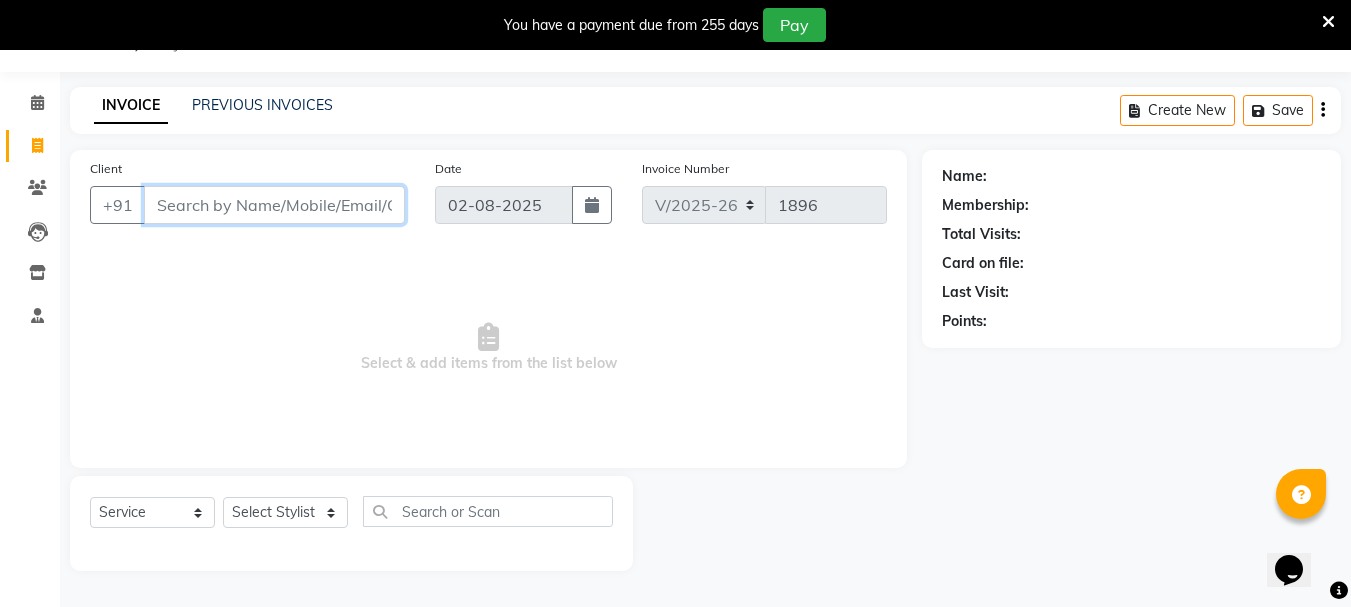 click on "Client" at bounding box center (274, 205) 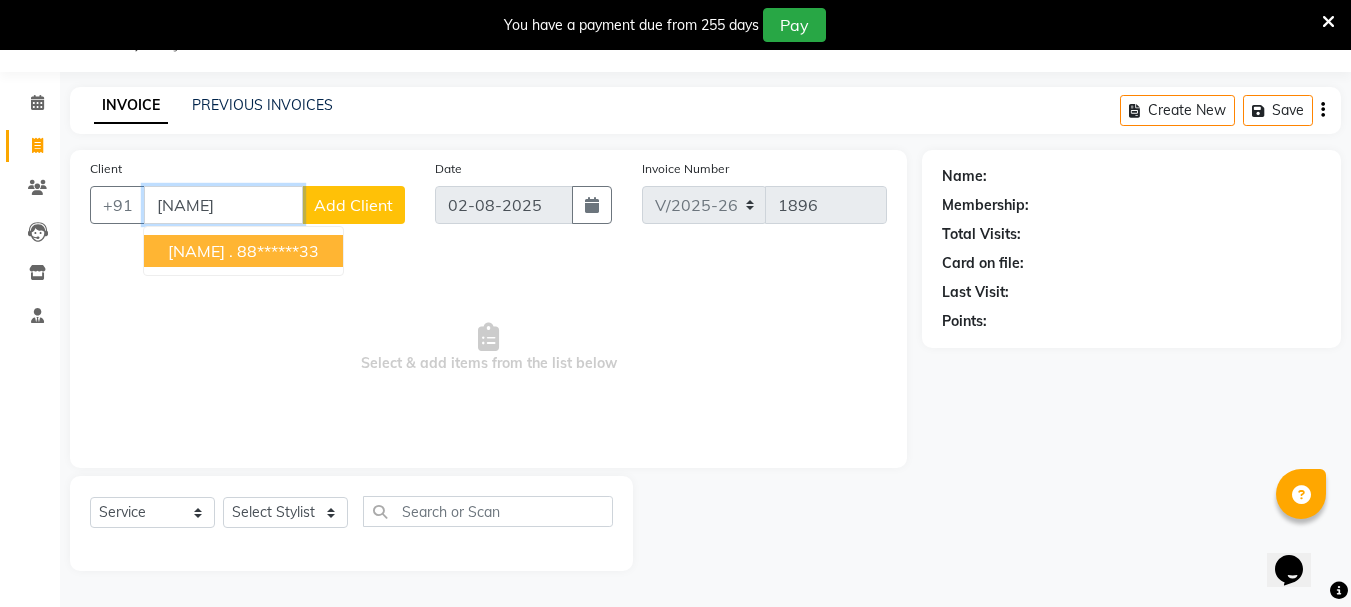 click on "88******33" at bounding box center (278, 251) 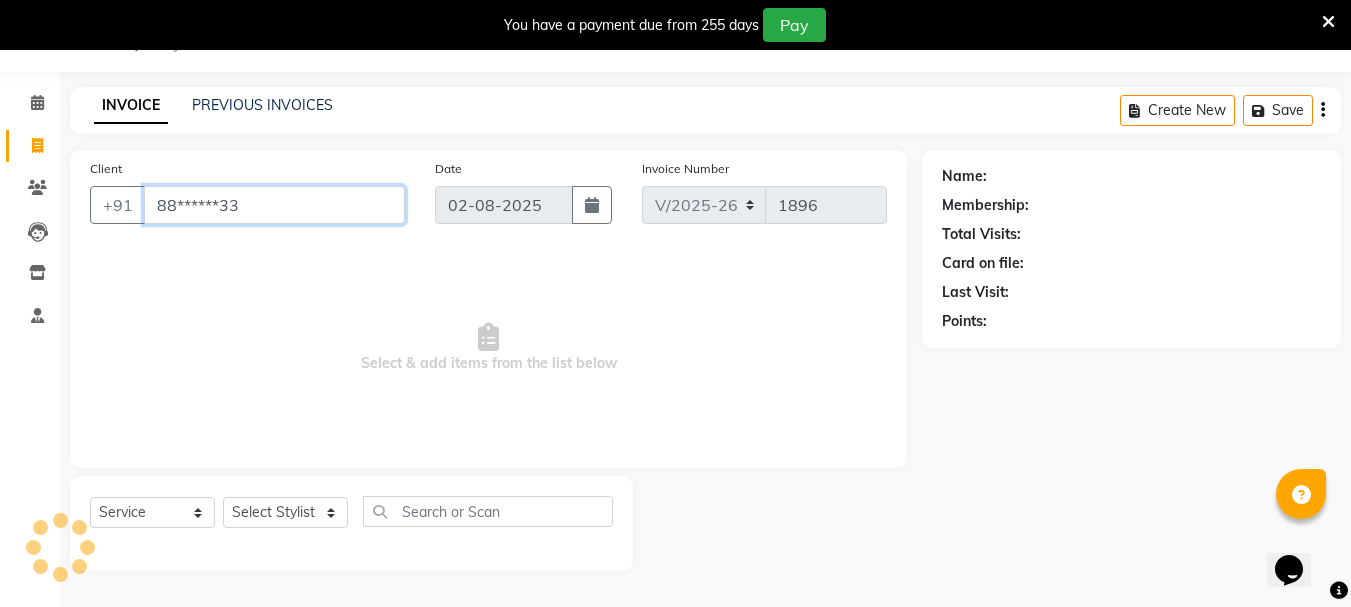 type on "88******33" 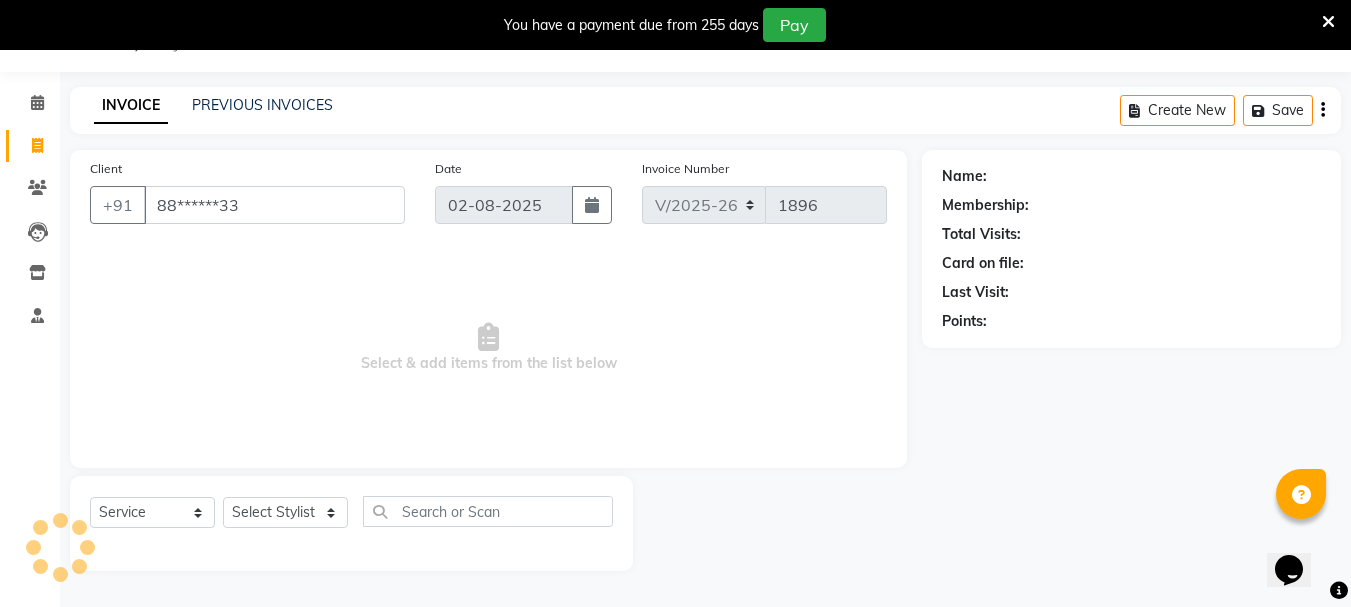 select on "1: Object" 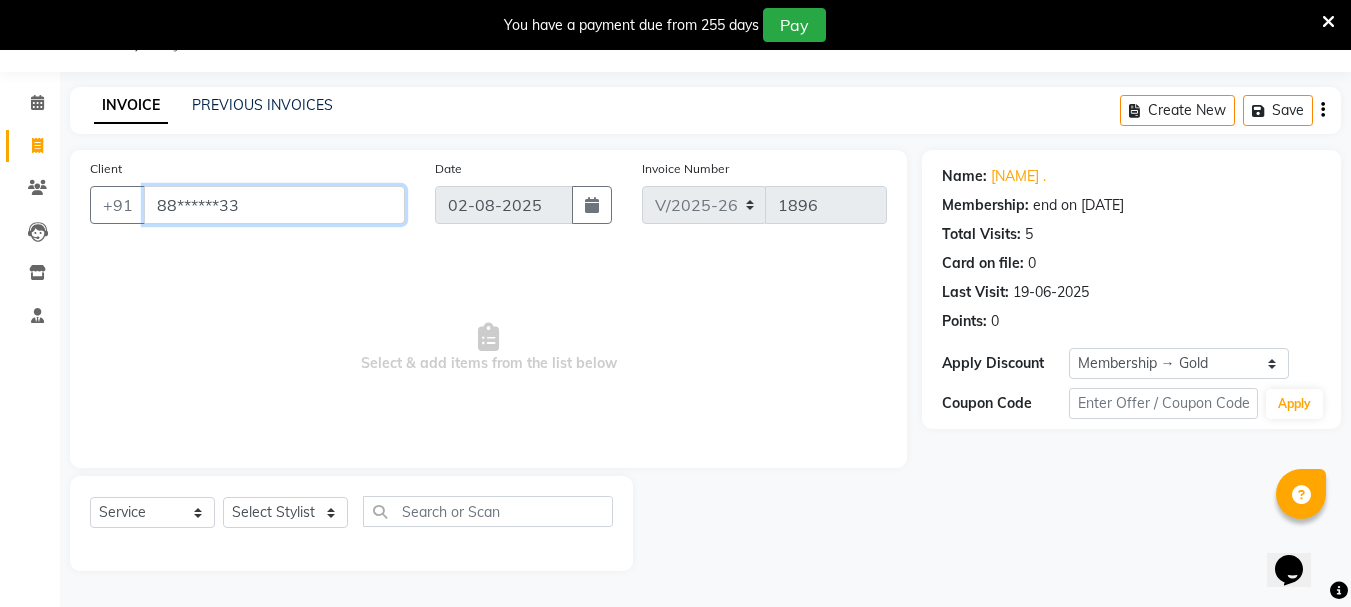 drag, startPoint x: 157, startPoint y: 198, endPoint x: 284, endPoint y: 209, distance: 127.47549 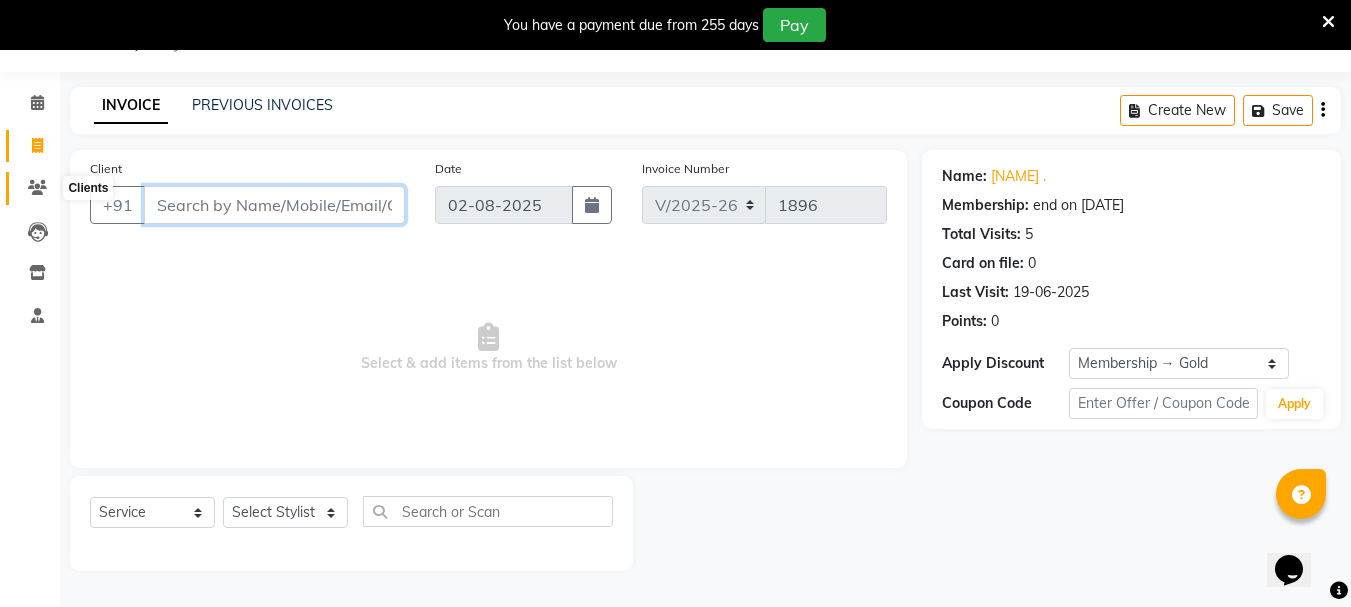 type 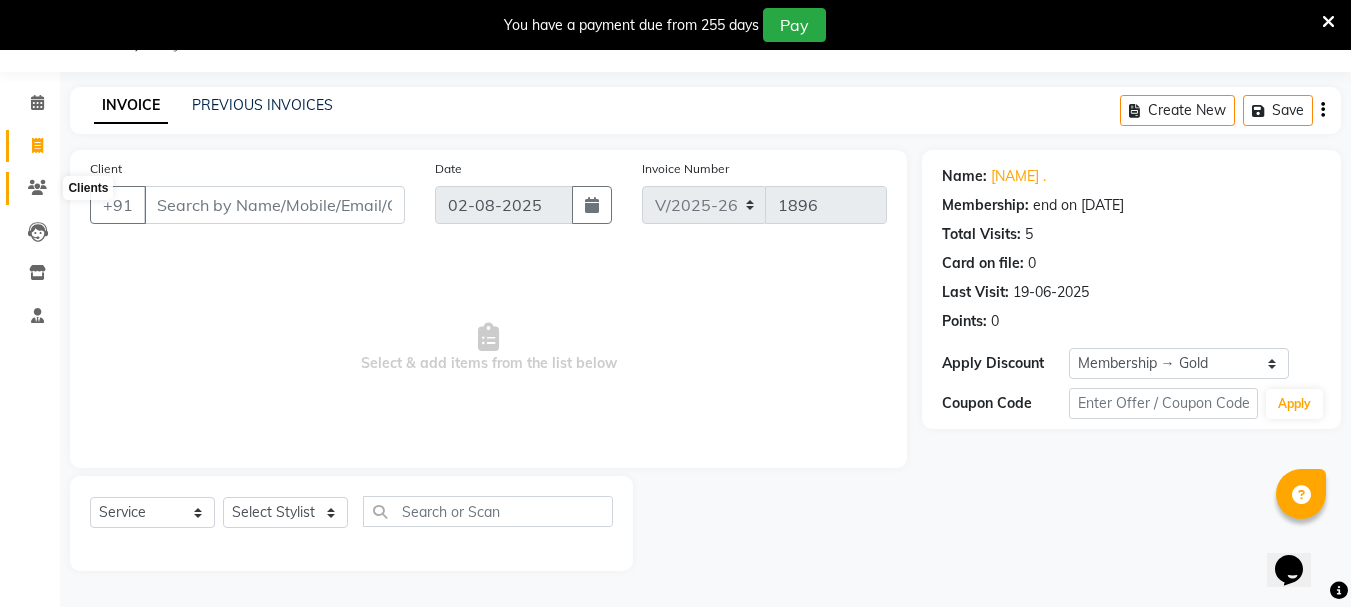 click 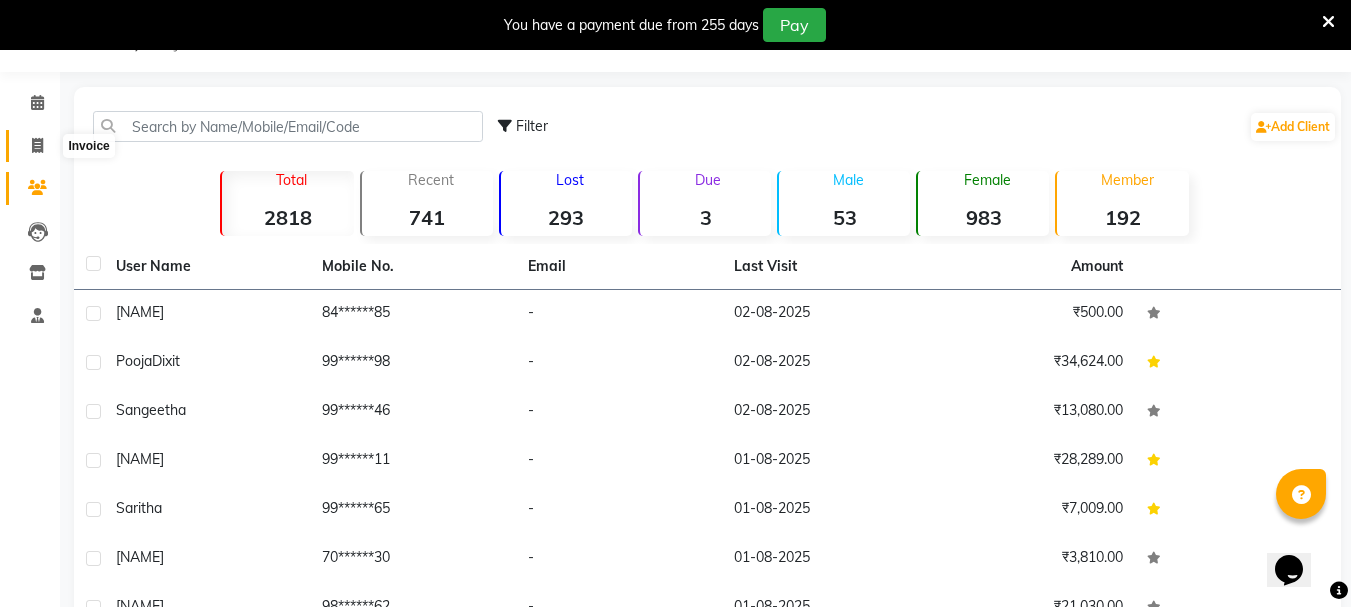 click 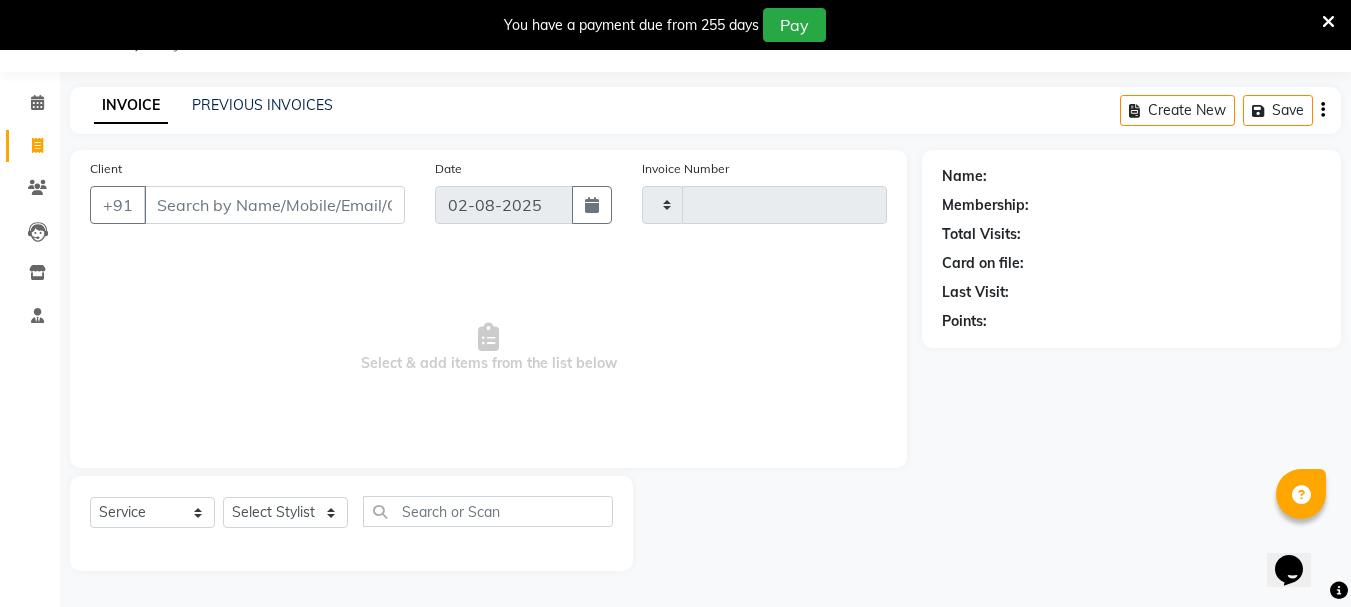 type on "1896" 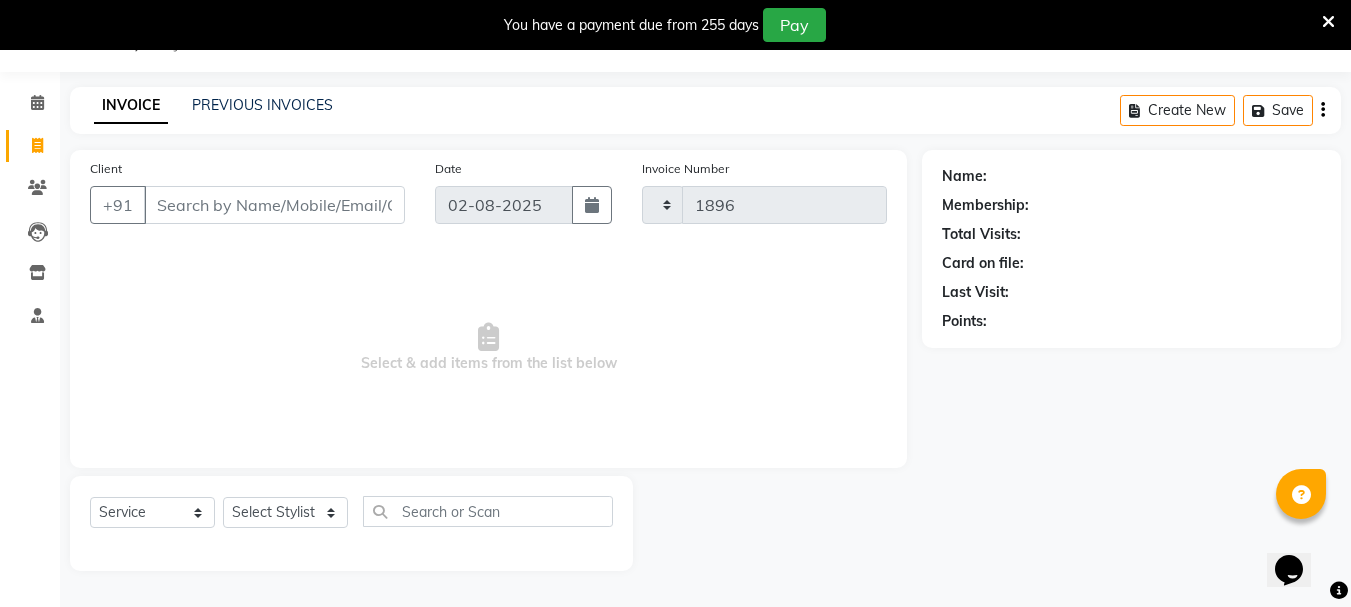 select on "7221" 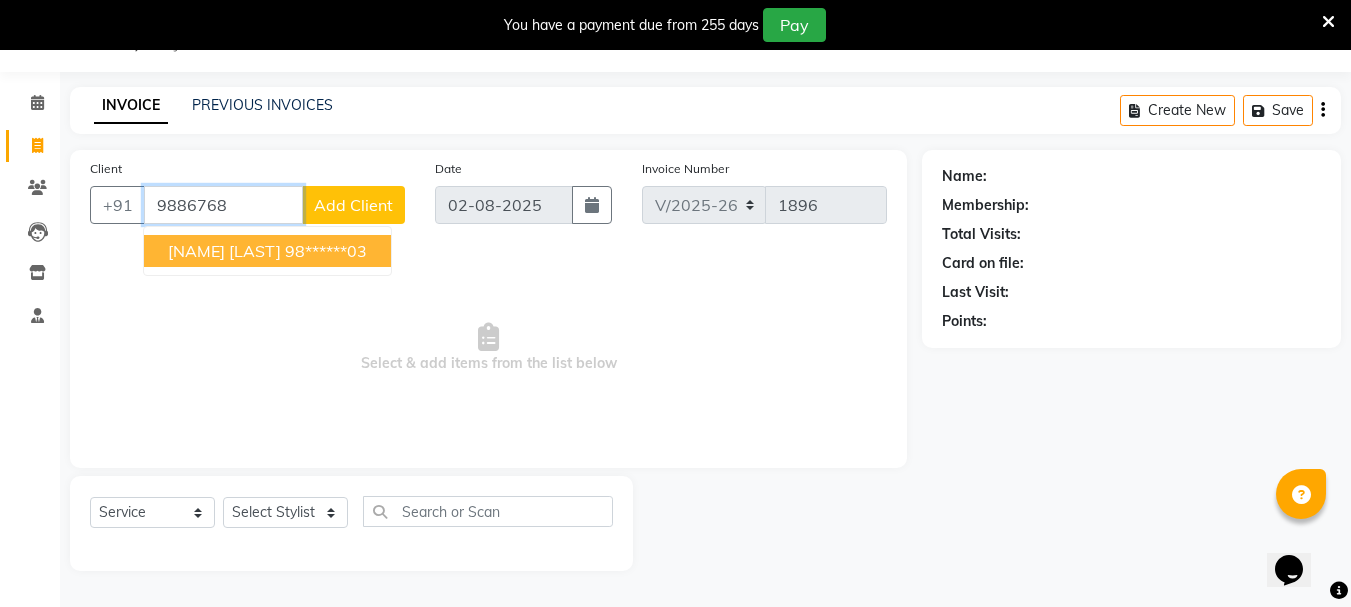 click on "[NAME] [LAST]" at bounding box center (224, 251) 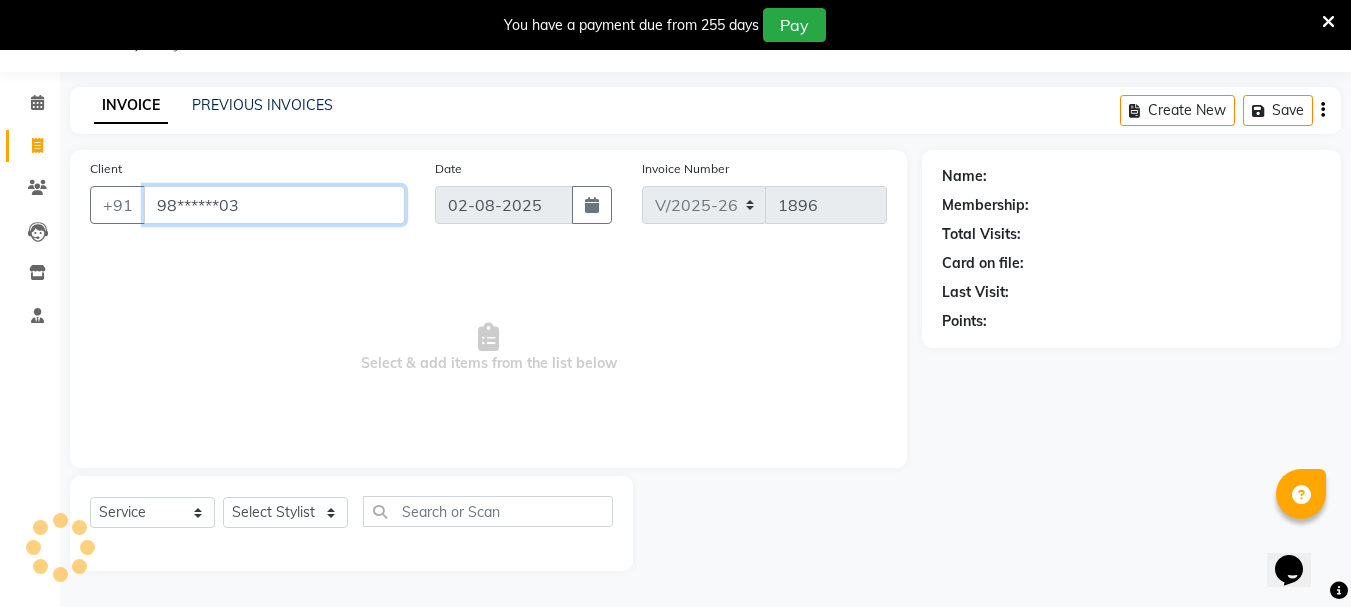 type on "98******03" 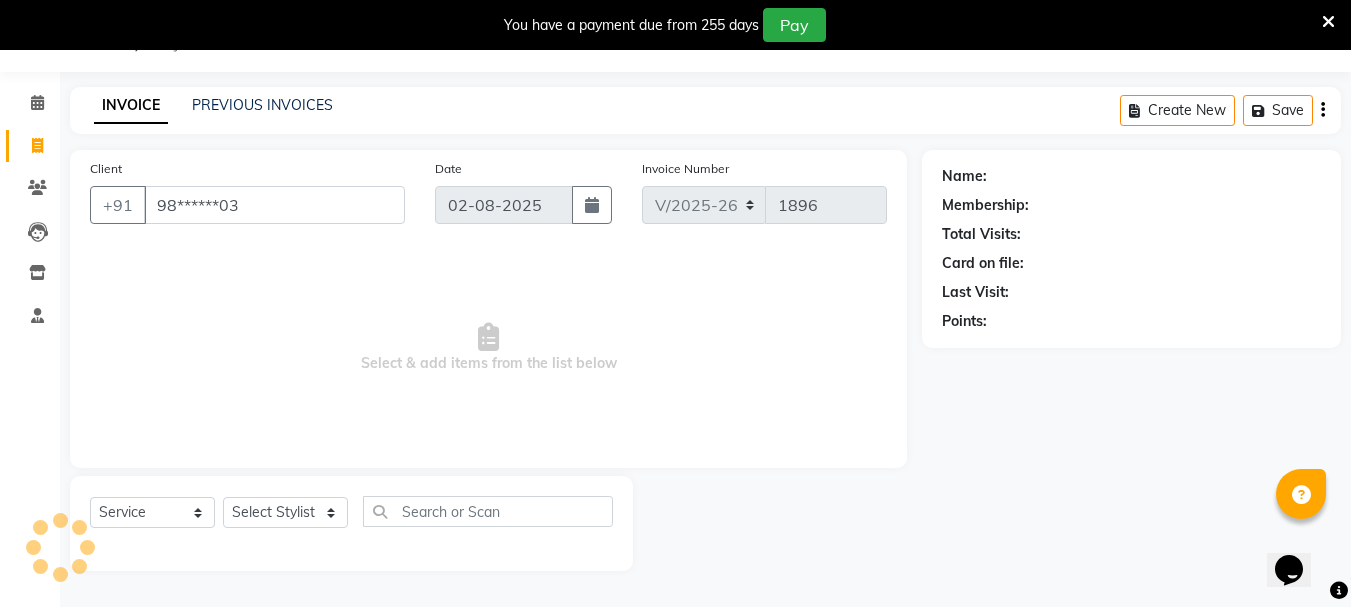 select on "1: Object" 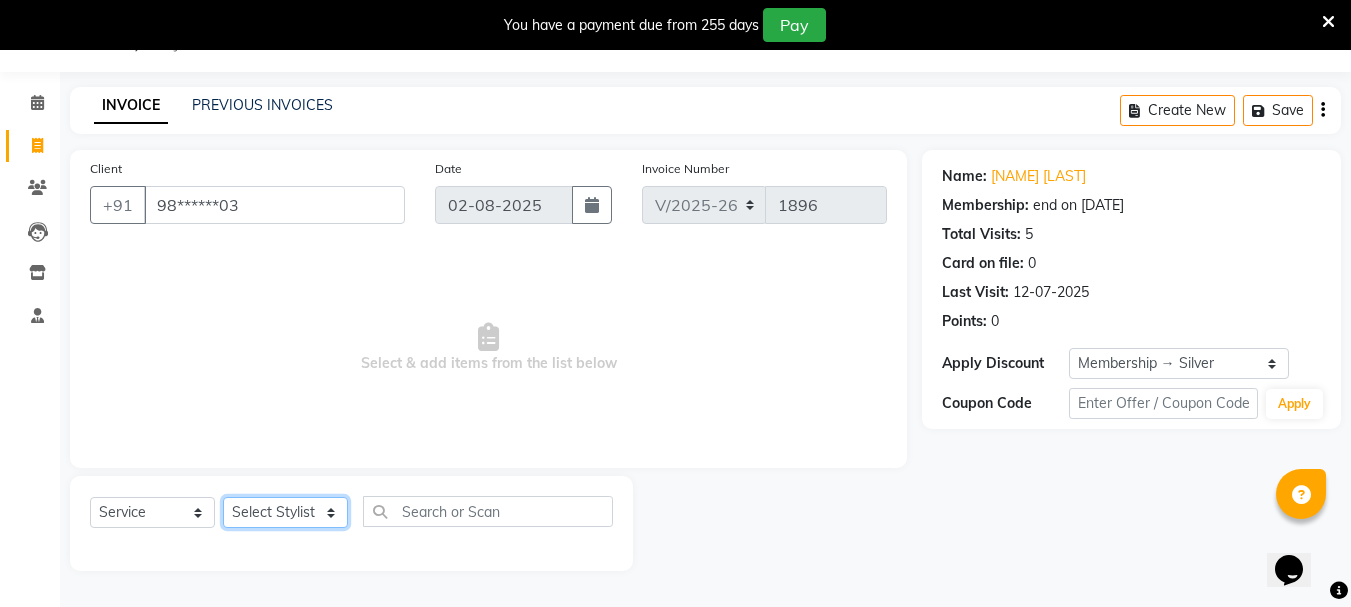 click on "Select Stylist [NAME] [NAME] [NAME] [NAME] [NAME] [NAME] [NAME] [NAME] [NAME] [NAME] Salon Manager [NAME] [NAME] [NAME] [NAME] [NAME] [NAME] [NAME] [NAME] [NAME] [NAME]" 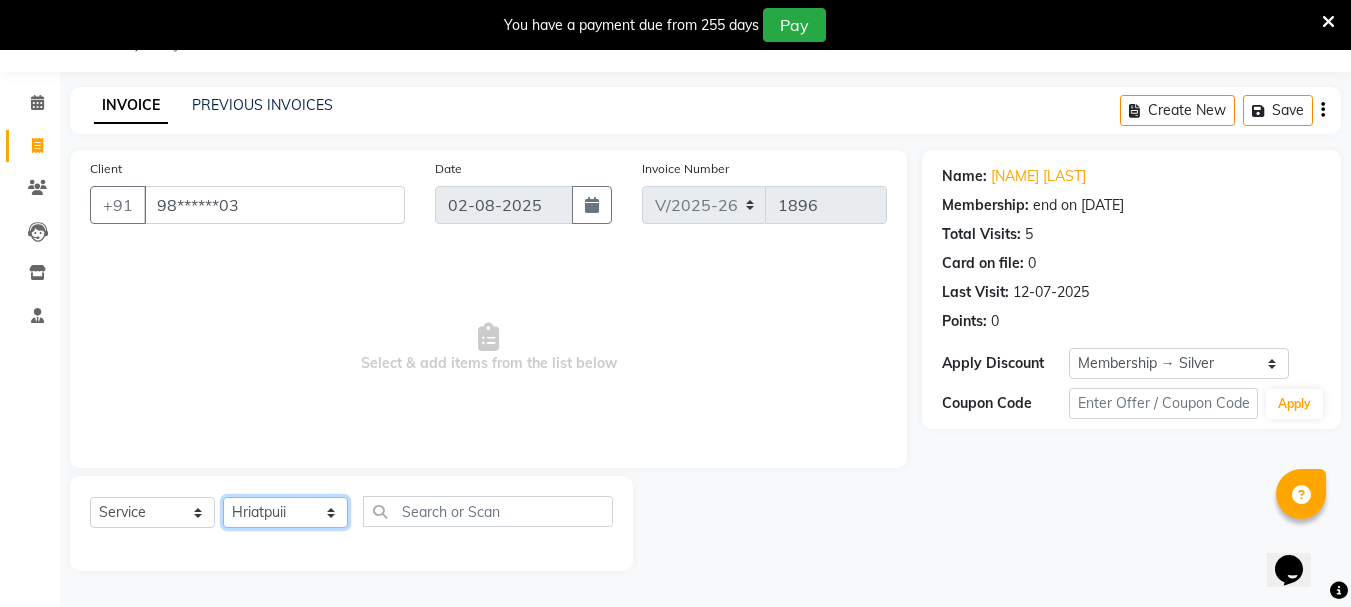 click on "Select Stylist [NAME] [NAME] [NAME] [NAME] [NAME] [NAME] [NAME] [NAME] [NAME] [NAME] Salon Manager [NAME] [NAME] [NAME] [NAME] [NAME] [NAME] [NAME] [NAME] [NAME] [NAME]" 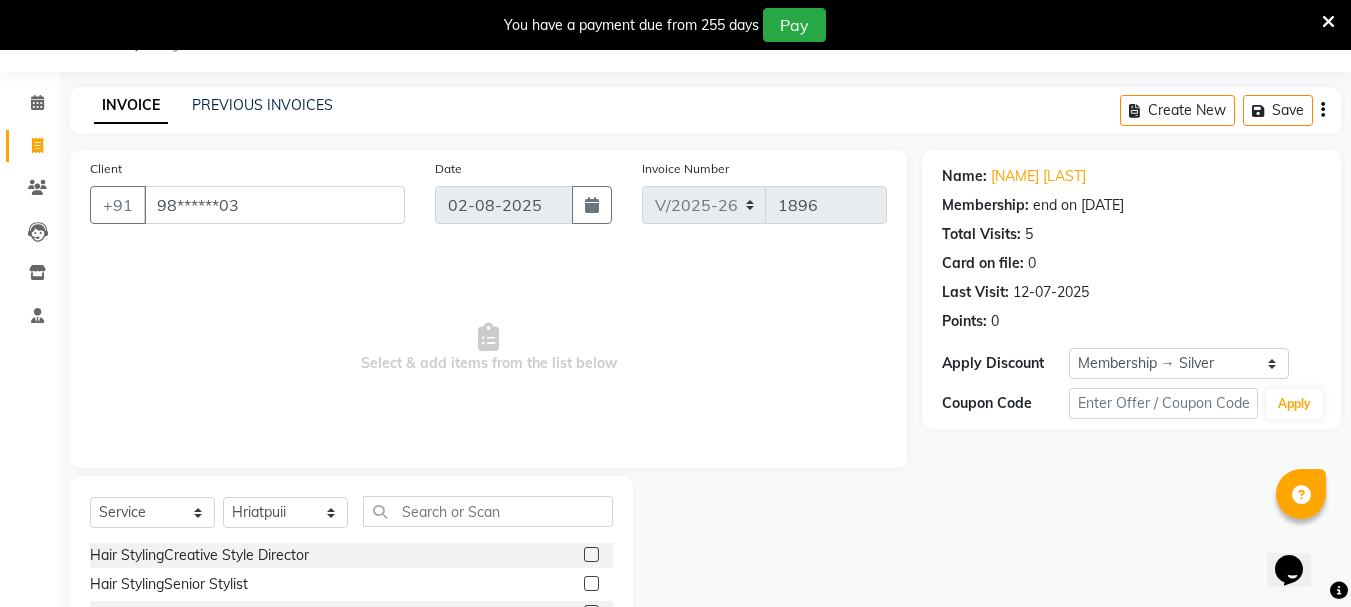 click on "Select  Service  Product  Membership  Package Voucher Prepaid Gift Card  Select Stylist [NAME] [NAME] [NAME] [NAME] [NAME] [NAME] [NAME] [NAME] [NAME] [NAME] Salon Manager [NAME] [NAME] [NAME] [NAME] [NAME] [NAME] [NAME] [NAME] [NAME] [NAME] Hair StylingCreative Style Director  Hair StylingSenior Stylist  Hair StylingStylist  Hair StylingBlunt Hair Cut  Hair StylingFringe  Hair StylingKids Hair Cut (below 6 years)  Hair StylingShampoo & Conditioning  Hair StylingBlow-dry  Hair StylingIroning  Hair StylingTong Curls  Hair Accessories  Hair ColorRoot Touch-Up Vegan  Hair ColorRoot Touch-Up PPD Free  Hair ColorRoot Touch-Up Ammonia Free  Hair ColorHighlights (Per Foil)  Hair ColorHighlights with pre lightener (Per Foil)  Hair ColorCrazy Hair Color (Per Foil)  Hair ColorGlobal Hair Color  Hair ColorBalayage/Ombre  Henna  Hair Toning  Hair & Scalp TreatmentHair Spa - Shea Butter  Hair & Scalp TreatmentHair Spa - Nashi  Hair & Scalp Treatment[NAME]  Hair & Scalp TreatmentQOD F4st  Hair & Scalp TreatmentHair Spa - Wella" 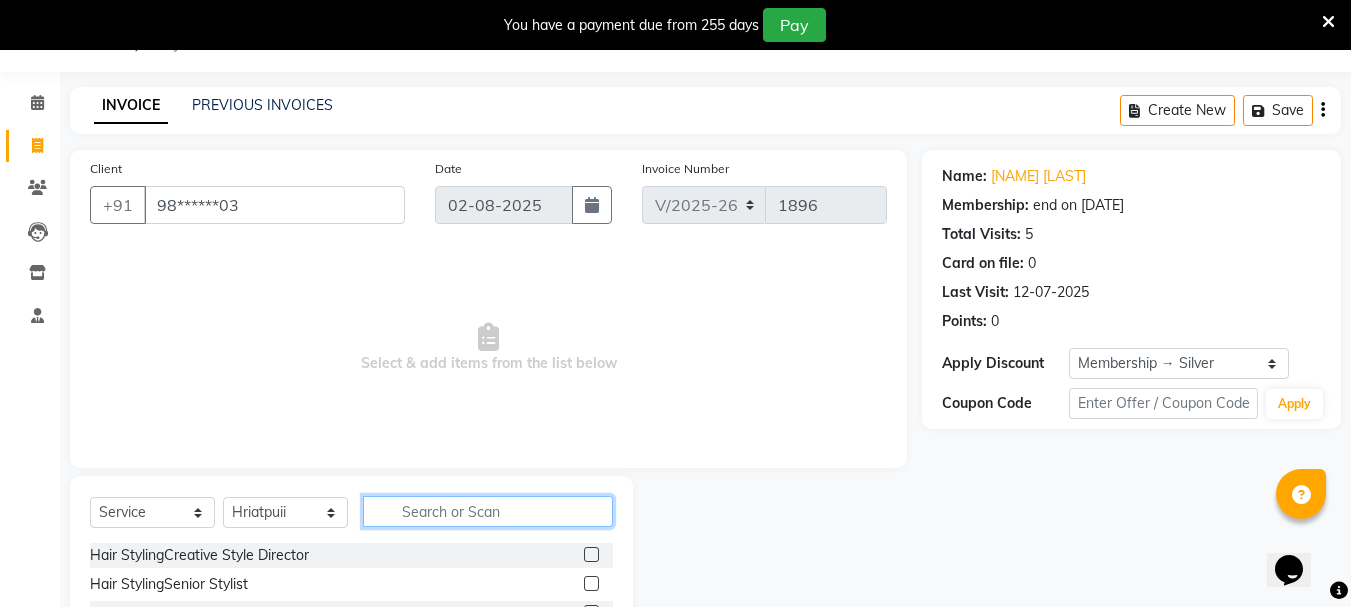 click 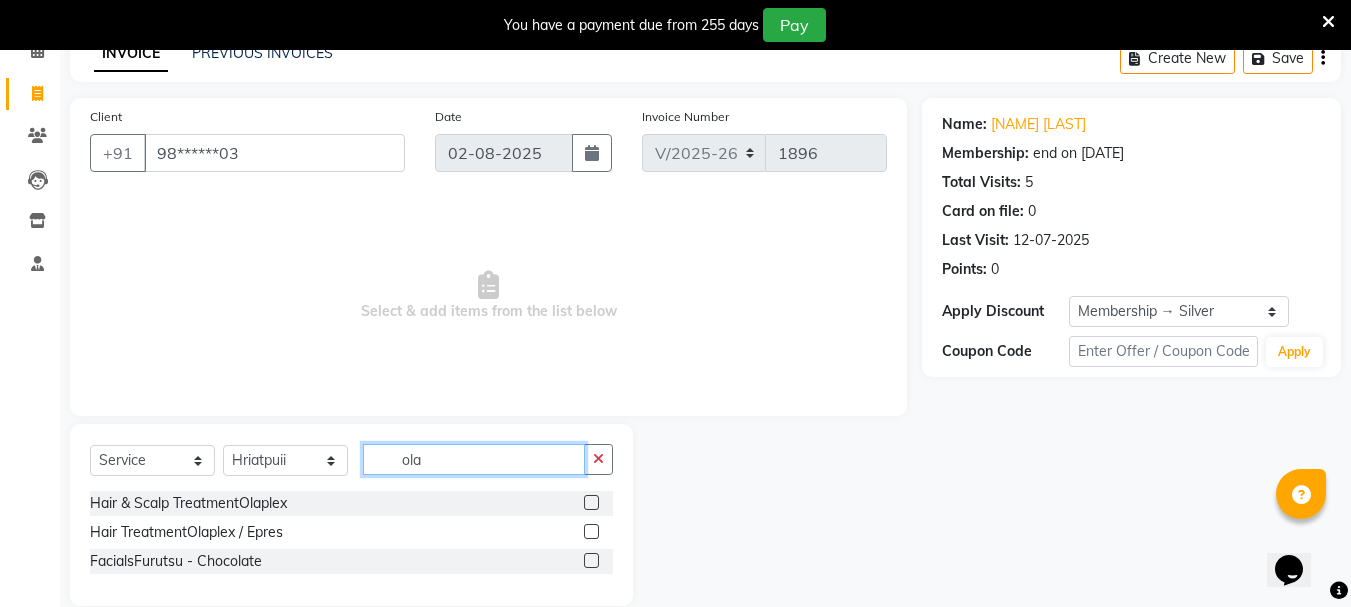 scroll, scrollTop: 131, scrollLeft: 0, axis: vertical 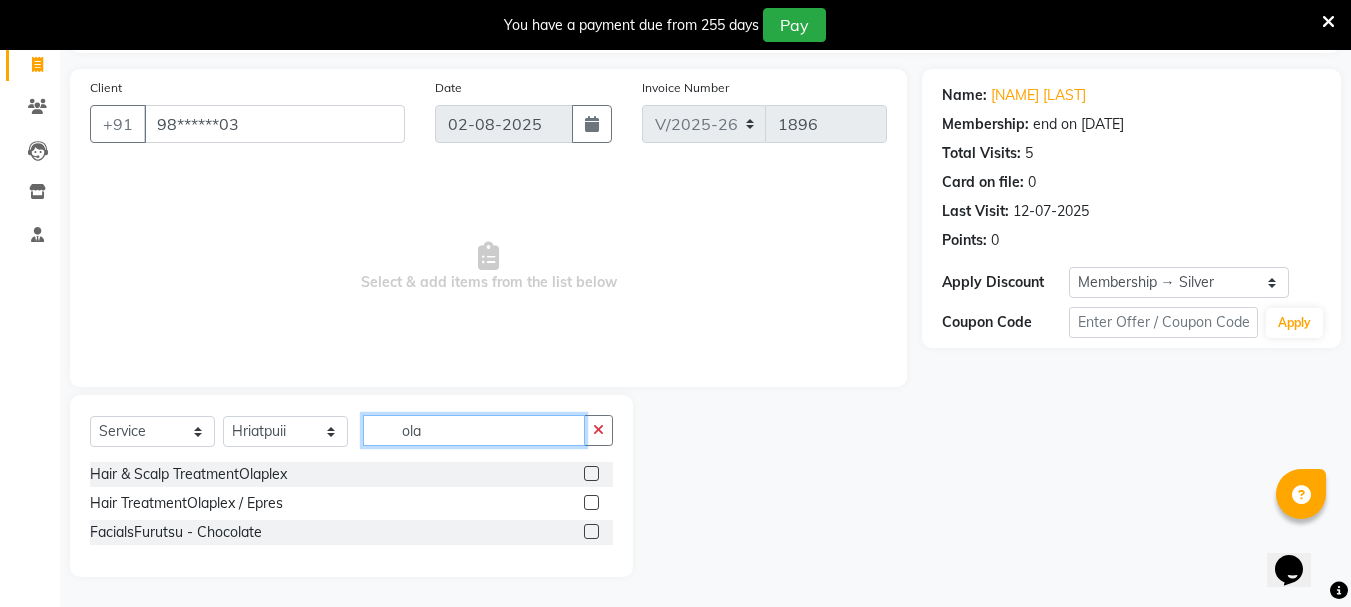 type on "ola" 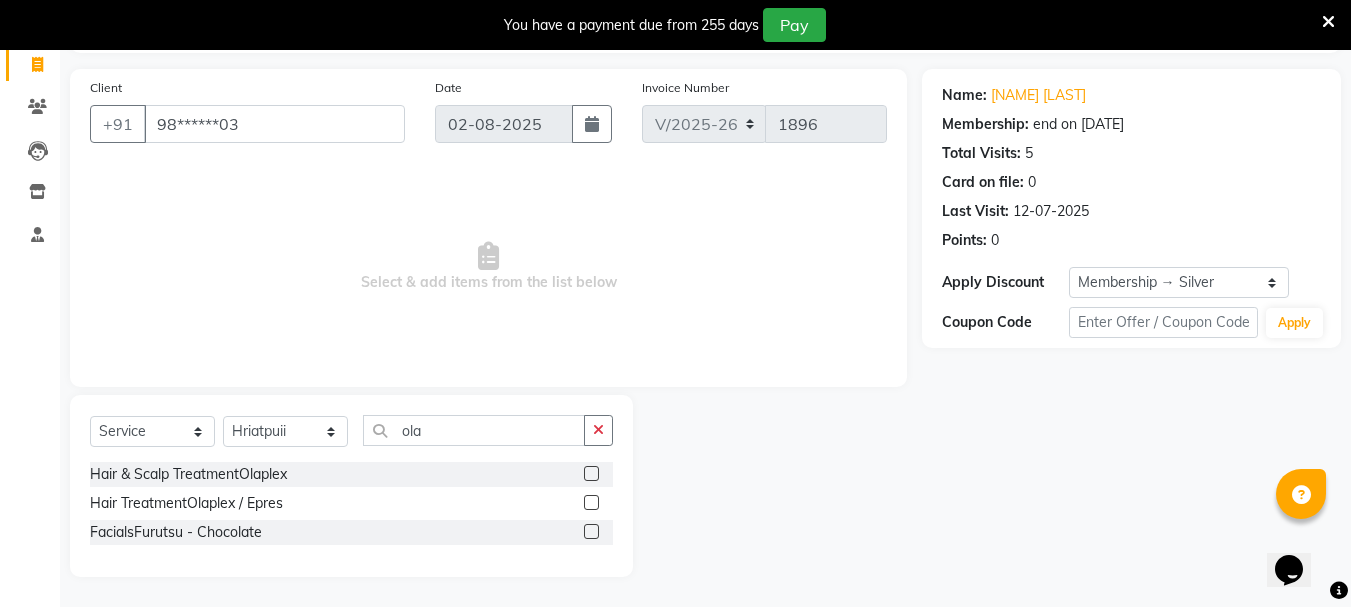 click 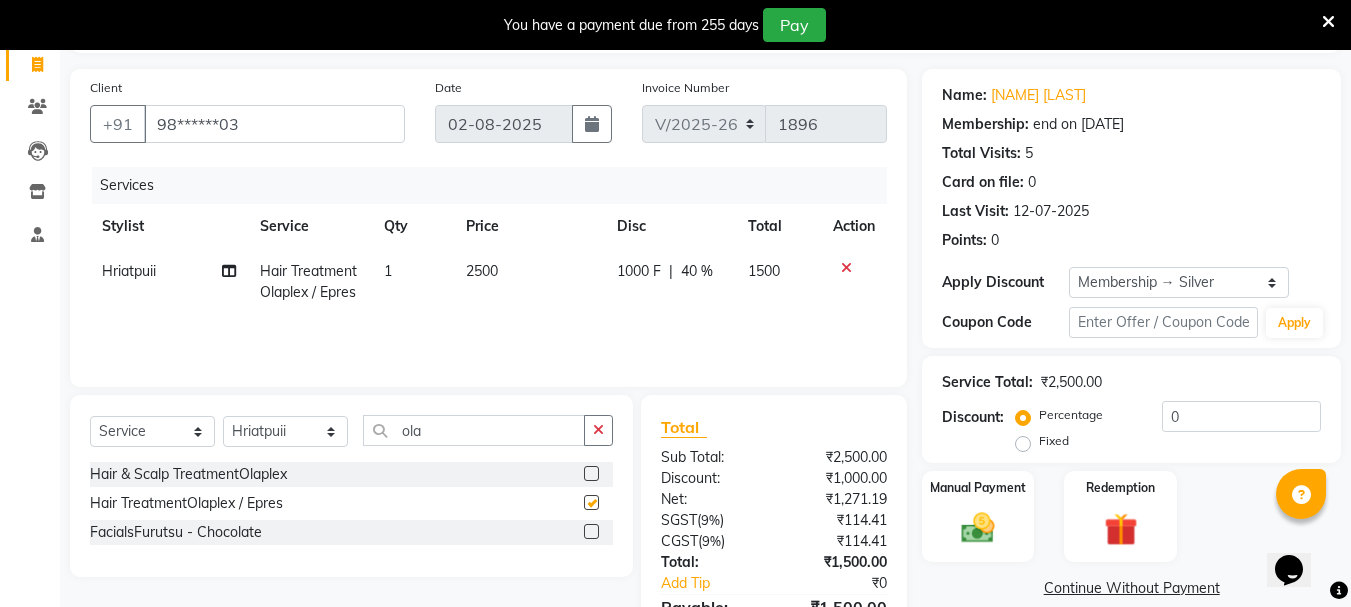checkbox on "false" 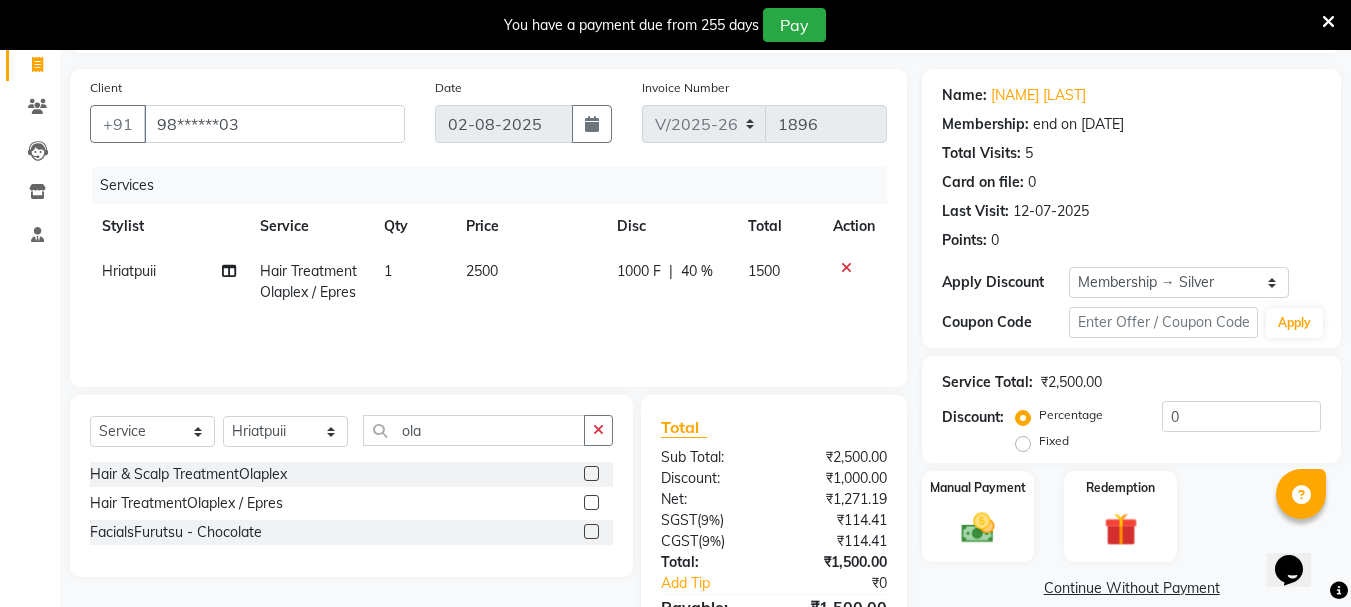 click on "Select  Service  Product  Membership  Package Voucher Prepaid Gift Card  Select Stylist [NAME] [NAME] [NAME] [NAME] [NAME] [NAME] [NAME] [NAME] [NAME] [NAME] Salon Manager [NAME] [NAME] [NAME] [NAME] [NAME] [NAME] [NAME] [NAME] [NAME] [NAME] ola" 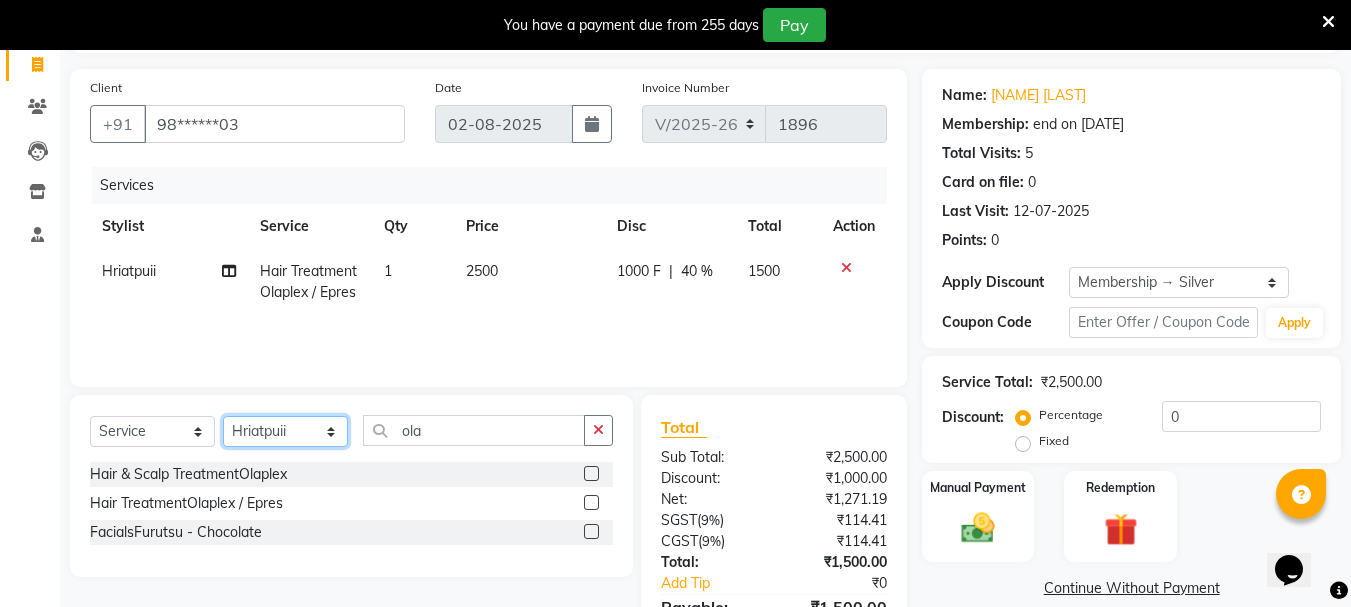 click on "Select Stylist [NAME] [NAME] [NAME] [NAME] [NAME] [NAME] [NAME] [NAME] [NAME] [NAME] Salon Manager [NAME] [NAME] [NAME] [NAME] [NAME] [NAME] [NAME] [NAME] [NAME] [NAME]" 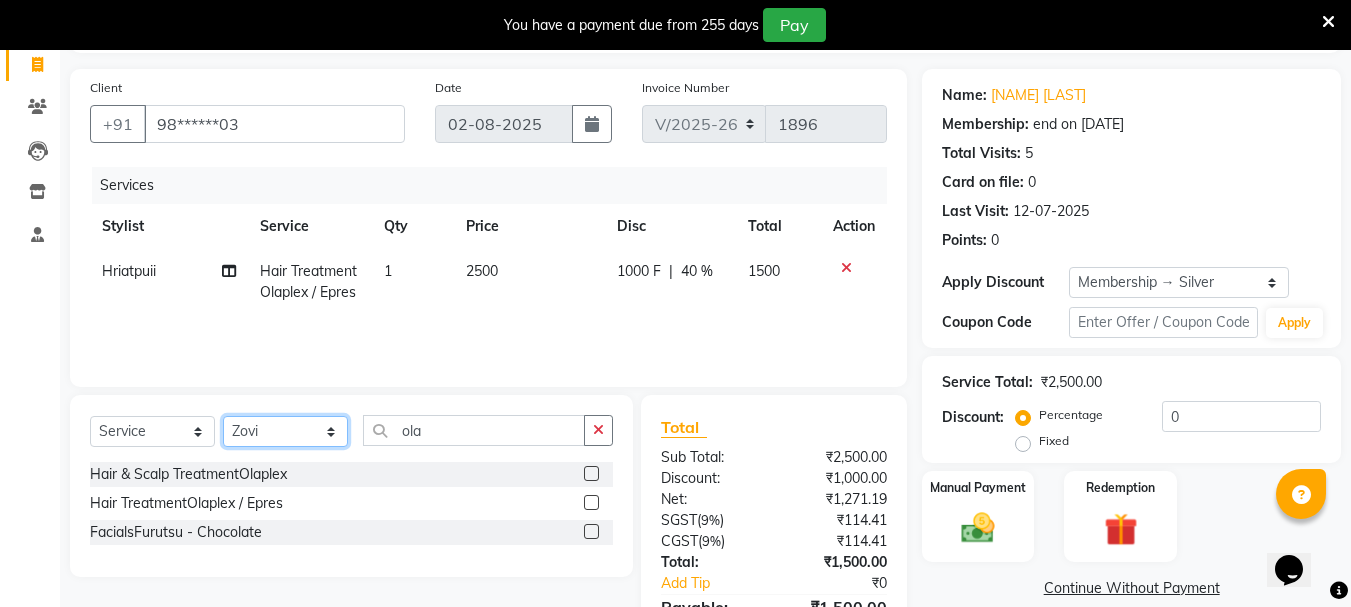 click on "Select Stylist [NAME] [NAME] [NAME] [NAME] [NAME] [NAME] [NAME] [NAME] [NAME] [NAME] Salon Manager [NAME] [NAME] [NAME] [NAME] [NAME] [NAME] [NAME] [NAME] [NAME] [NAME]" 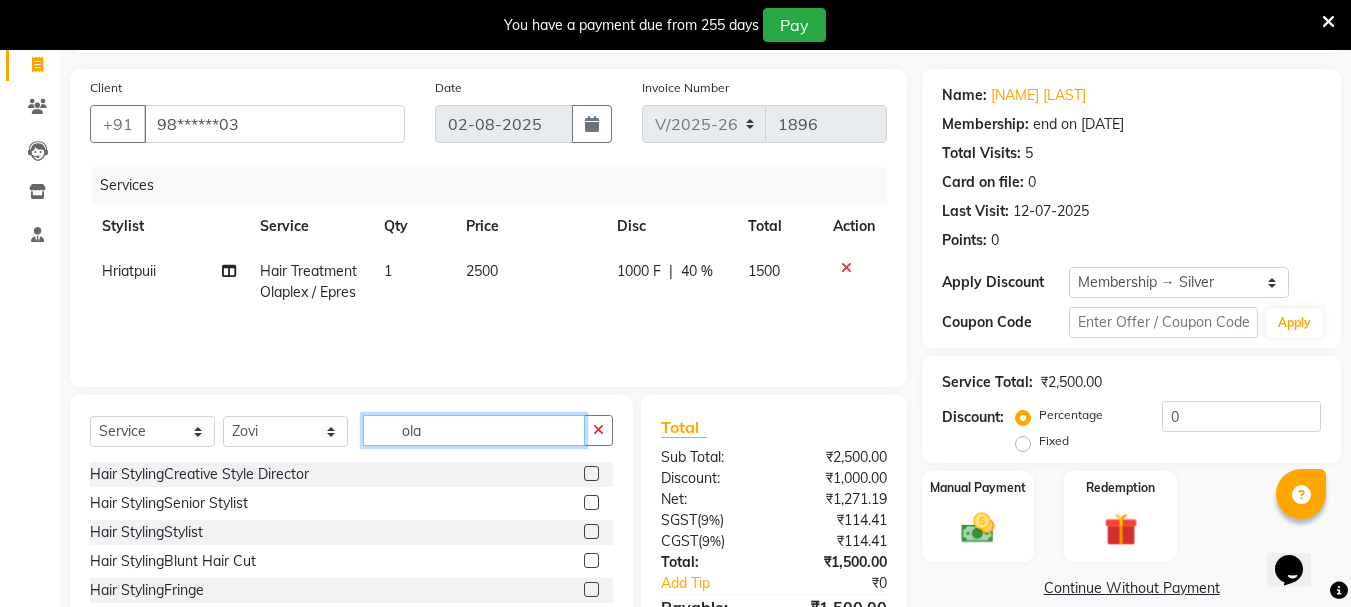 click on "ola" 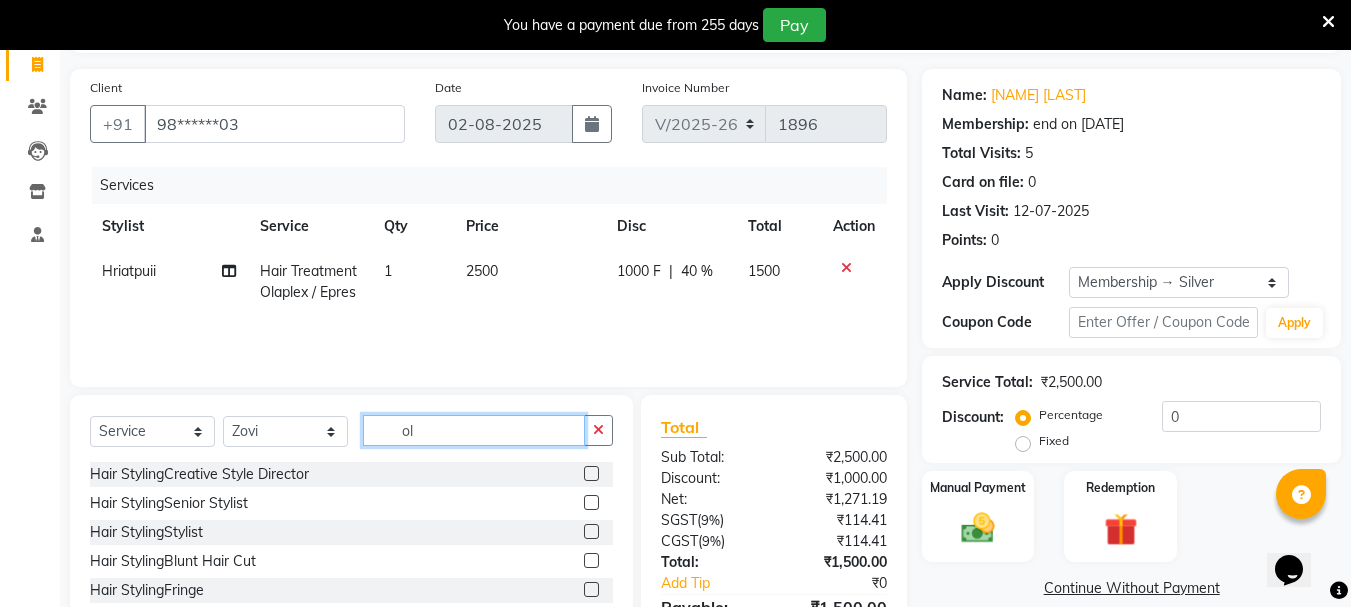 type on "o" 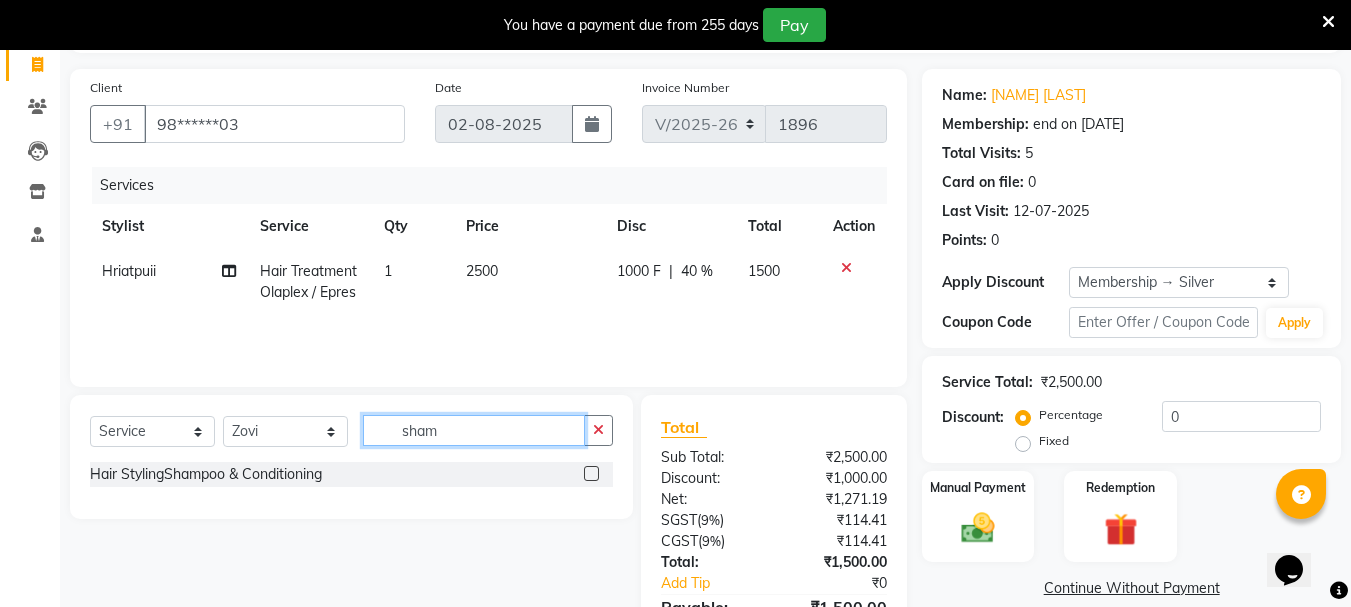 type on "sham" 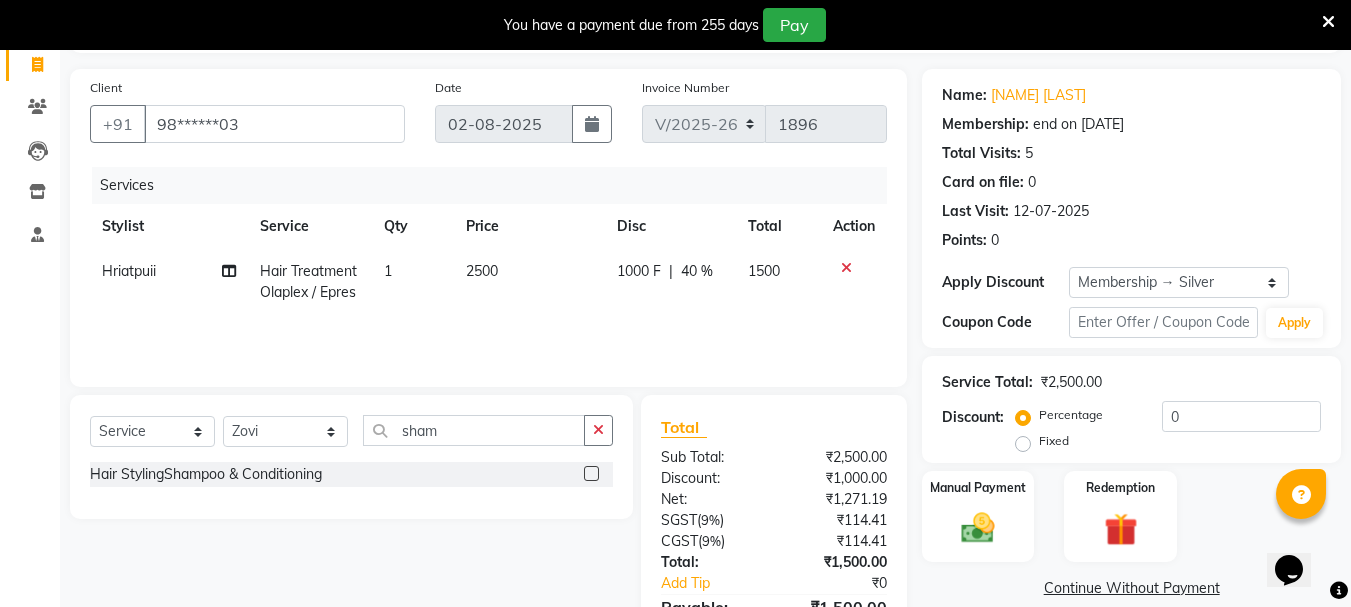 click 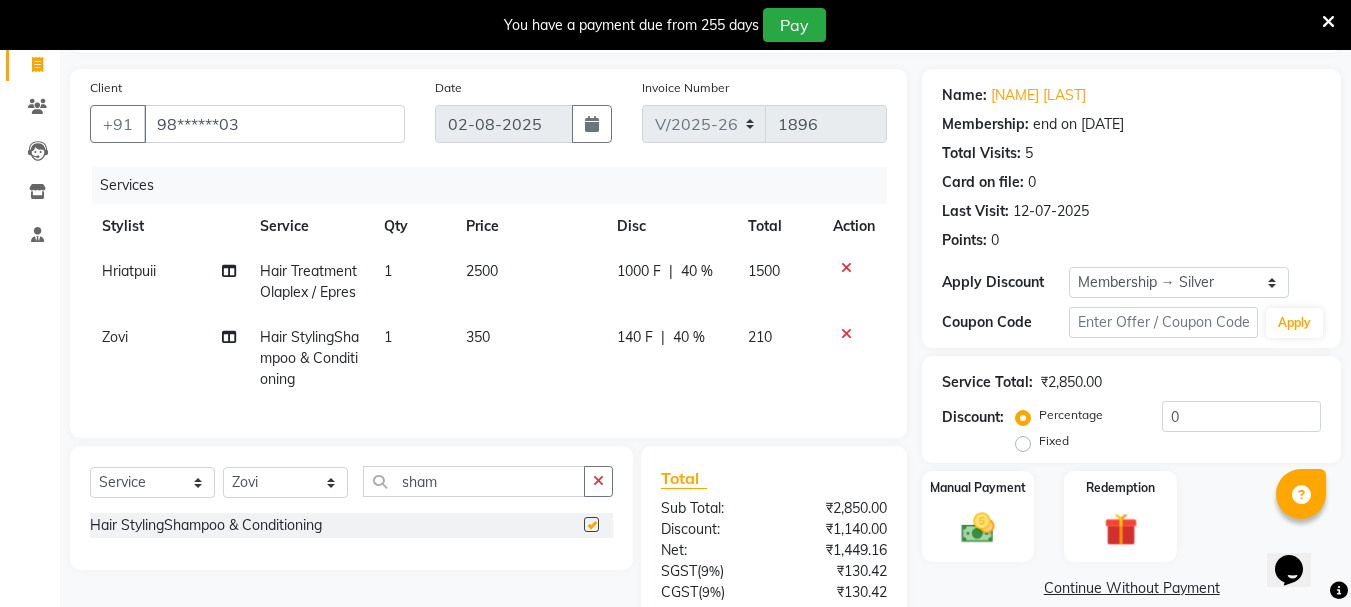 checkbox on "false" 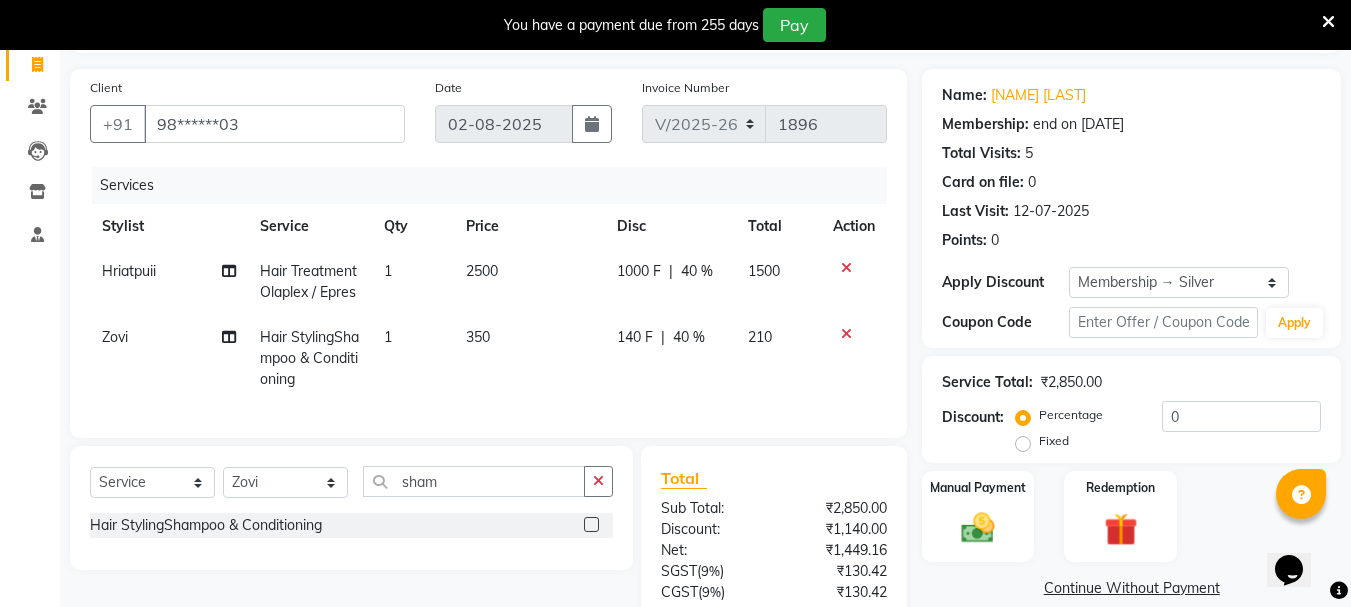 click on "40 %" 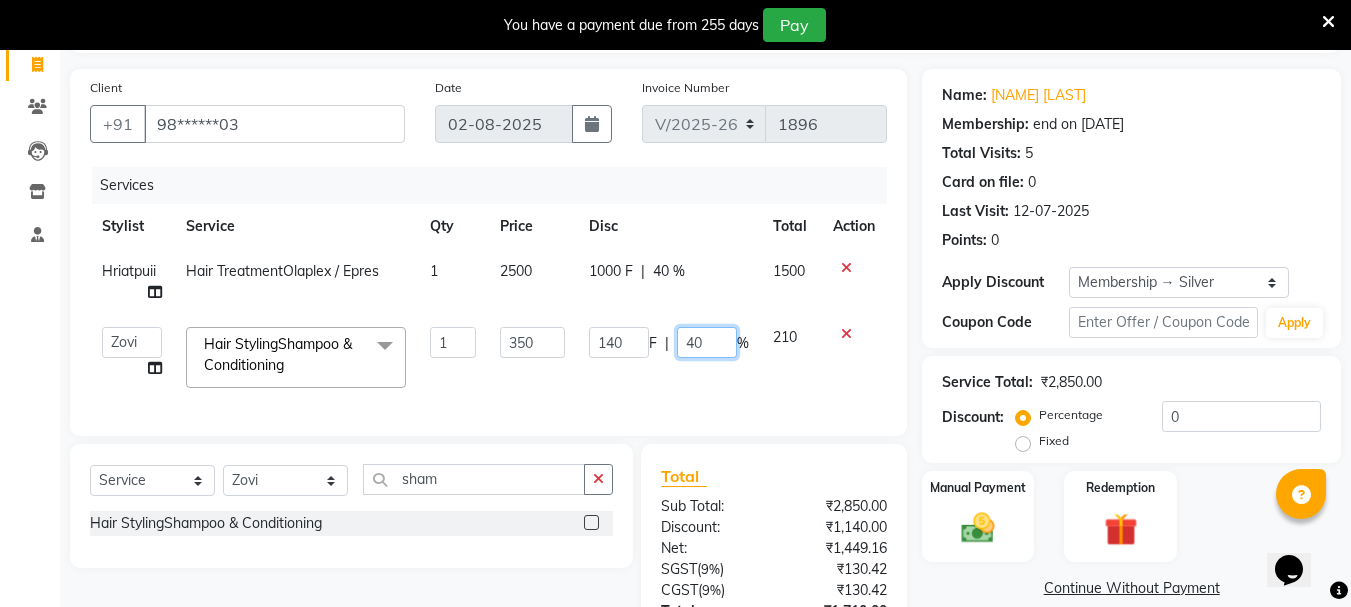 click on "40" 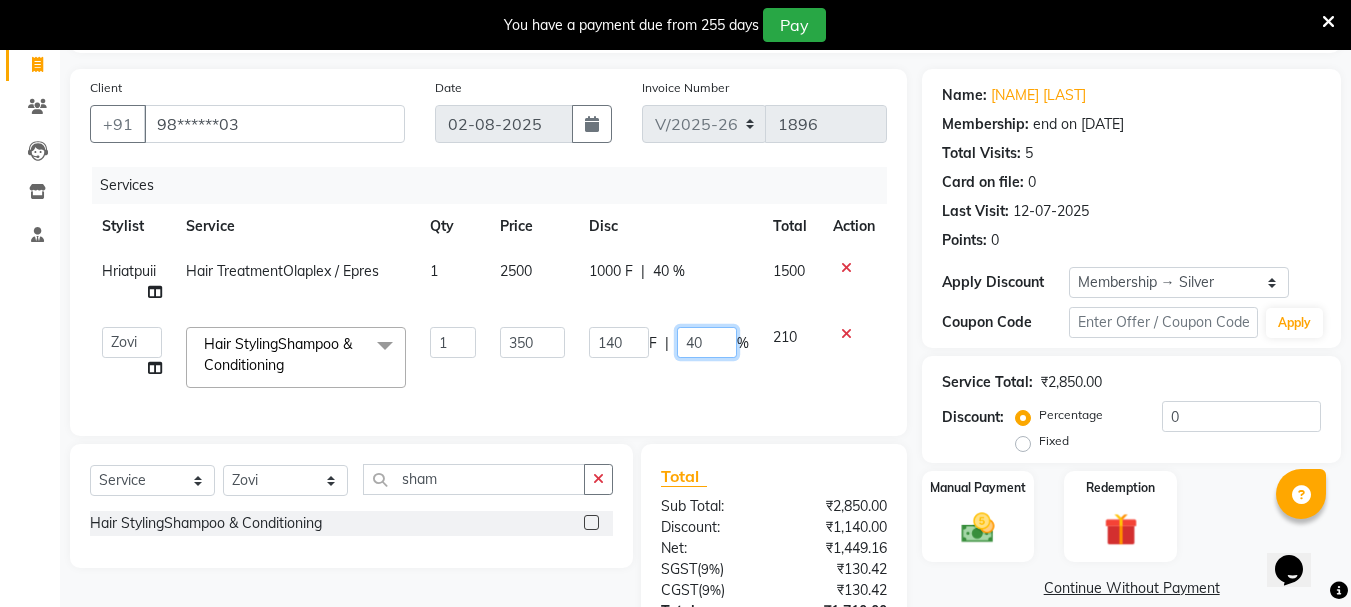 type on "4" 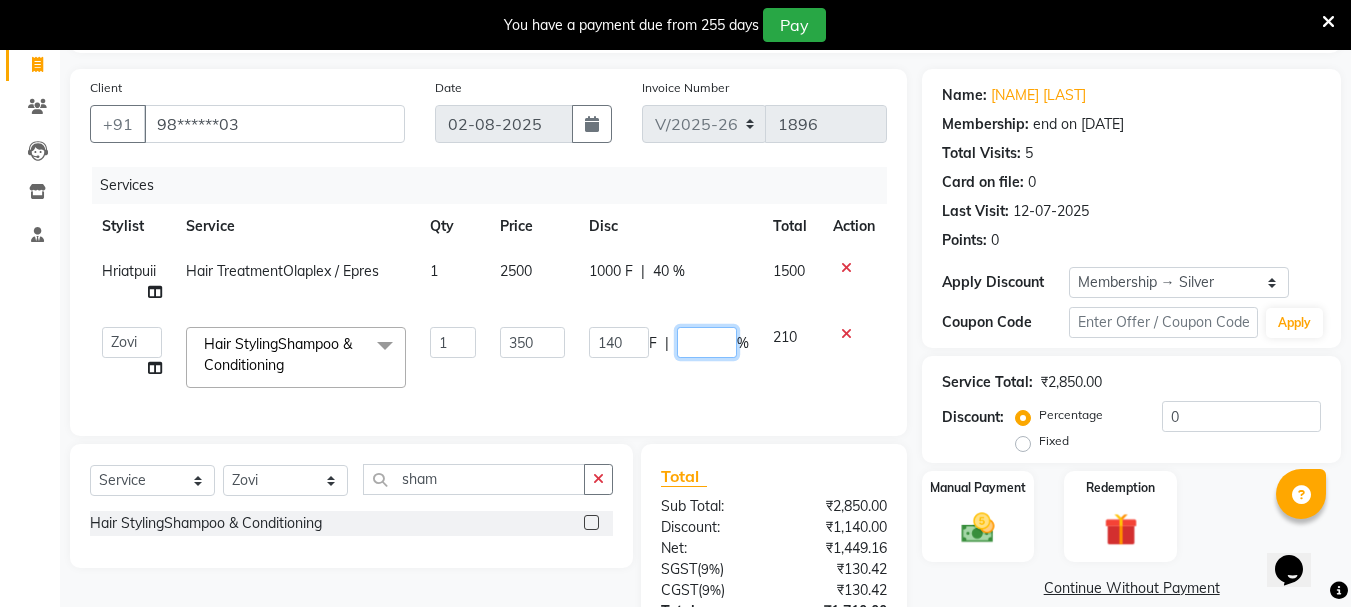 type on "0" 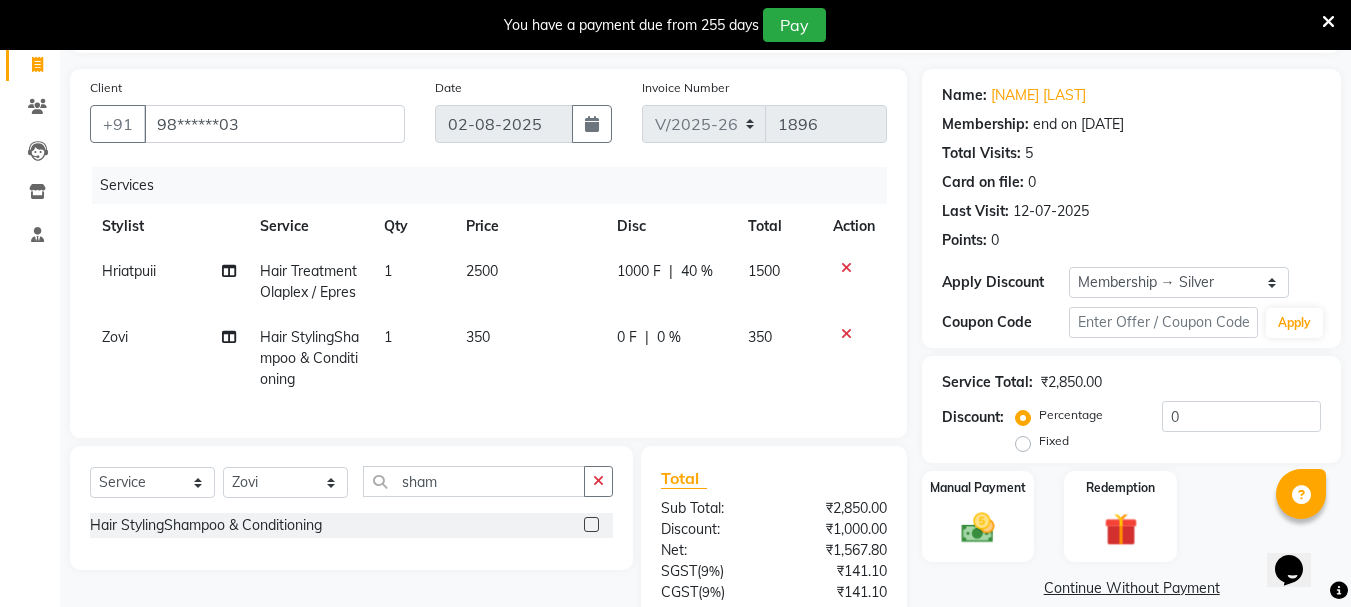 click on "[NAME] Hair StylingShampoo & Conditioning 1 350 0 F | 0 % 350" 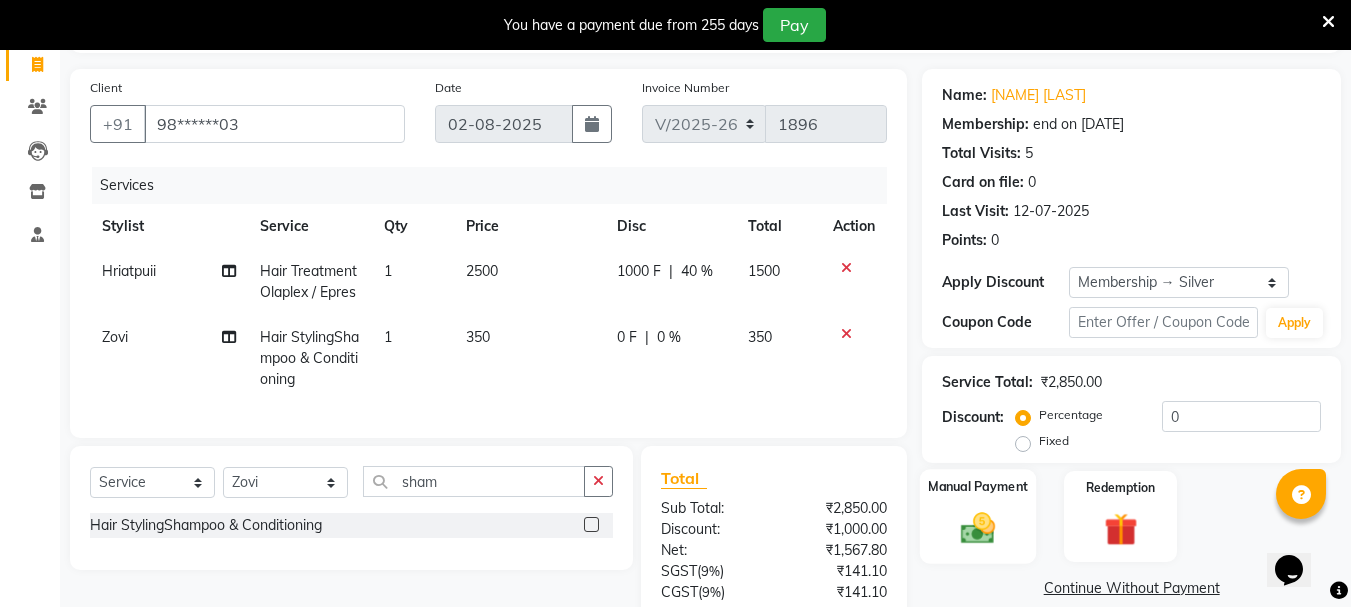 click 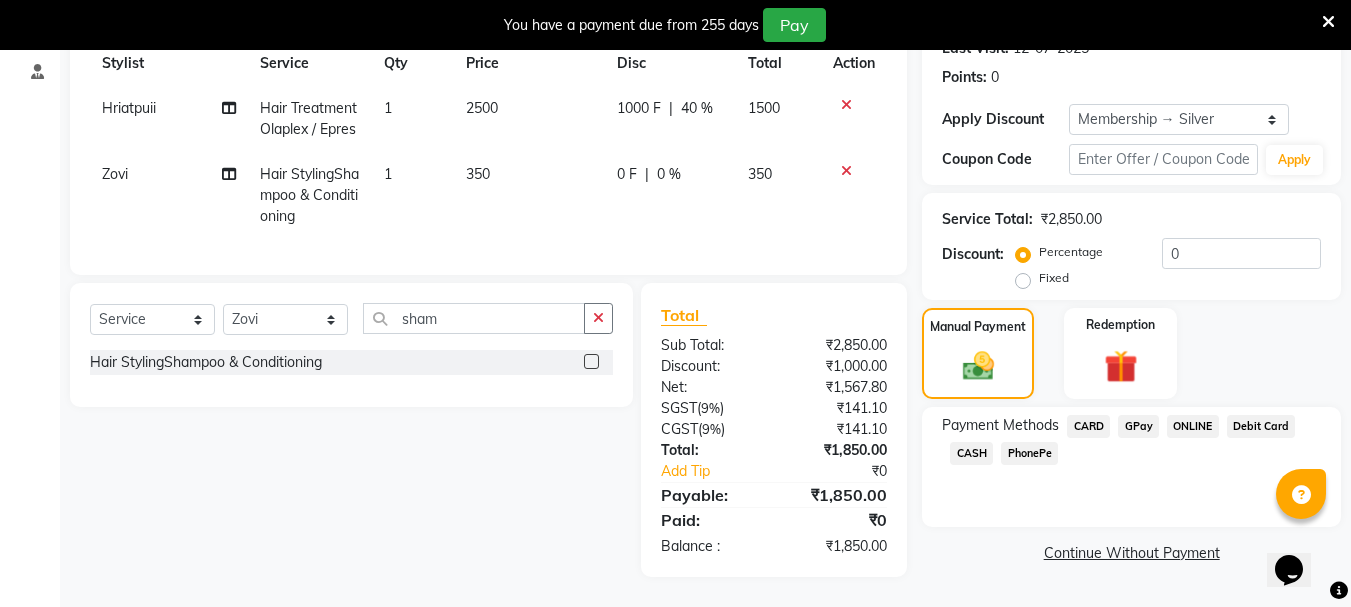 scroll, scrollTop: 309, scrollLeft: 0, axis: vertical 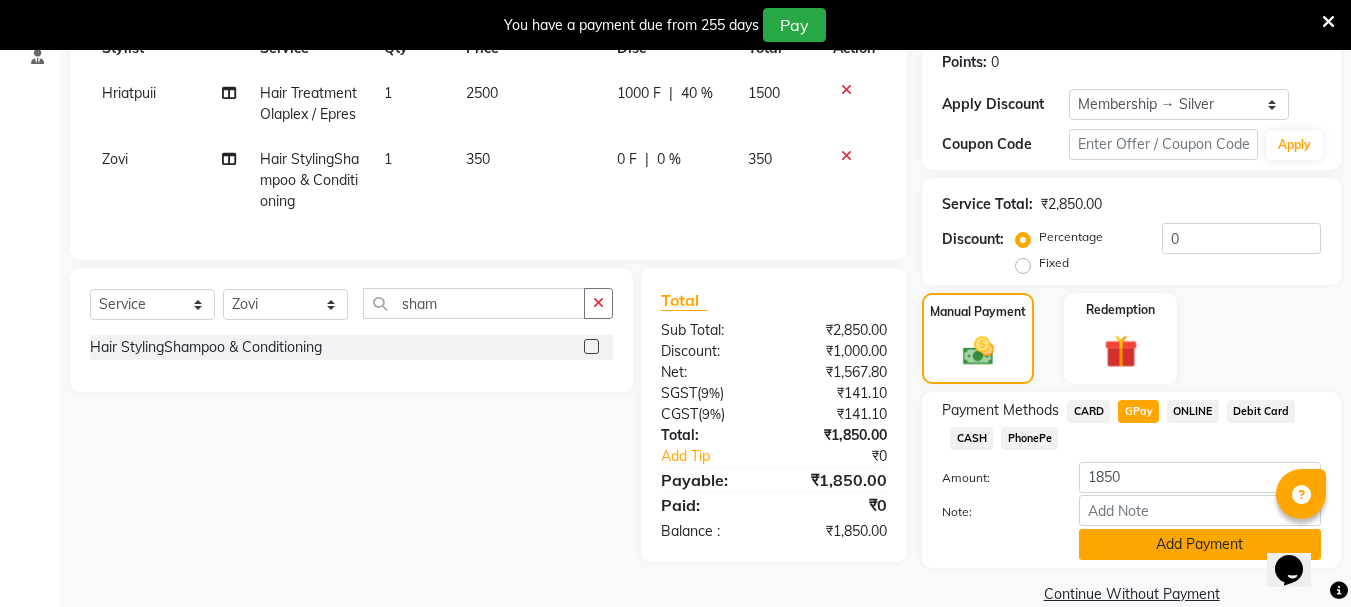 click on "Add Payment" 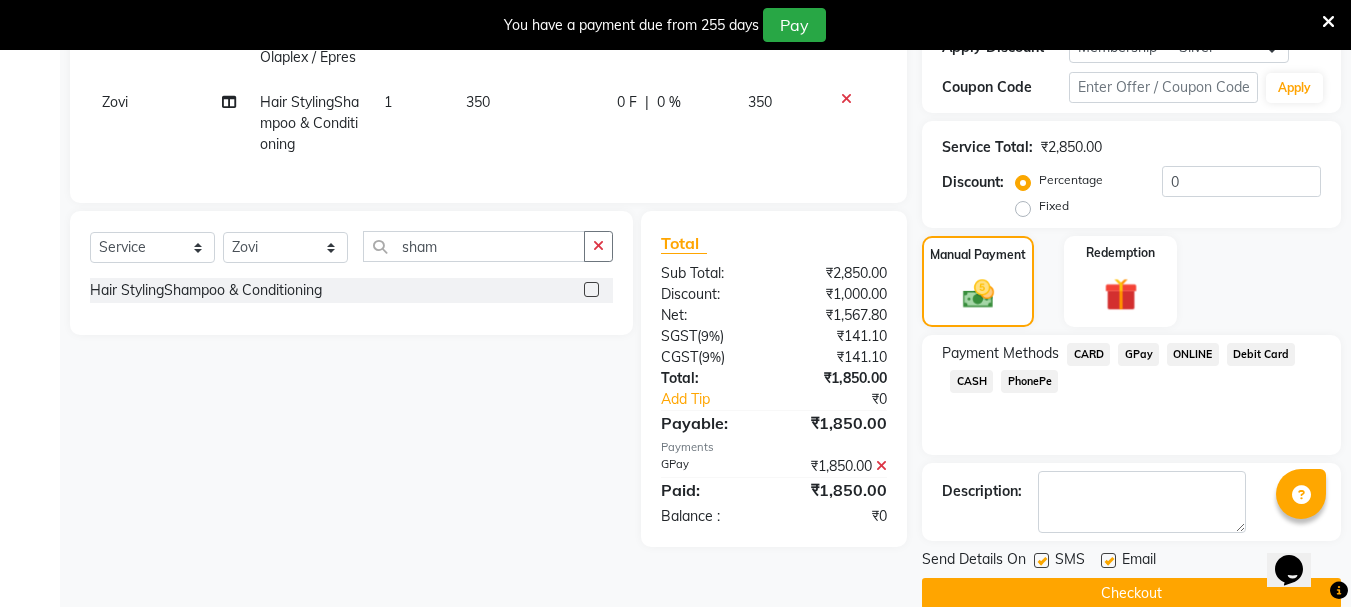 scroll, scrollTop: 398, scrollLeft: 0, axis: vertical 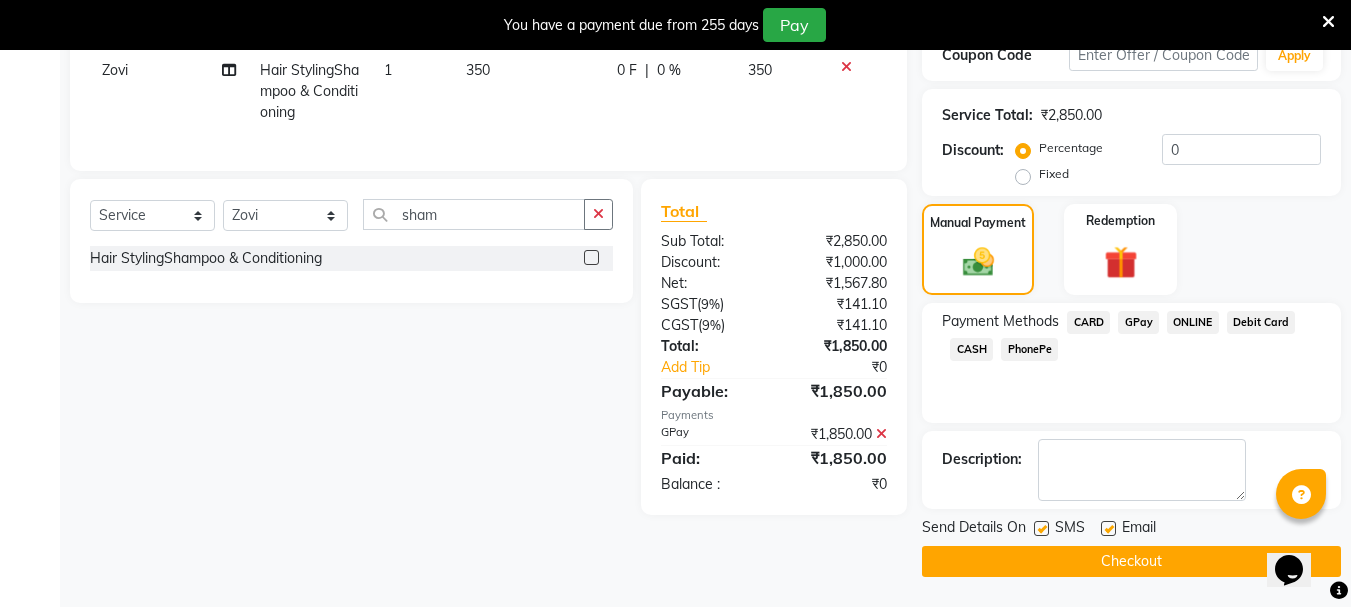 click on "Checkout" 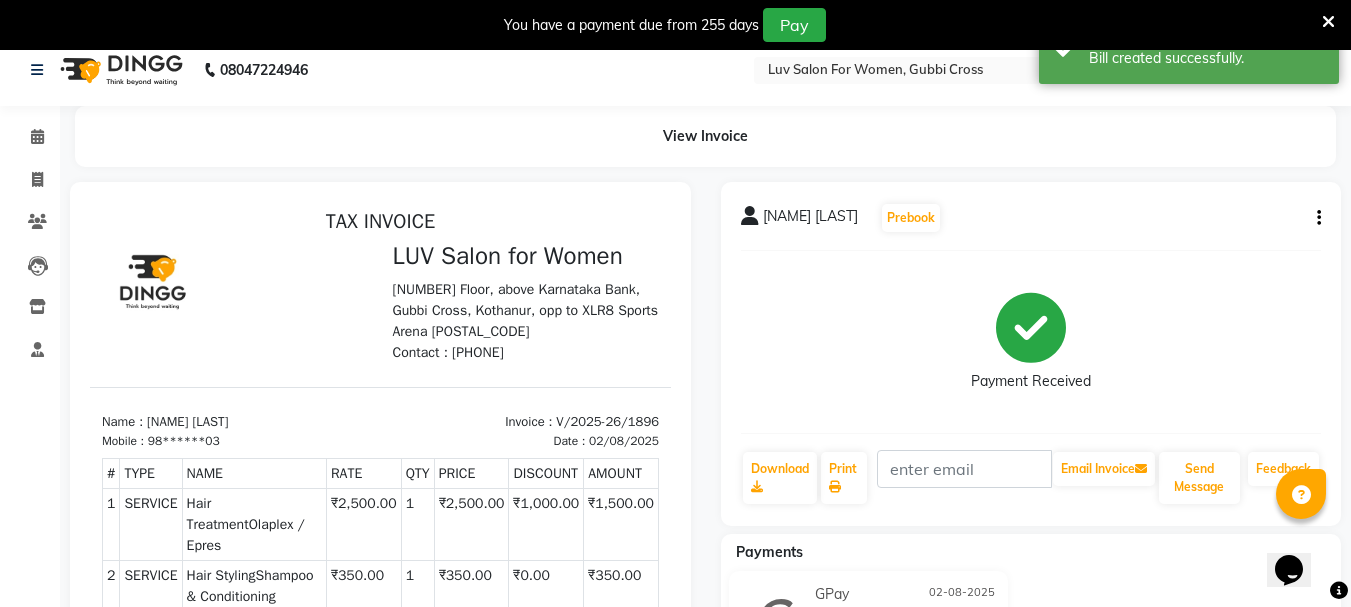 scroll, scrollTop: 0, scrollLeft: 0, axis: both 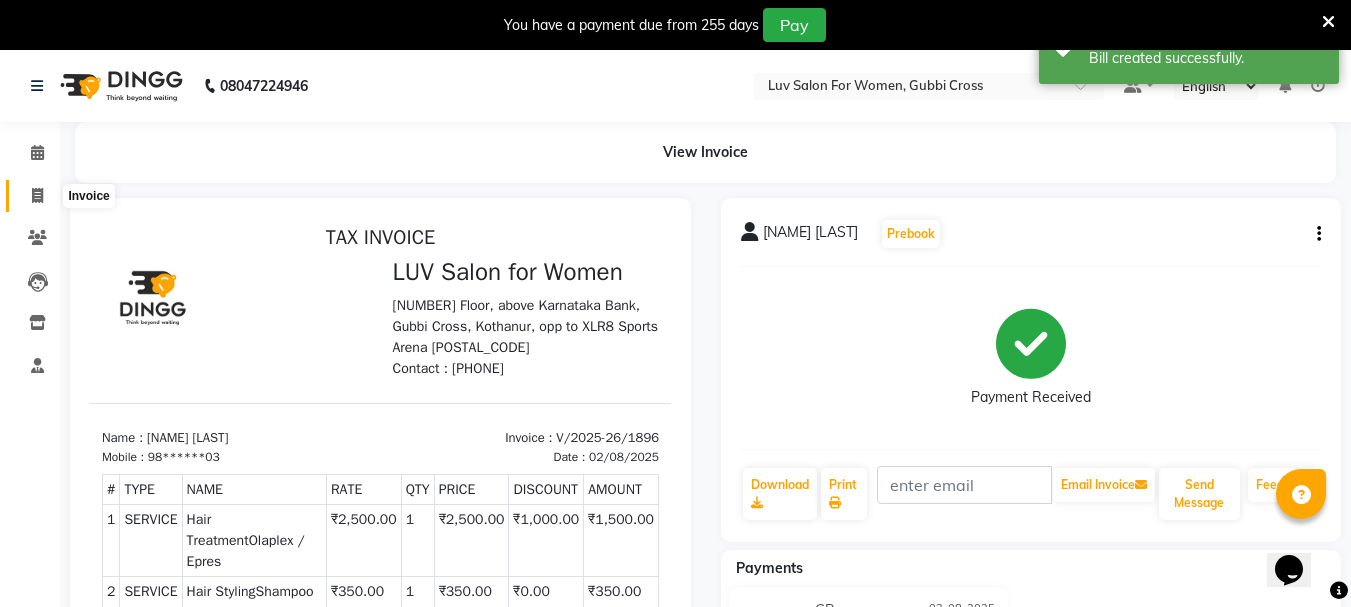 click 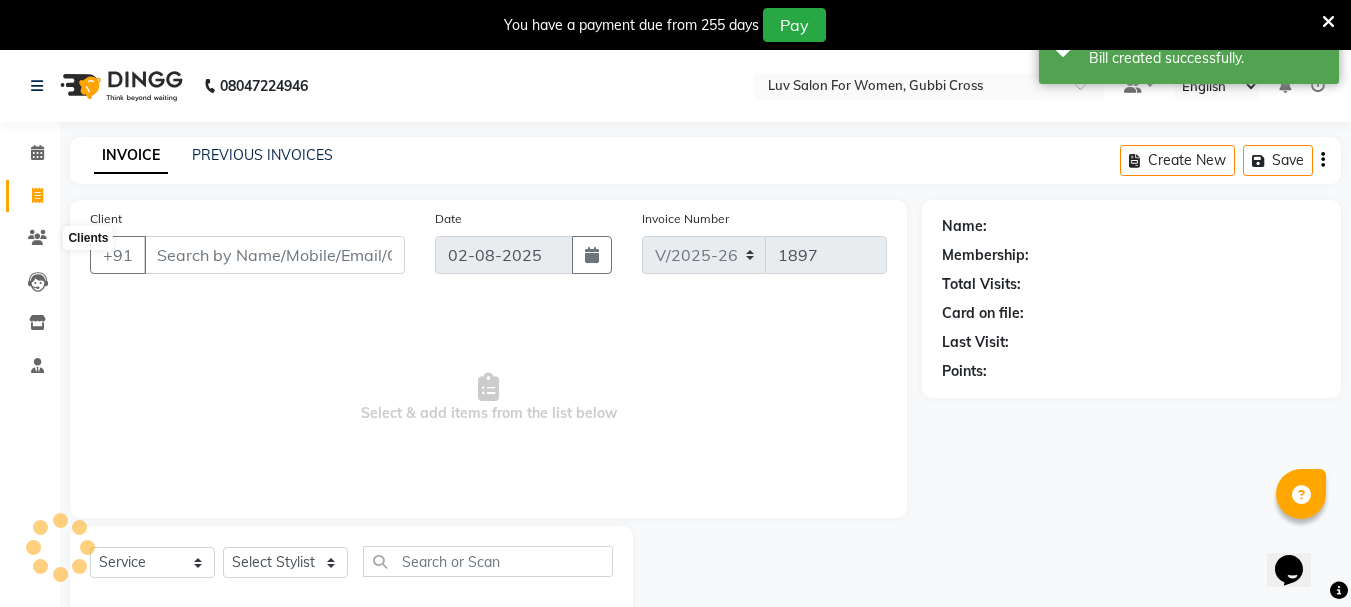 scroll, scrollTop: 50, scrollLeft: 0, axis: vertical 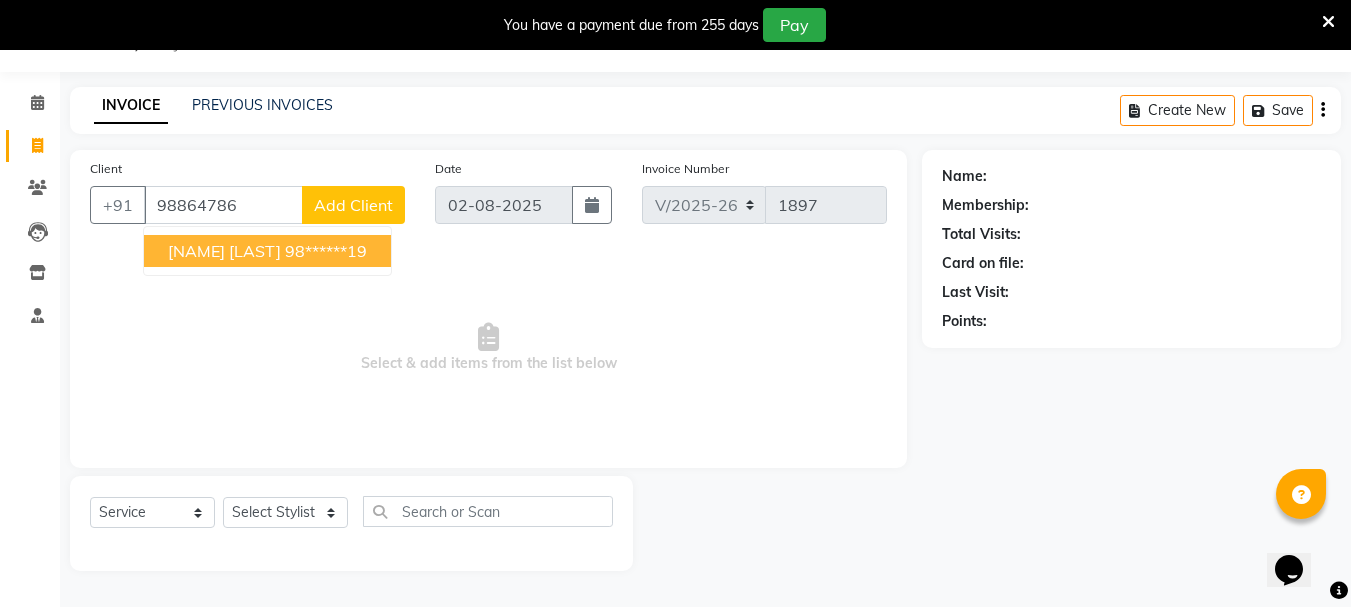 click on "[NAME] [LAST]" at bounding box center (224, 251) 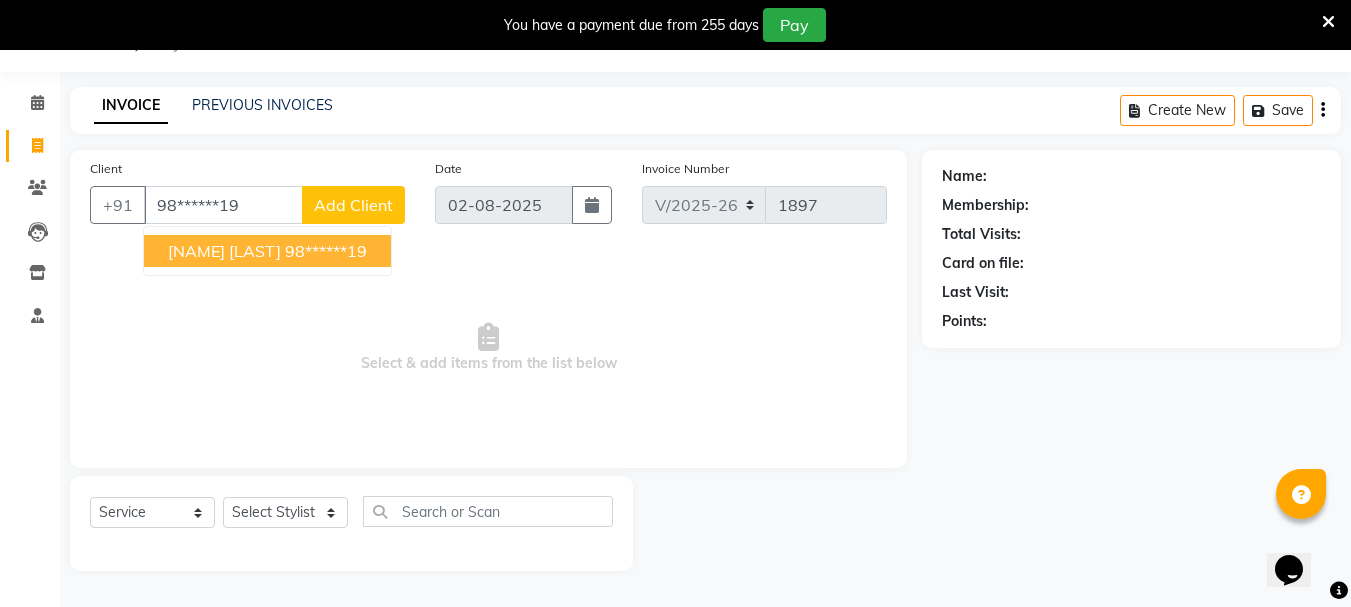 type on "98******19" 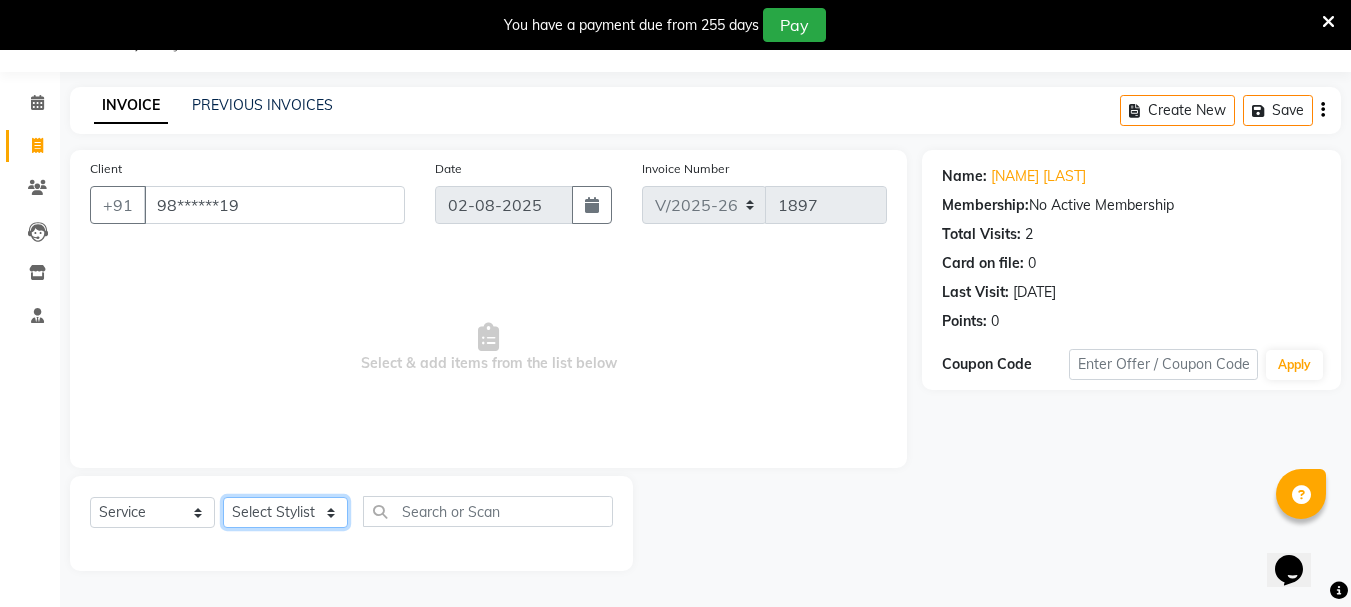 click on "Select Stylist [NAME] [NAME] [NAME] [NAME] [NAME] [NAME] [NAME] [NAME] [NAME] [NAME] Salon Manager [NAME] [NAME] [NAME] [NAME] [NAME] [NAME] [NAME] [NAME] [NAME] [NAME]" 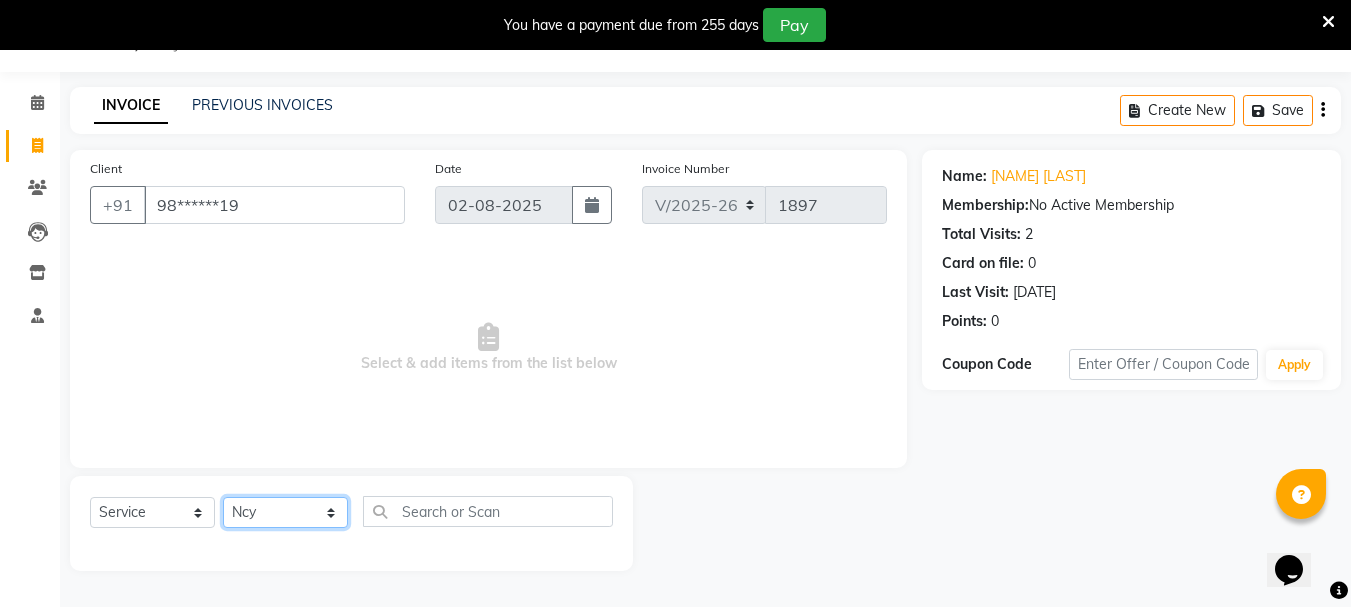 click on "Select Stylist [NAME] [NAME] [NAME] [NAME] [NAME] [NAME] [NAME] [NAME] [NAME] [NAME] Salon Manager [NAME] [NAME] [NAME] [NAME] [NAME] [NAME] [NAME] [NAME] [NAME] [NAME]" 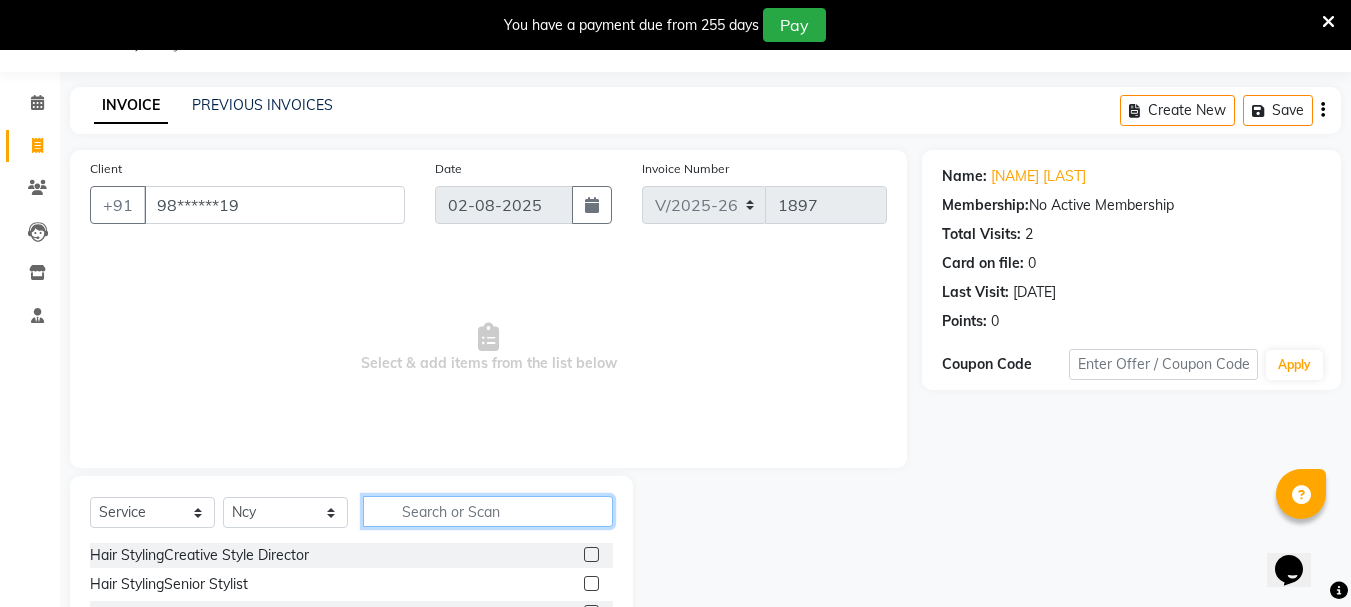 click 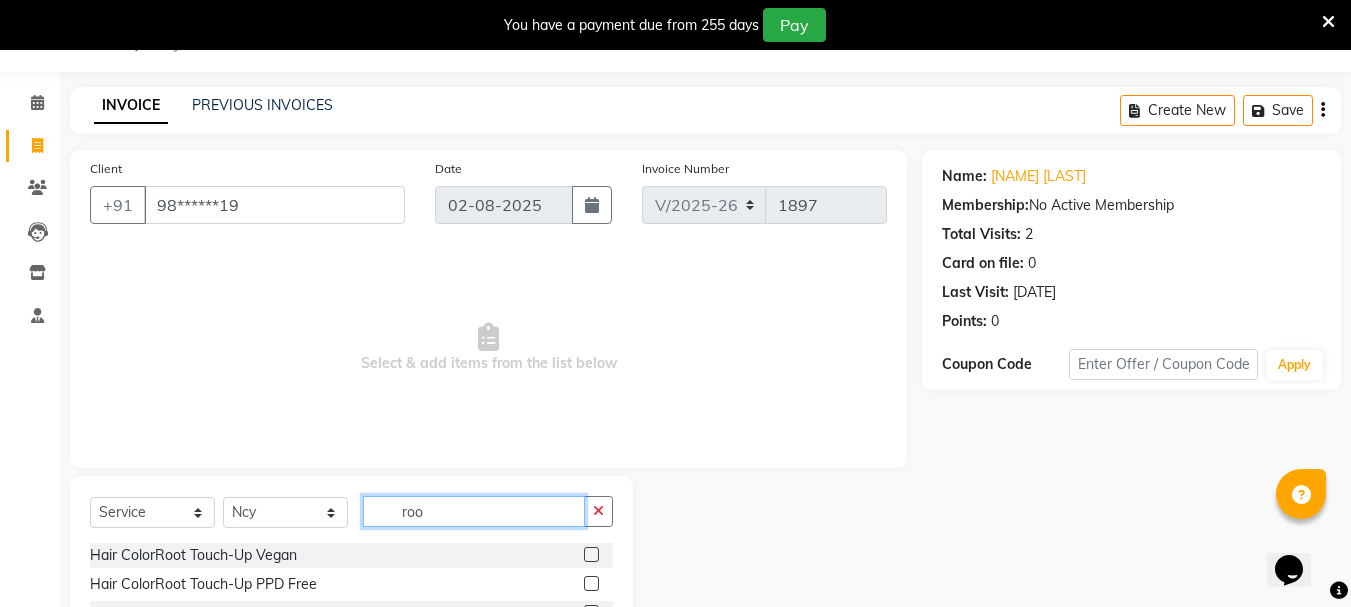 type on "roo" 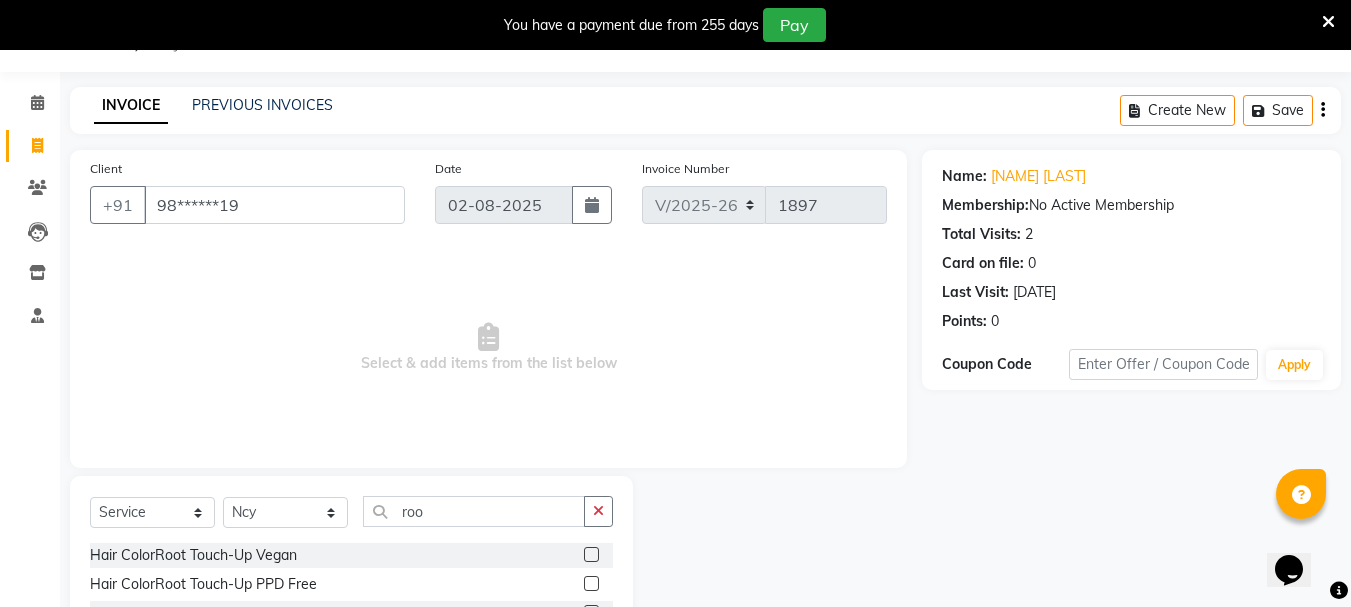 click 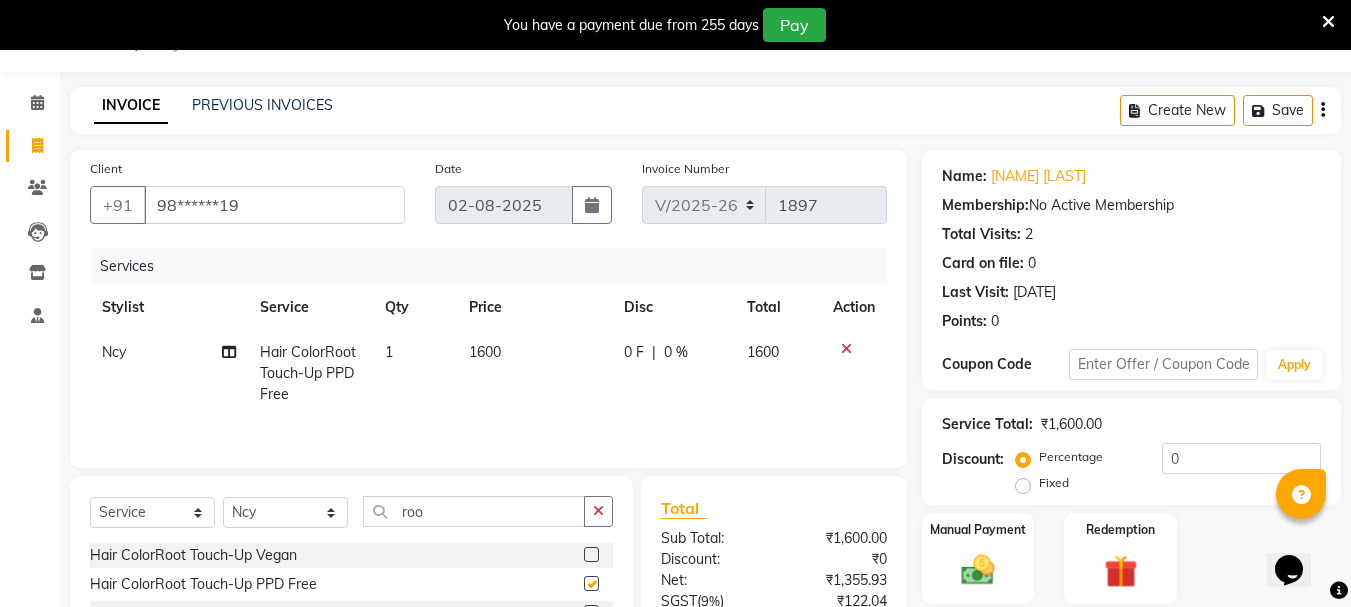 checkbox on "false" 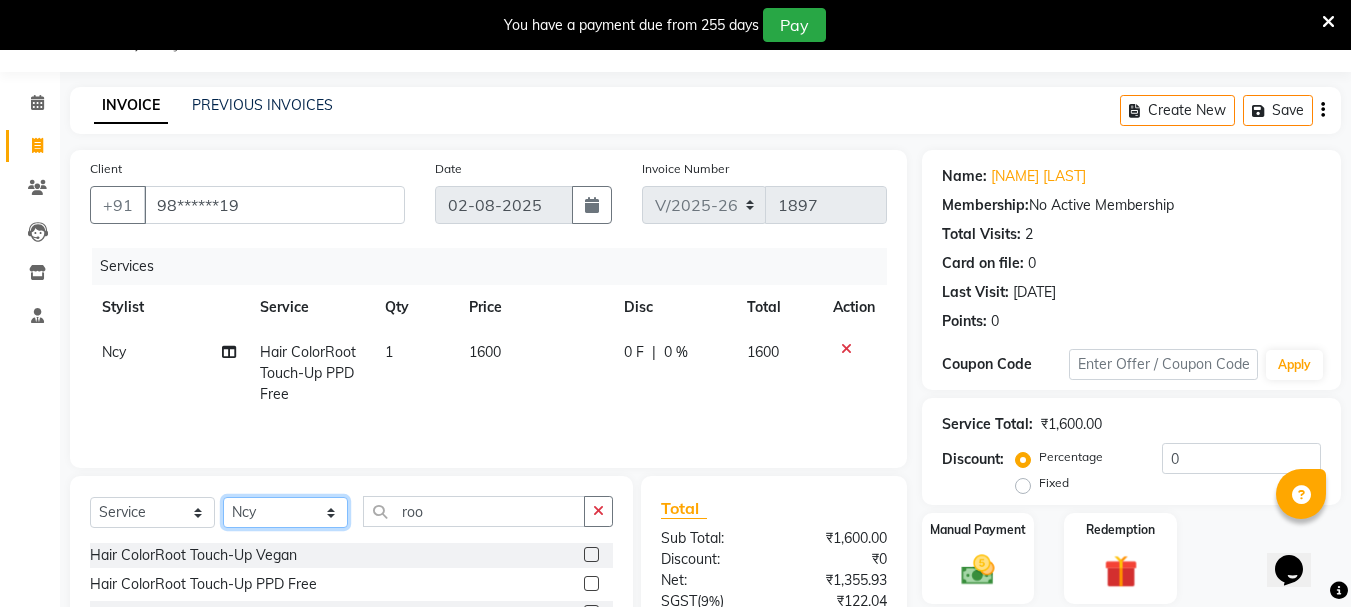 click on "Select Stylist [NAME] [NAME] [NAME] [NAME] [NAME] [NAME] [NAME] [NAME] [NAME] [NAME] Salon Manager [NAME] [NAME] [NAME] [NAME] [NAME] [NAME] [NAME] [NAME] [NAME] [NAME]" 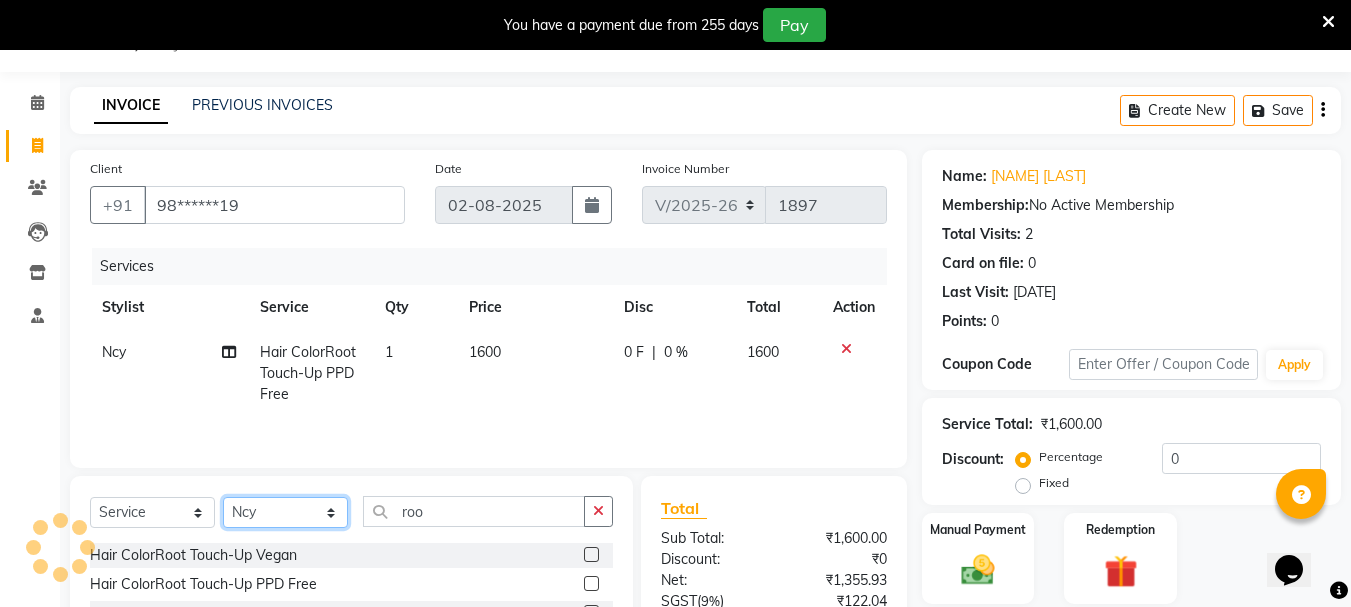 select on "64242" 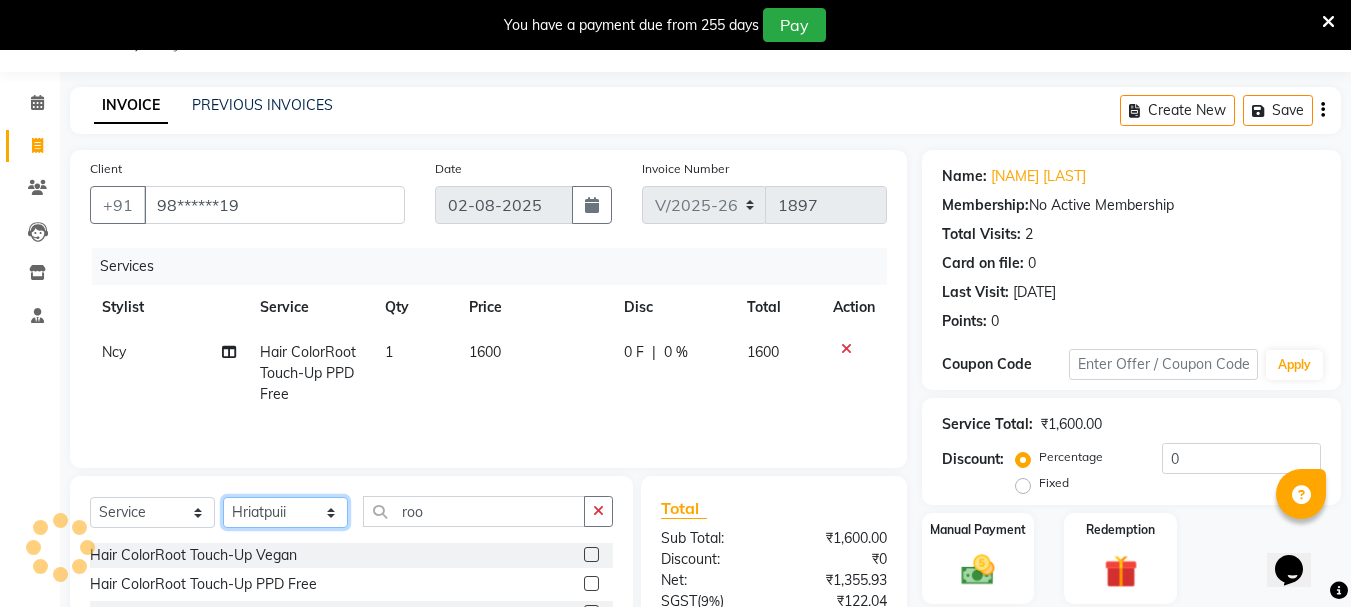 click on "Select Stylist [NAME] [NAME] [NAME] [NAME] [NAME] [NAME] [NAME] [NAME] [NAME] [NAME] Salon Manager [NAME] [NAME] [NAME] [NAME] [NAME] [NAME] [NAME] [NAME] [NAME] [NAME]" 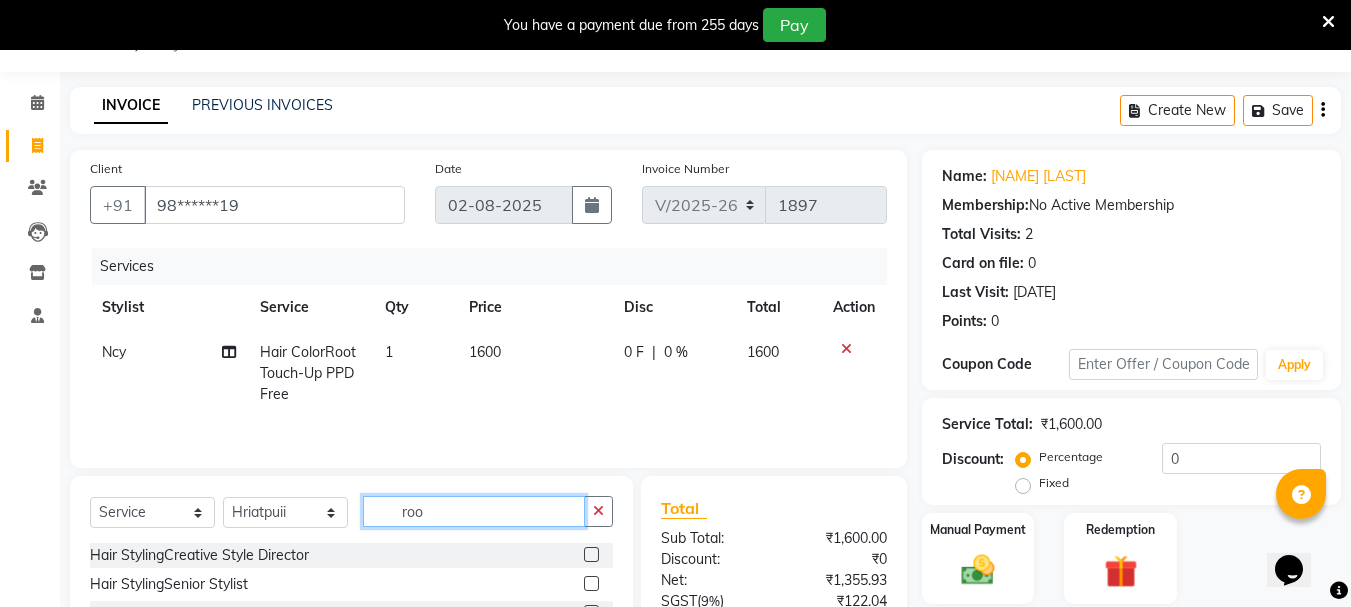 click on "roo" 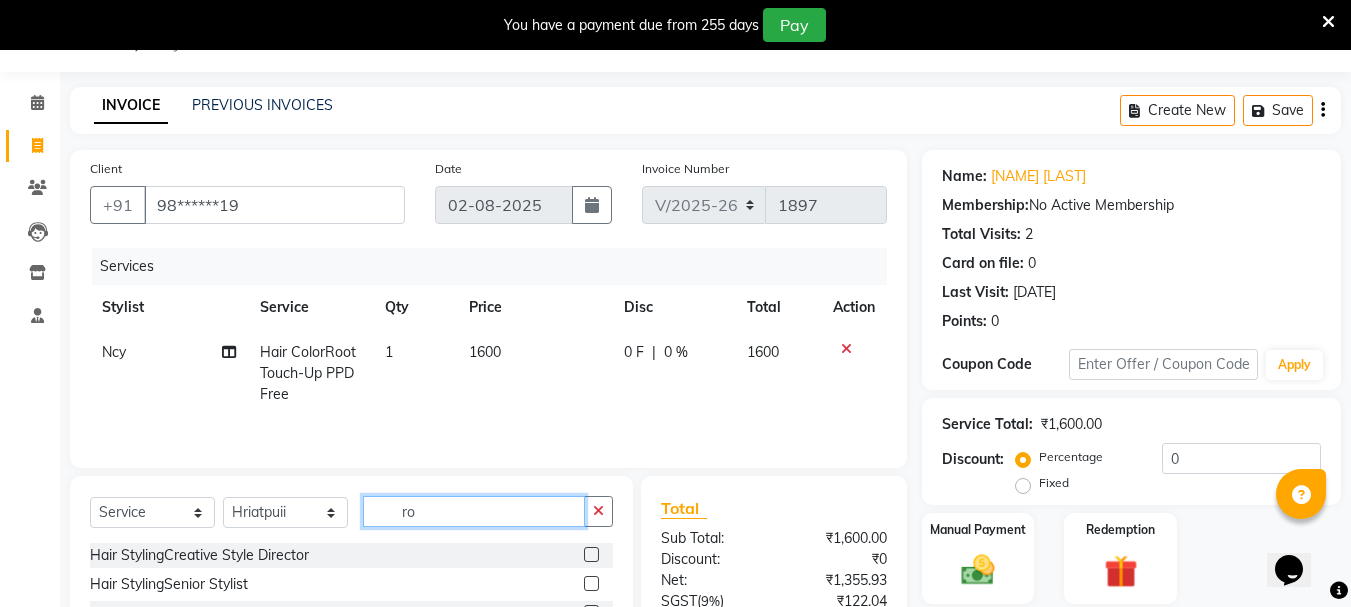 type on "r" 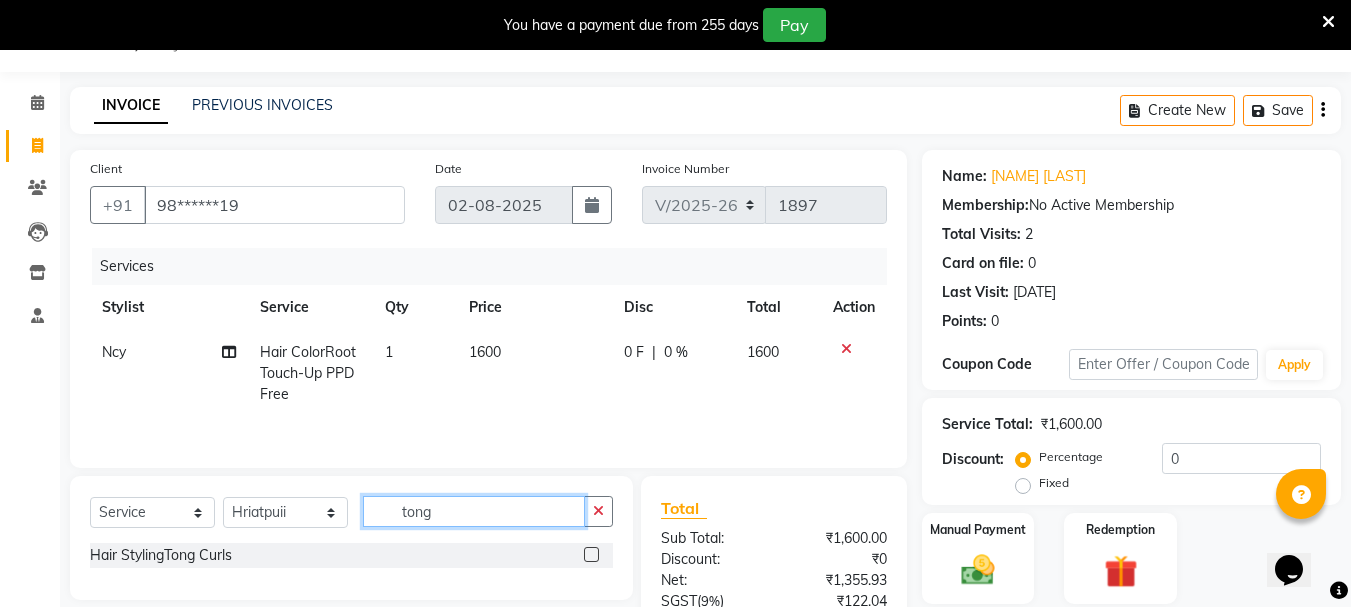 type on "tong" 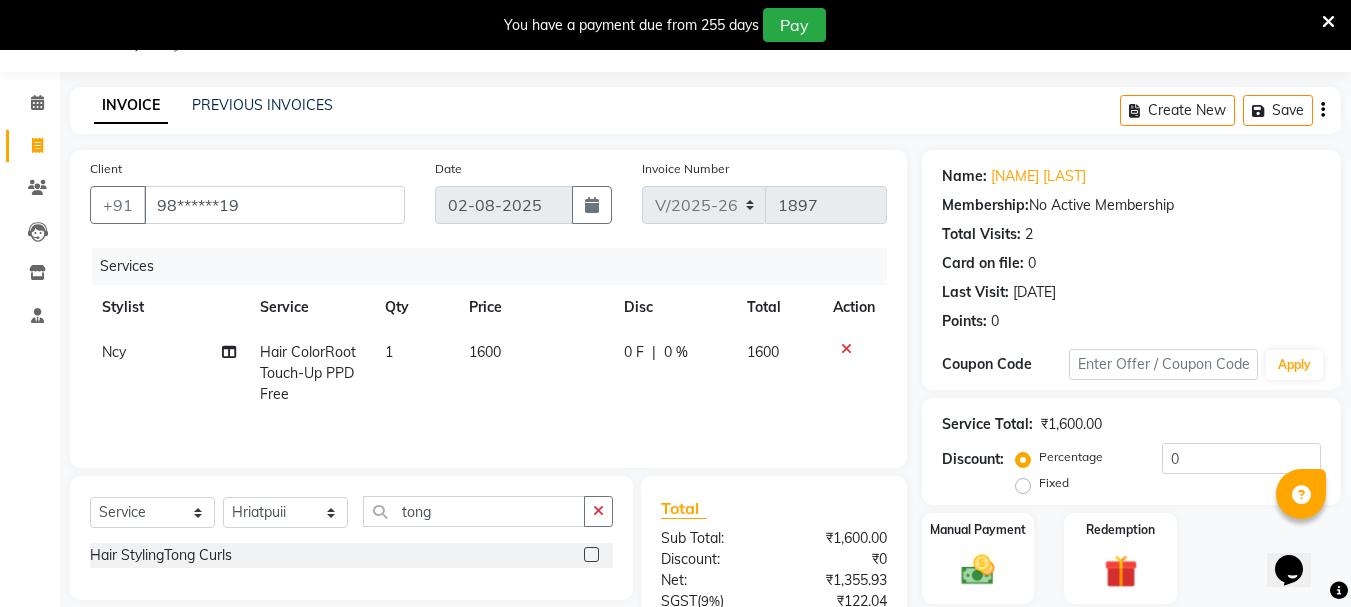 click 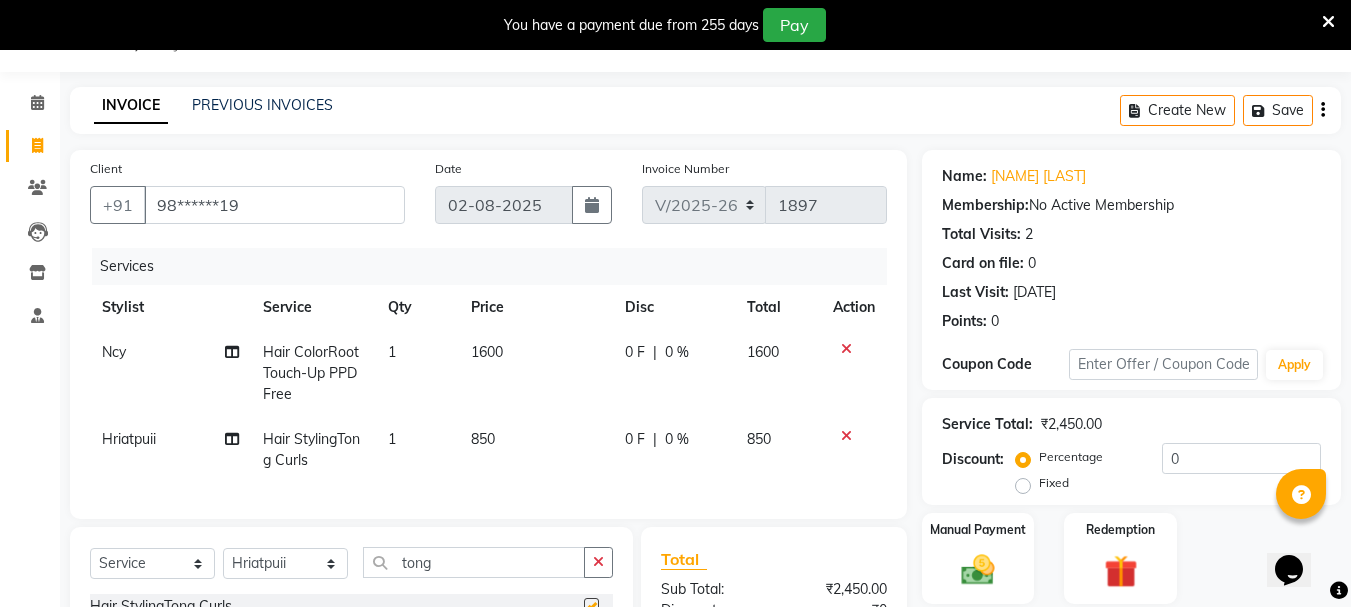 checkbox on "false" 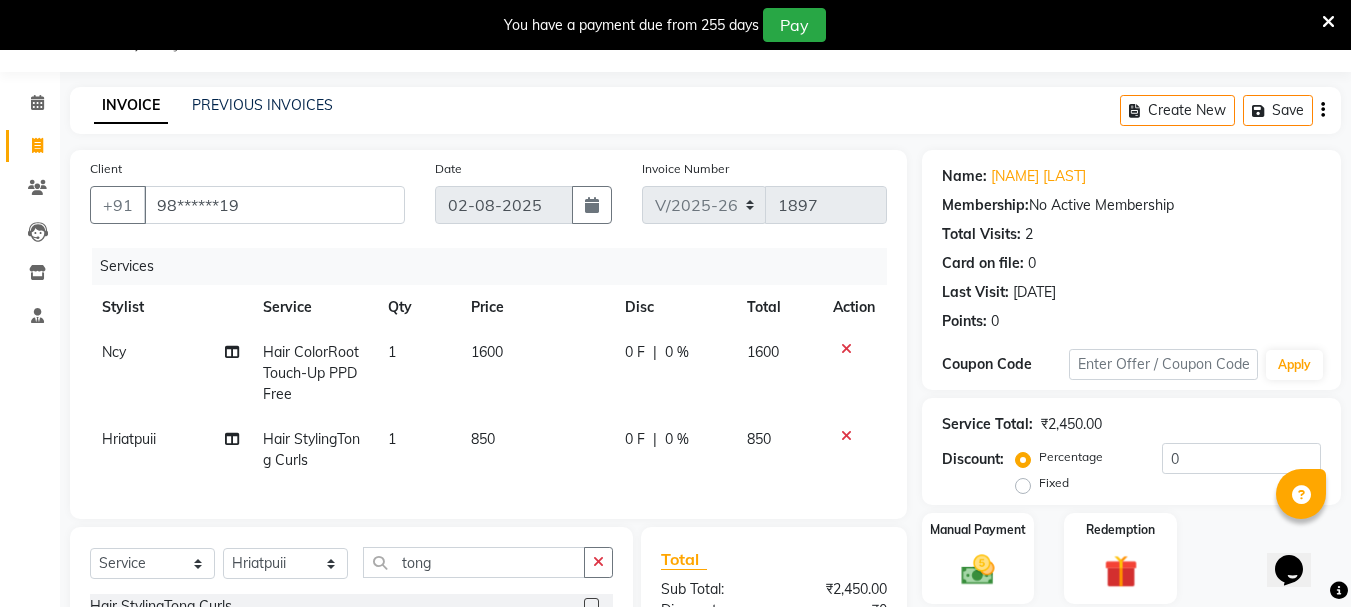 click on "0 %" 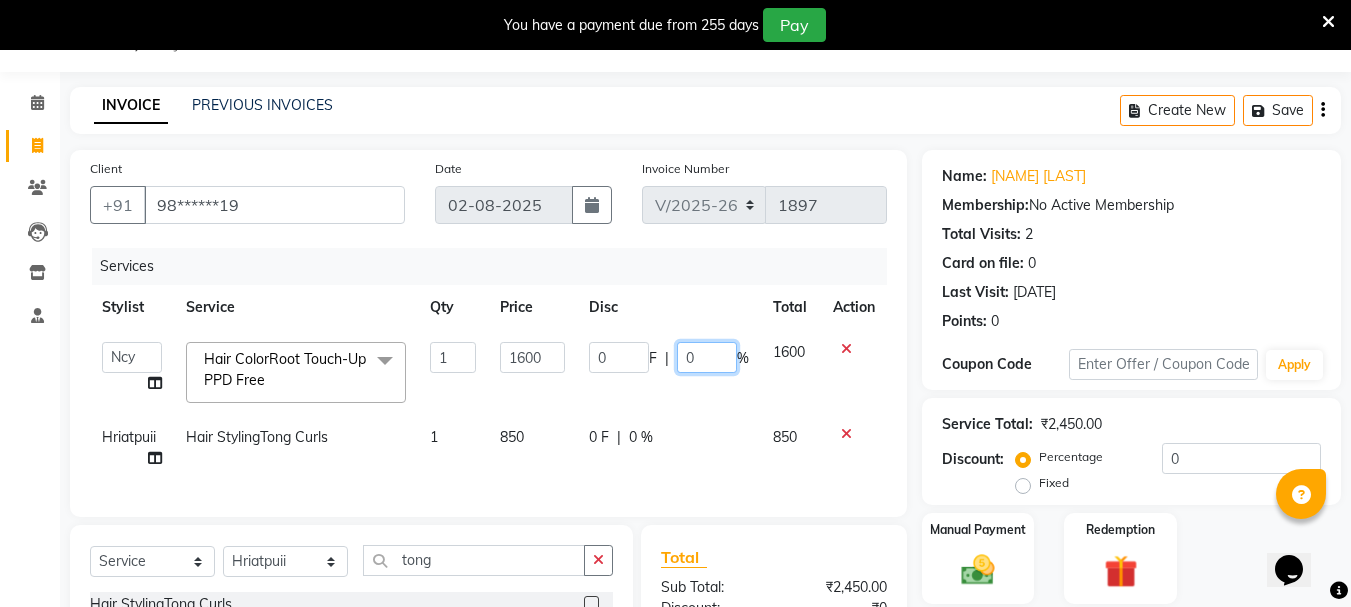 click on "0" 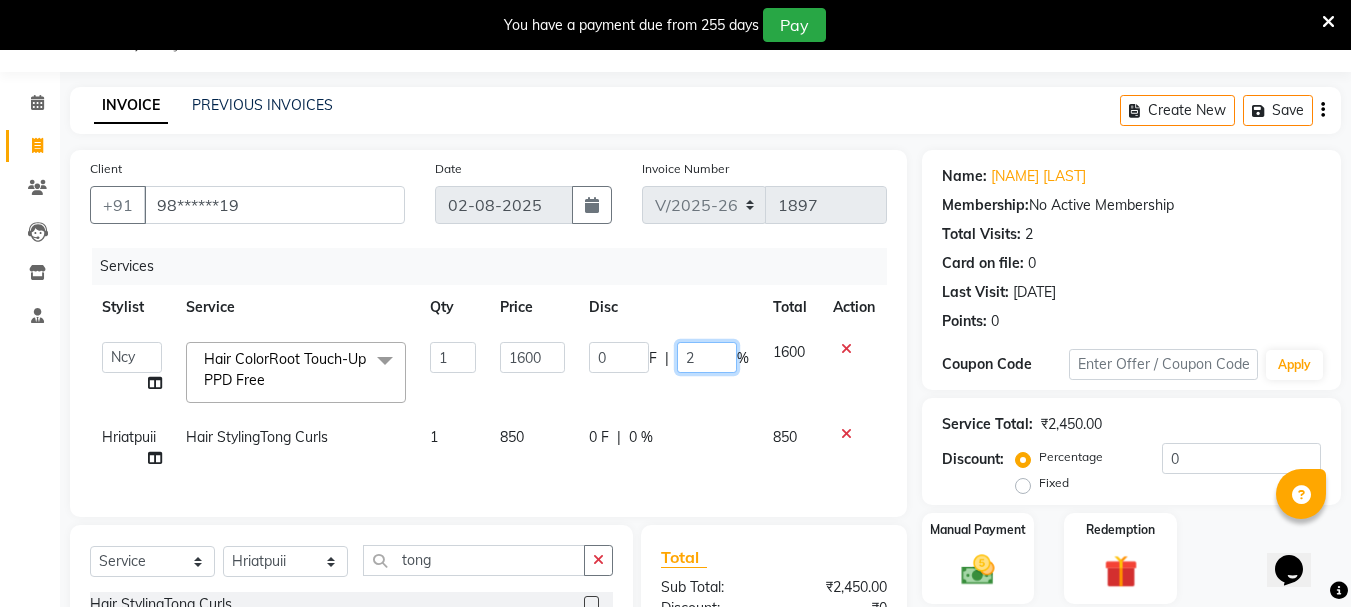 type on "20" 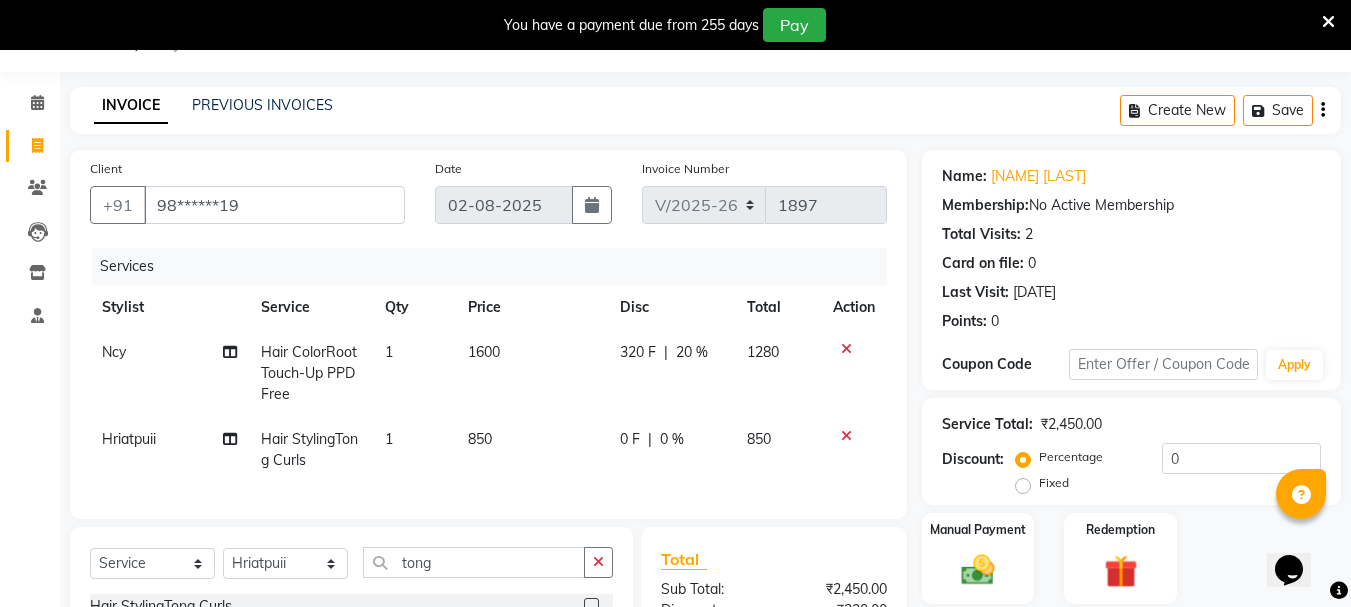 click on "320 F | 20 %" 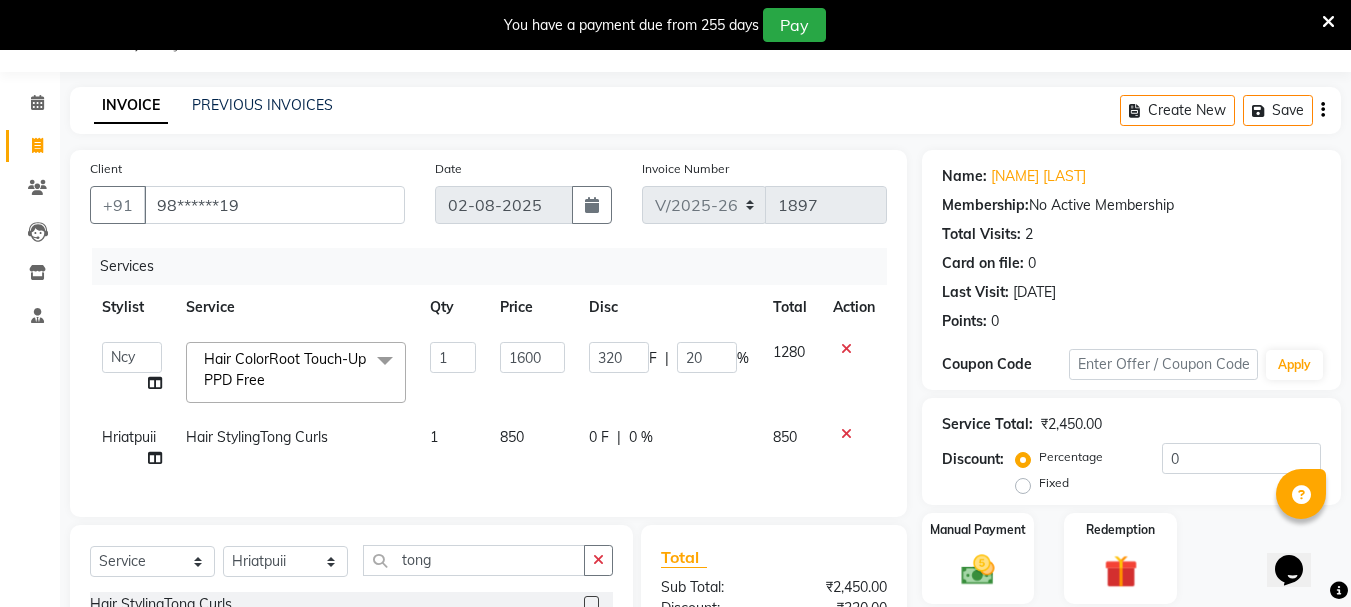 click on "0 %" 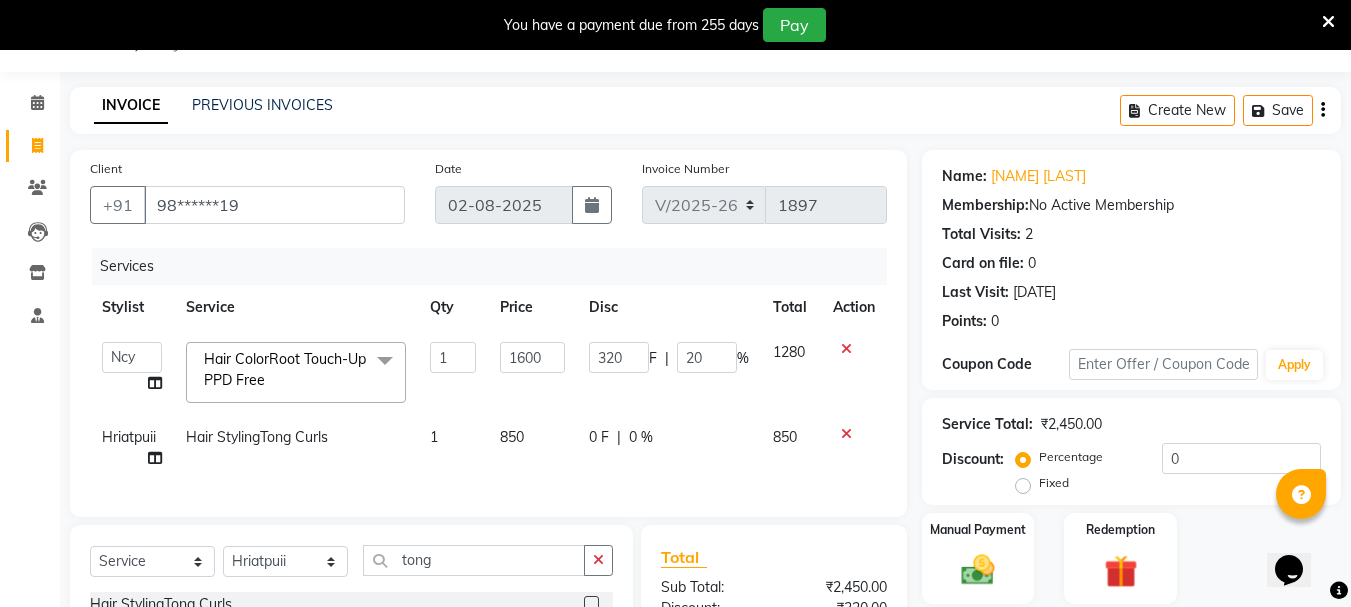 select on "64242" 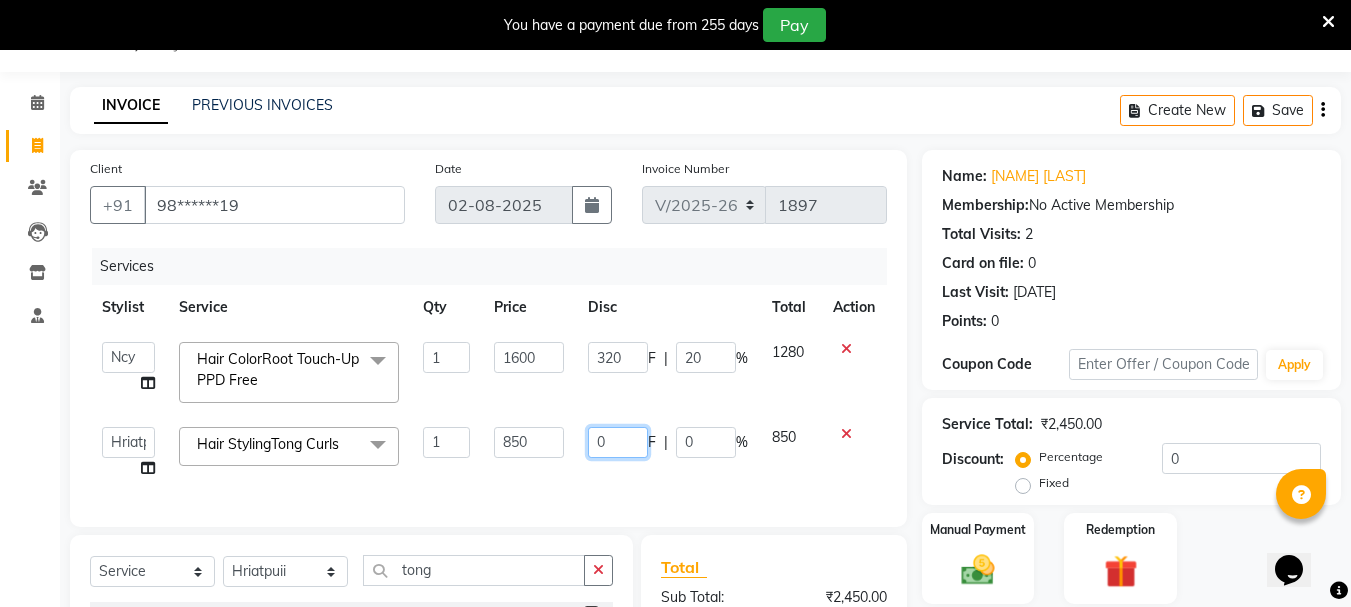 click on "0" 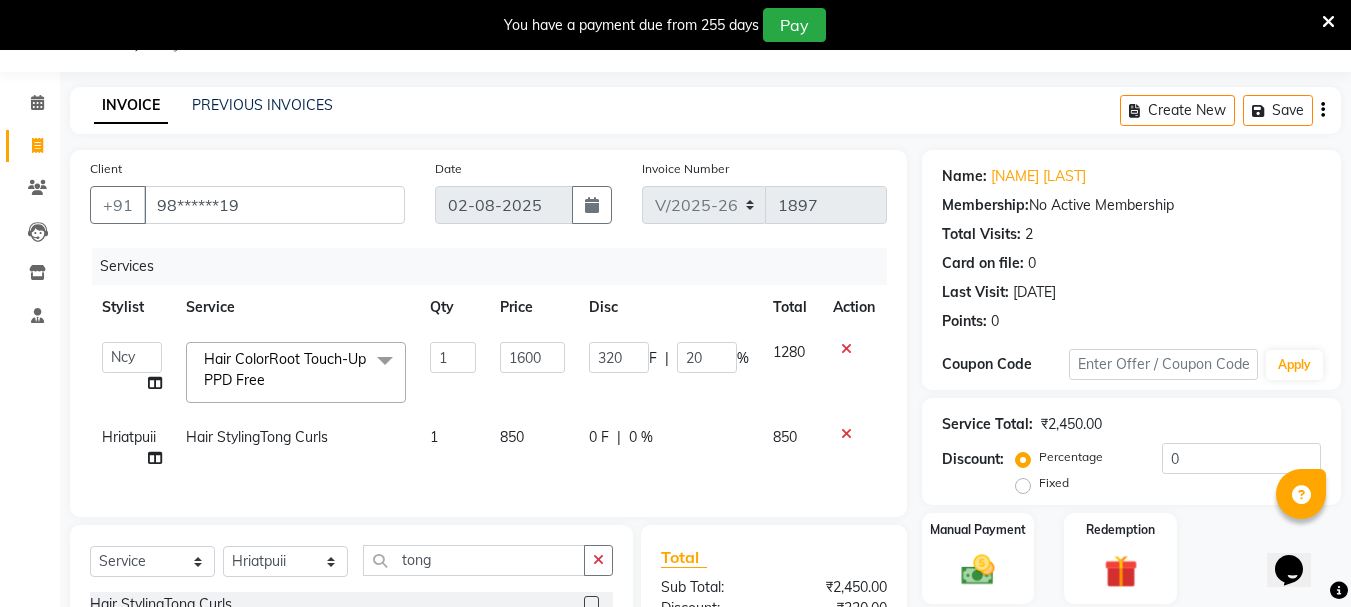 click on "850" 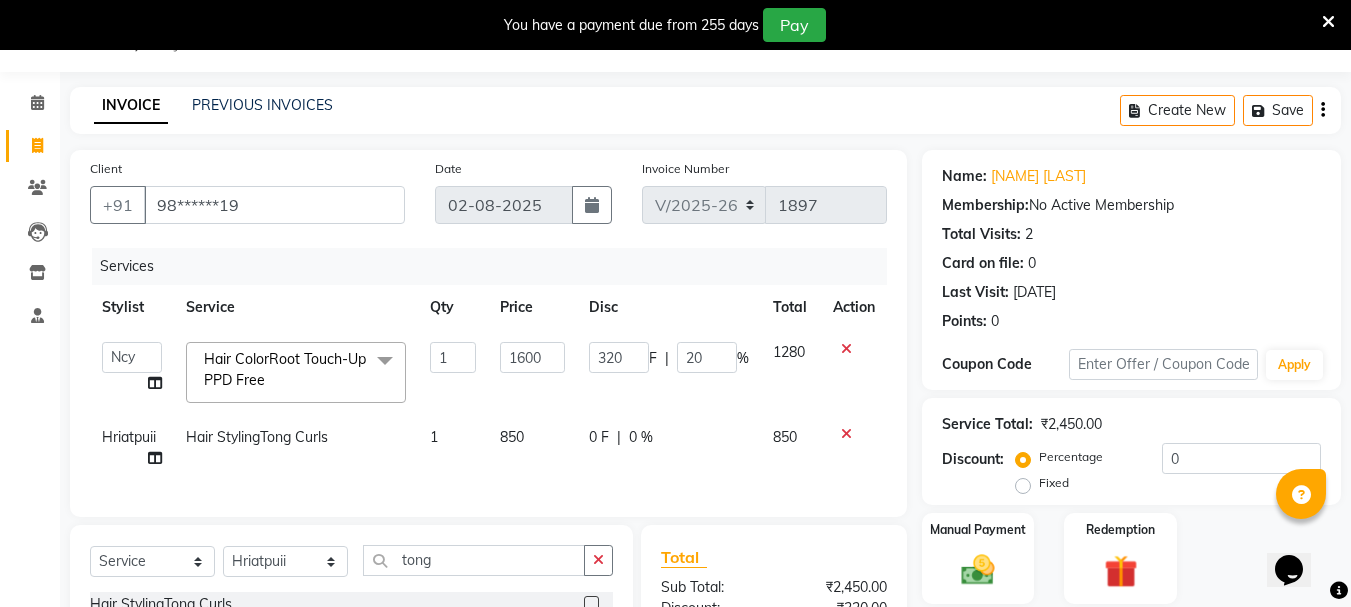select on "64242" 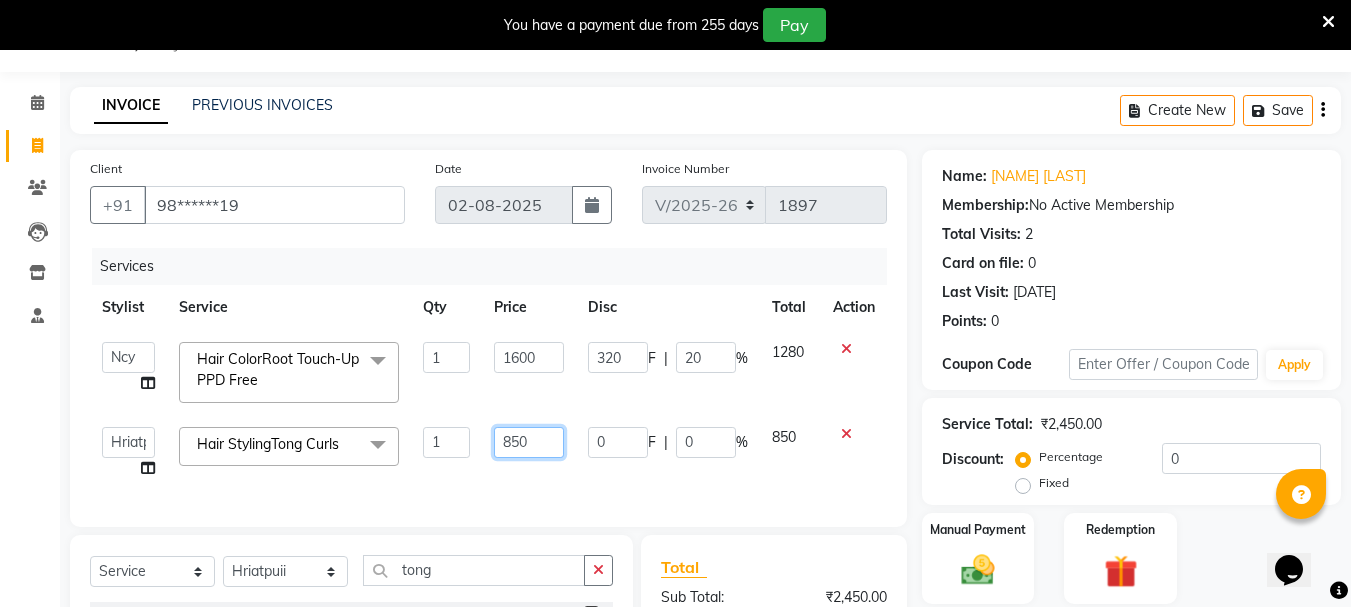 click on "850" 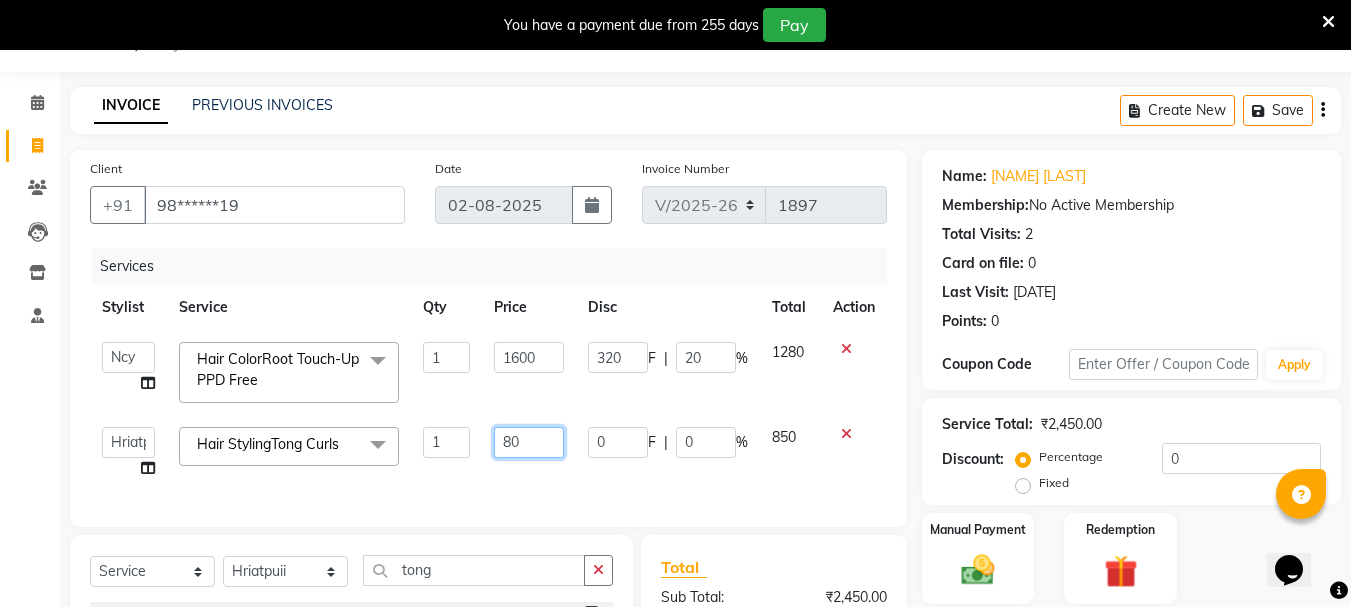 type on "800" 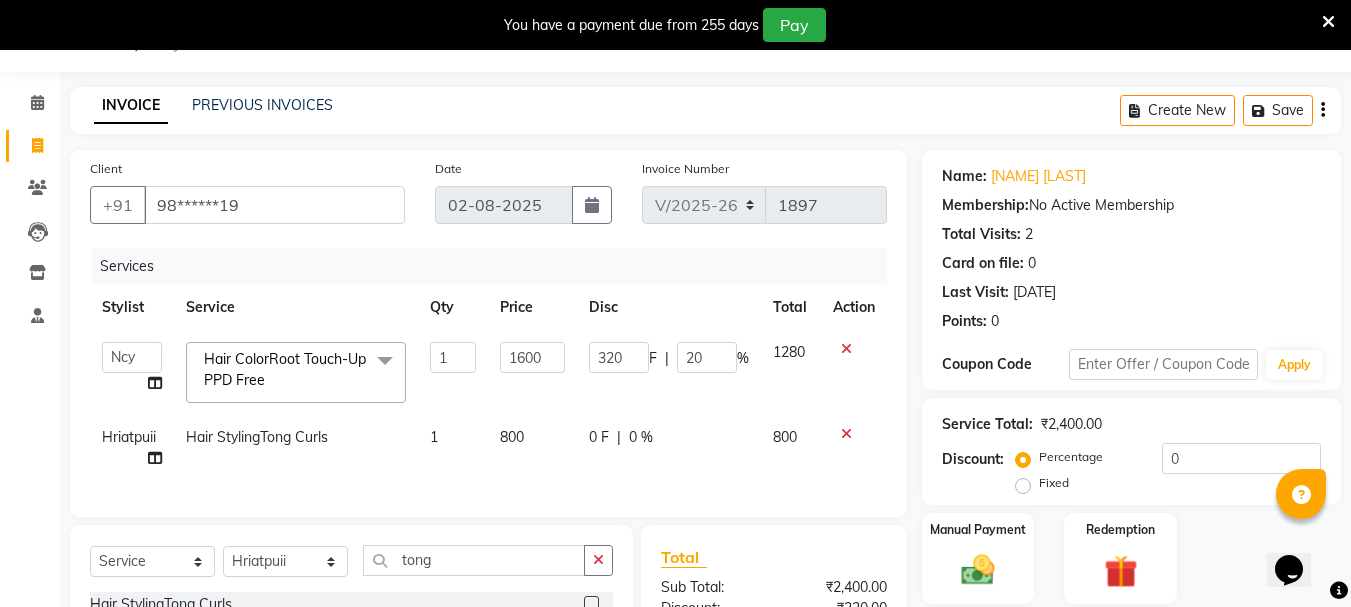 click on "0 F | 0 %" 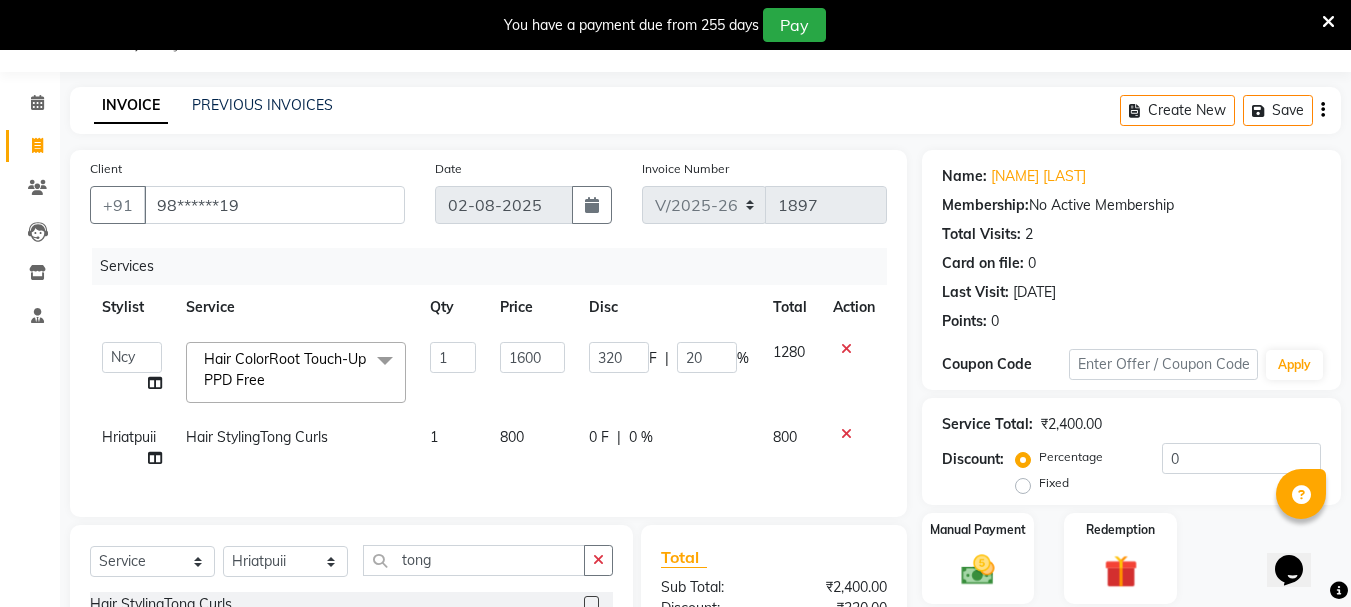 select on "64242" 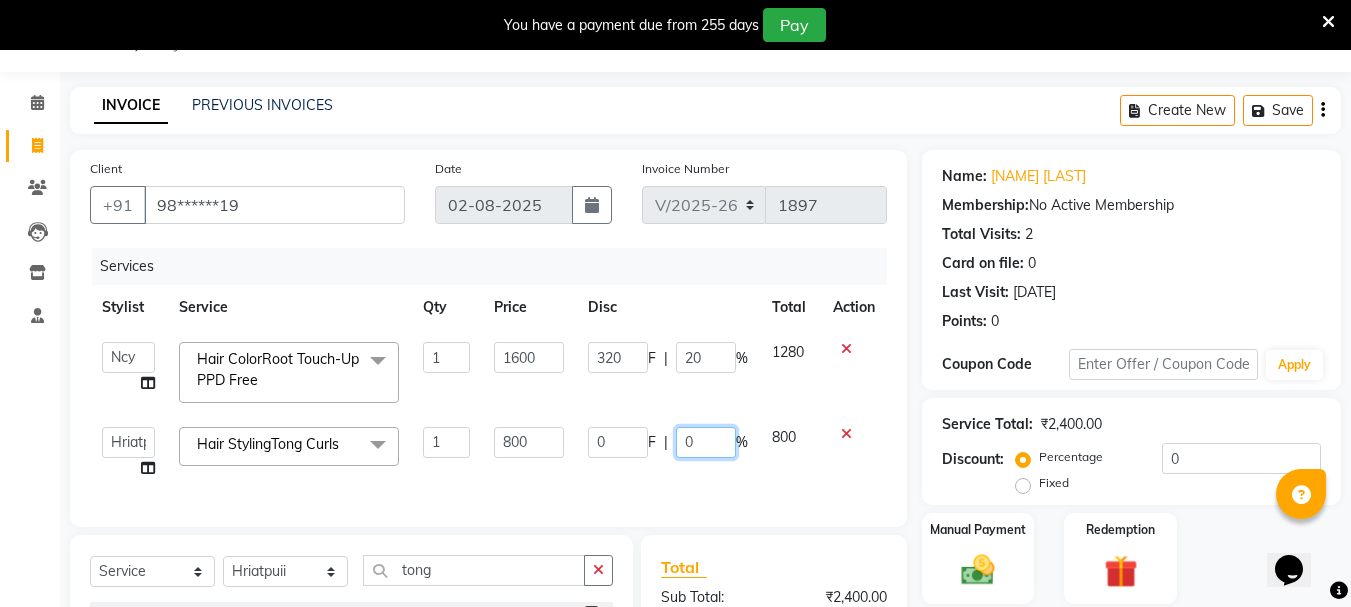 click on "0" 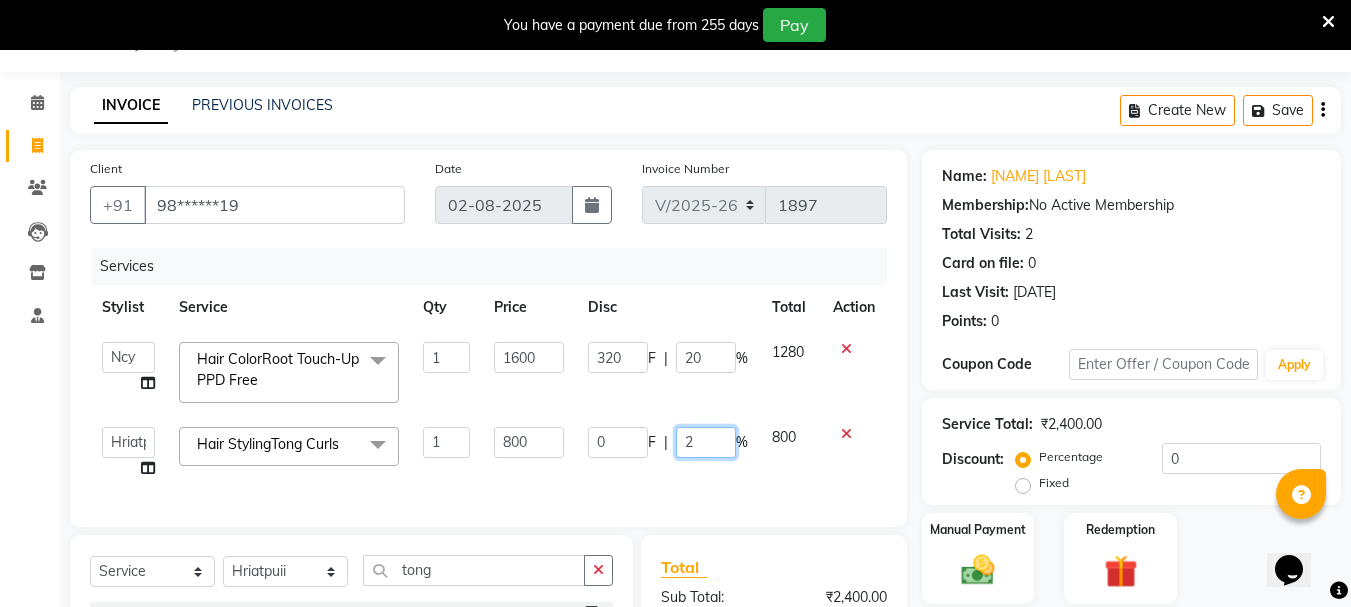 type on "20" 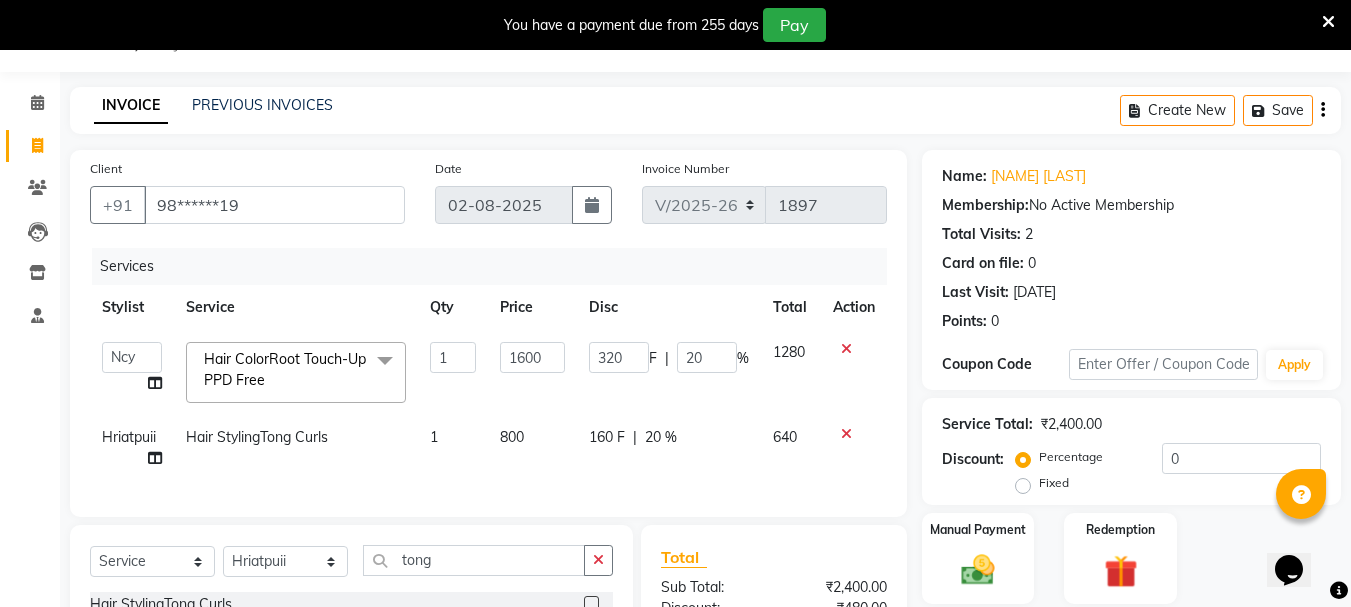 click on "Services Stylist Service Qty Price Disc Total Action  [NAME]   [NAME]   [NAME]   [NAME]   [NAME]   [NAME]   [NAME]   [NAME]   [NAME]   [NAME] Salon Manager   [NAME]   [NAME]   [NAME]   [NAME]   [NAME]   [NAME]   [NAME]   [NAME]   [NAME]   [NAME]  Hair ColorRoot Touch-Up PPD Free  x Hair StylingCreative Style Director Hair StylingSenior Stylist Hair StylingStylist Hair StylingBlunt Hair Cut Hair StylingFringe Hair StylingKids Hair Cut (below 6 years) Hair StylingShampoo & Conditioning Hair StylingBlow-dry Hair StylingIroning Hair StylingTong Curls Hair Accessories Hair ColorRoot Touch-Up Vegan Hair ColorRoot Touch-Up PPD Free Hair ColorRoot Touch-Up Ammonia Free Hair ColorHighlights (Per Foil) Hair ColorHighlights with pre lightener (Per Foil) Hair ColorCrazy Hair Color (Per Foil) Hair ColorGlobal Hair Color Hair ColorBalayage/Ombre Henna Hair Toning Hair & Scalp TreatmentHair Spa - Shea Butter Hair & Scalp TreatmentHair Spa - Nashi Hair & Scalp Treatment[NAME] Hair & Scalp TreatmentQOD F4st Hair TreatmentEpres Shots" 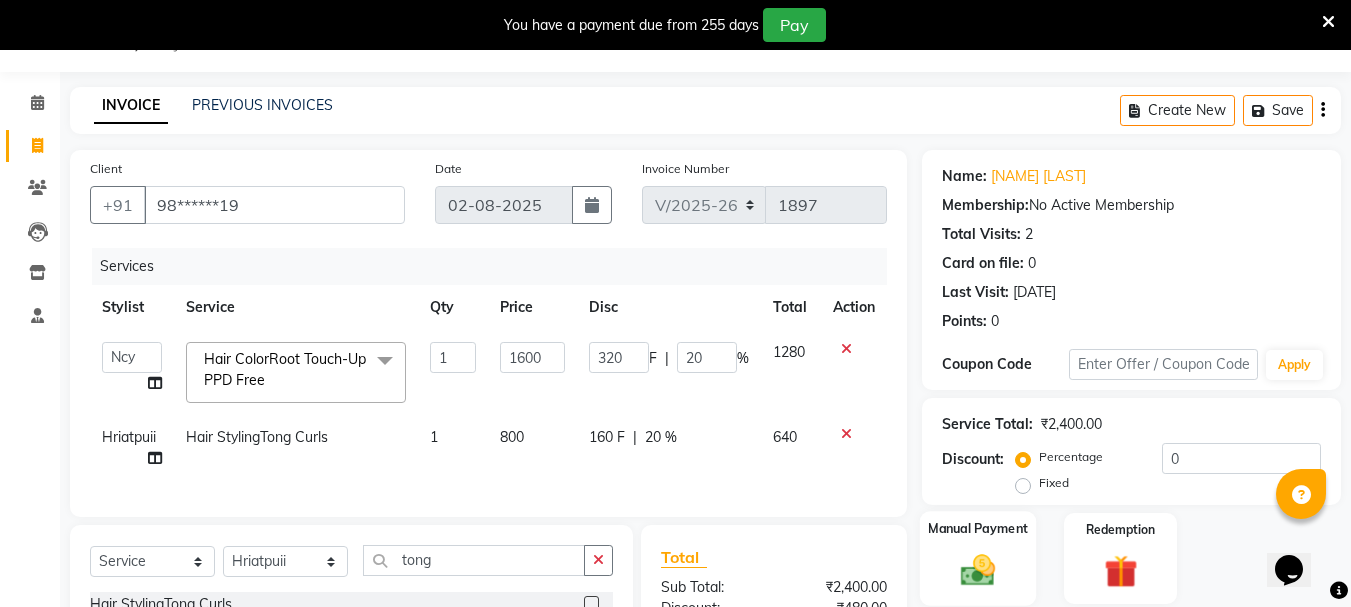 click 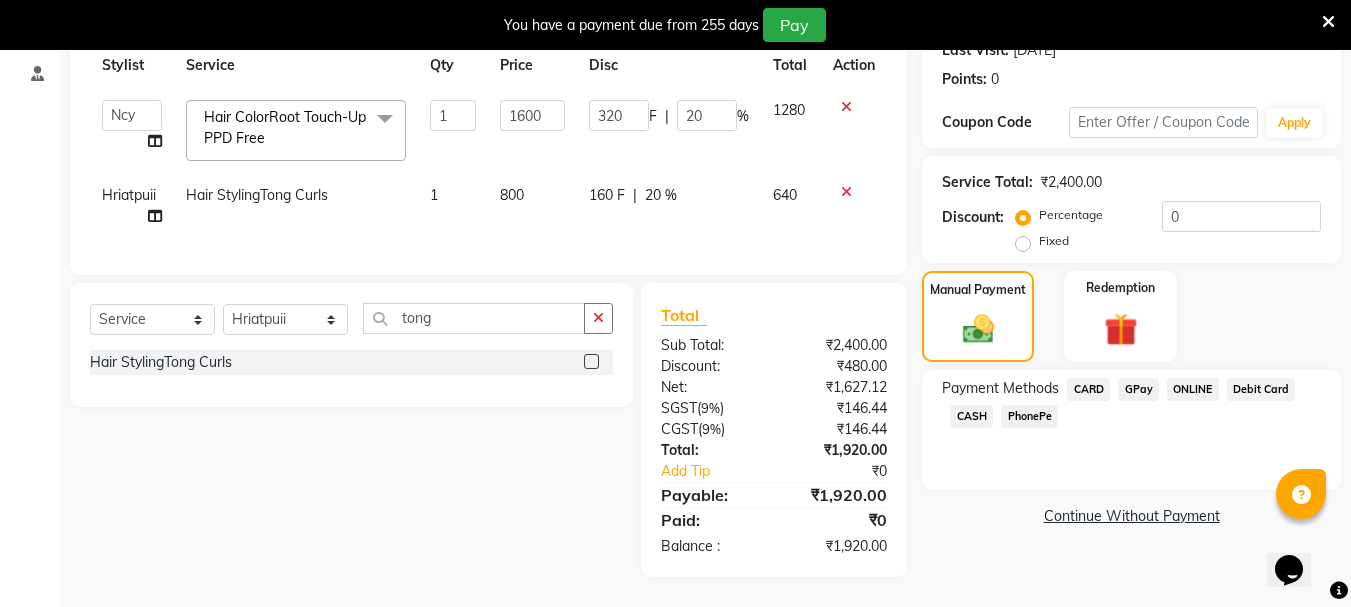 scroll, scrollTop: 307, scrollLeft: 0, axis: vertical 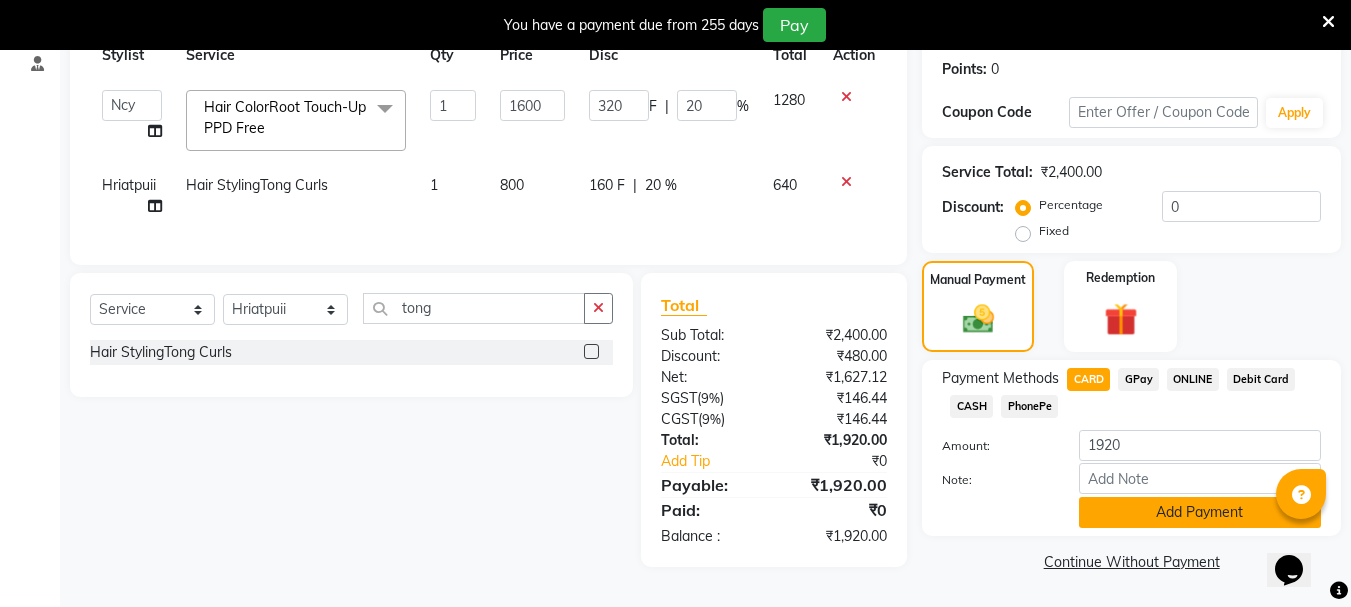 click on "Add Payment" 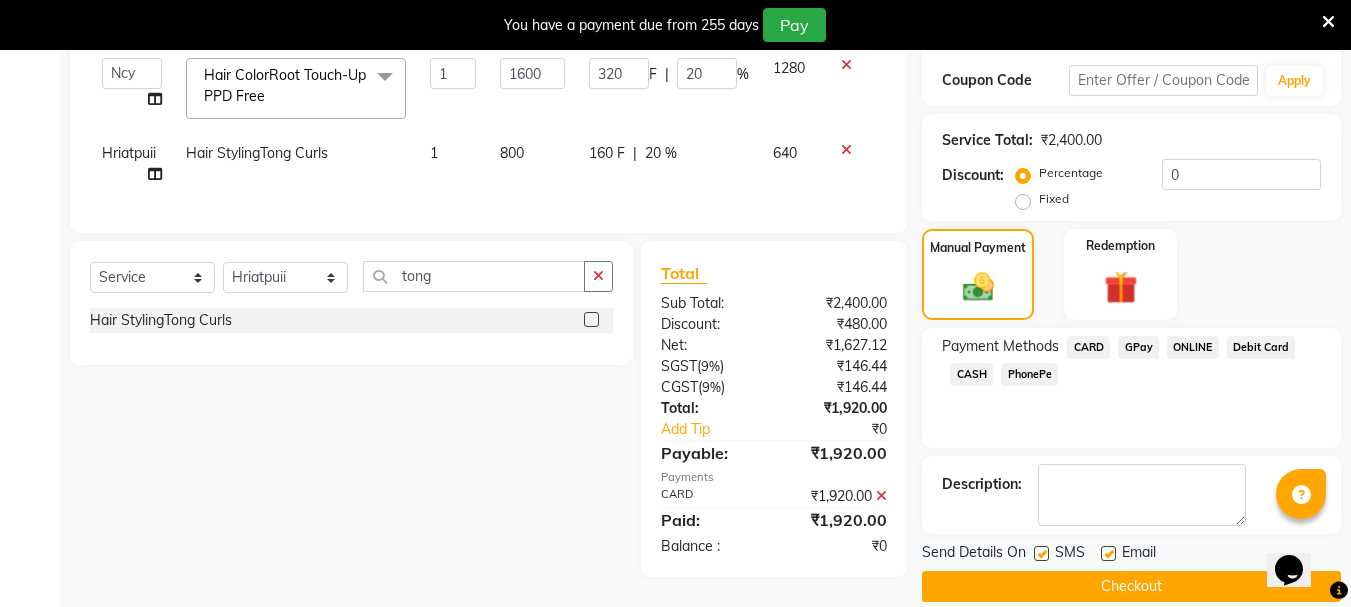 scroll, scrollTop: 359, scrollLeft: 0, axis: vertical 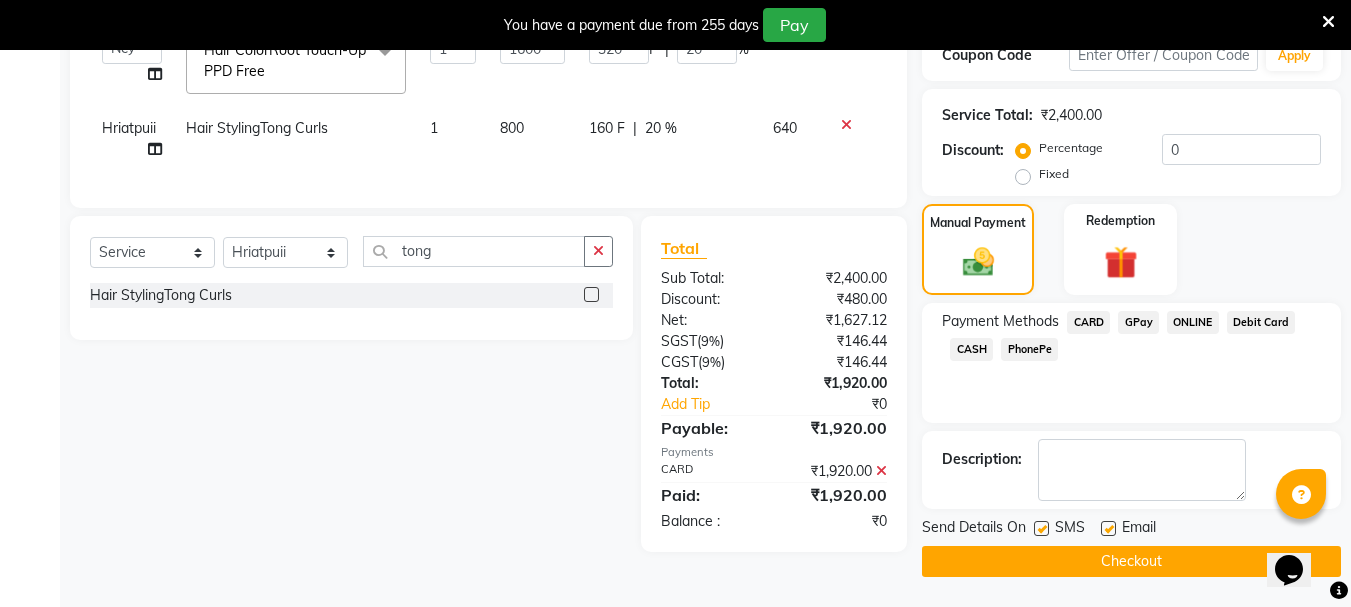 click on "Checkout" 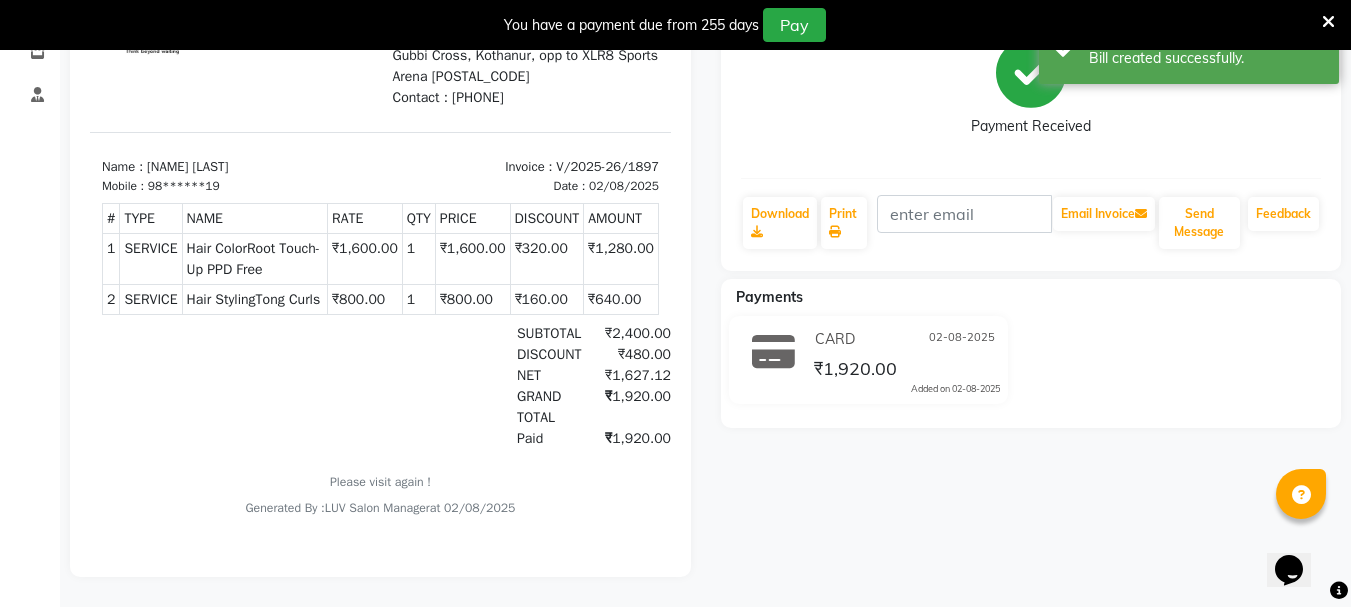 scroll, scrollTop: 0, scrollLeft: 0, axis: both 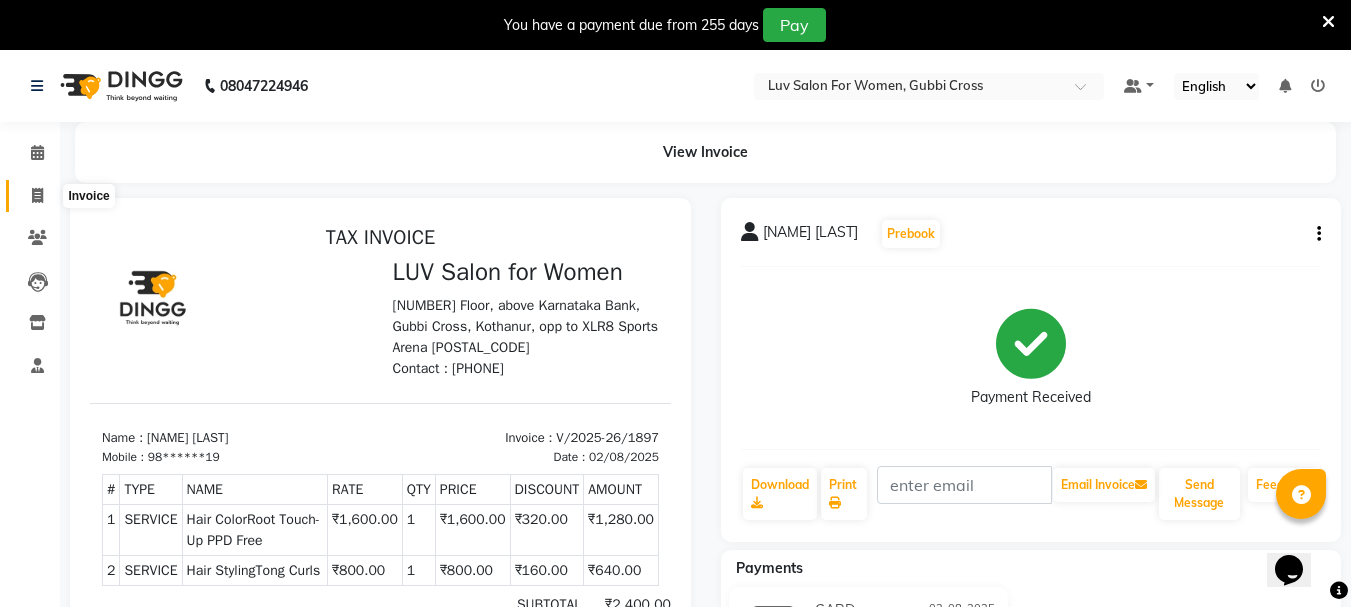 click 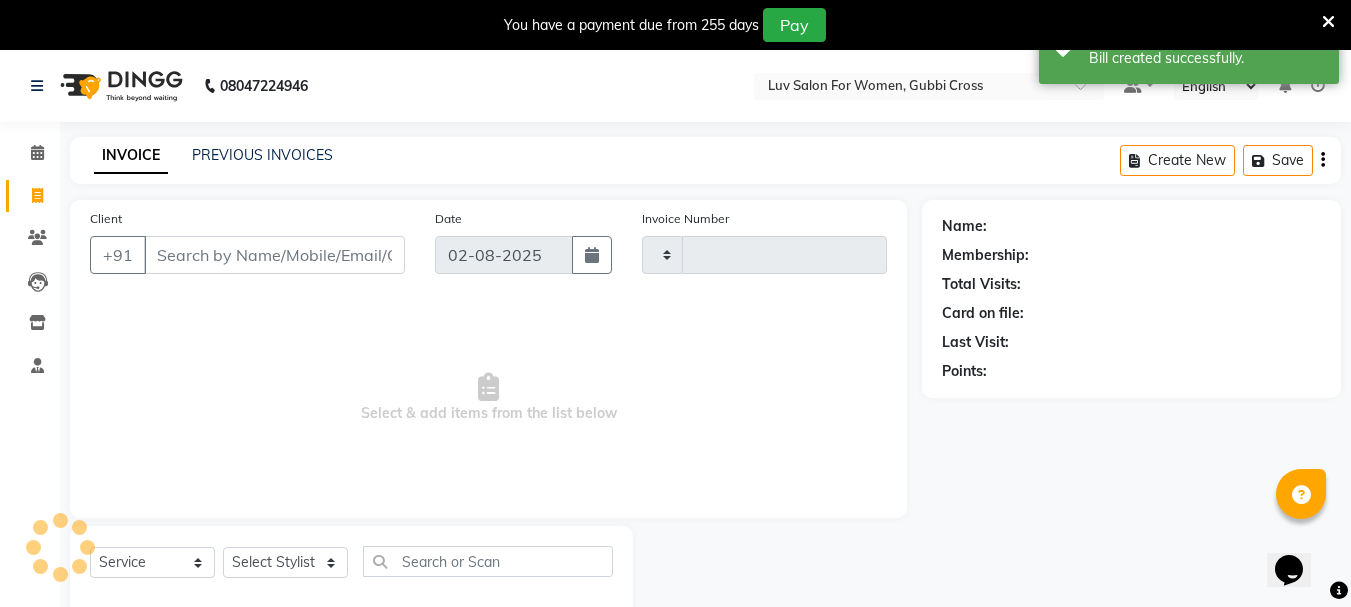 scroll, scrollTop: 50, scrollLeft: 0, axis: vertical 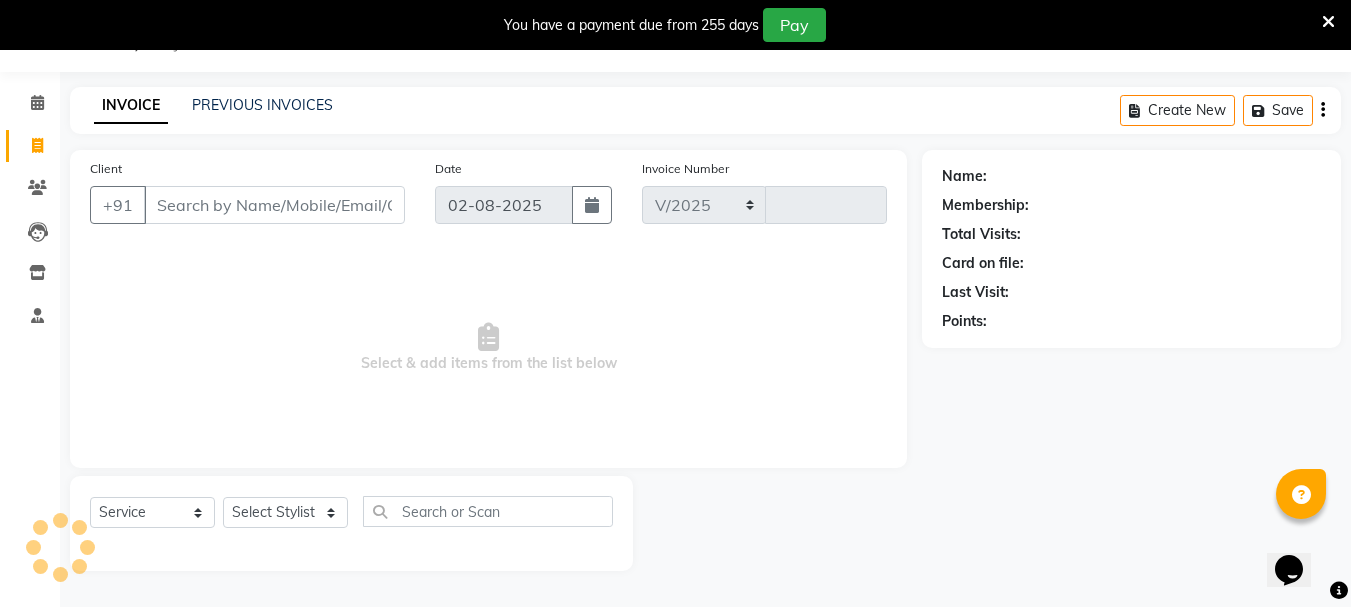 select on "7221" 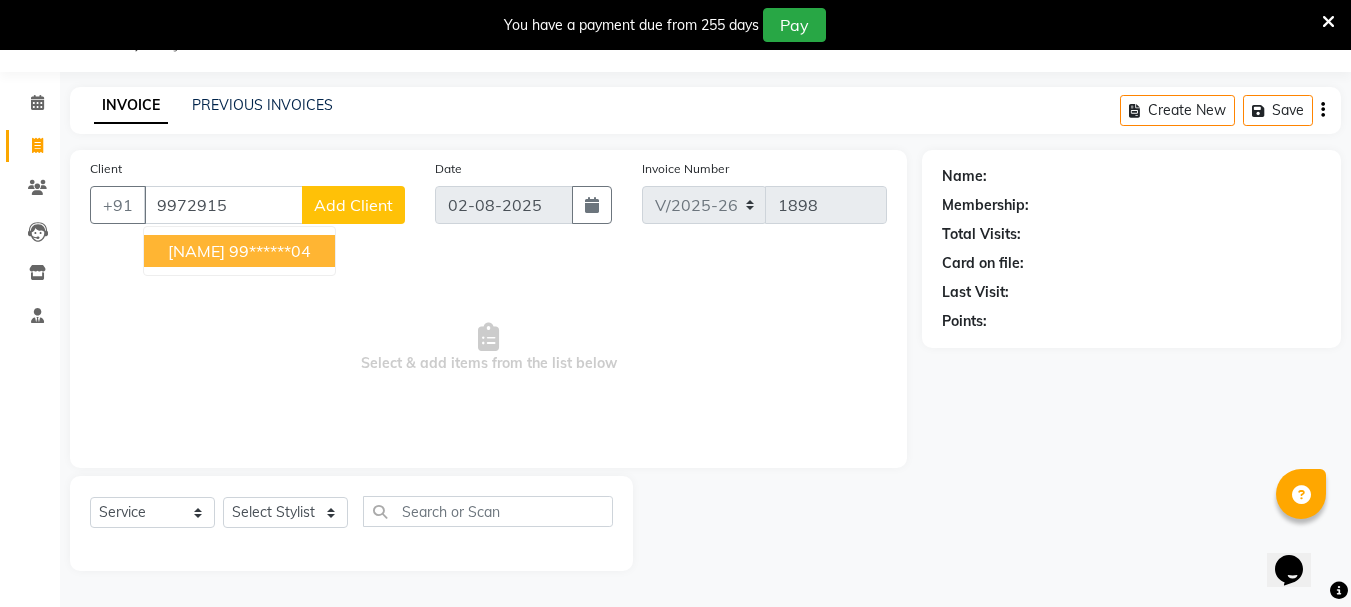 click on "99******04" at bounding box center [270, 251] 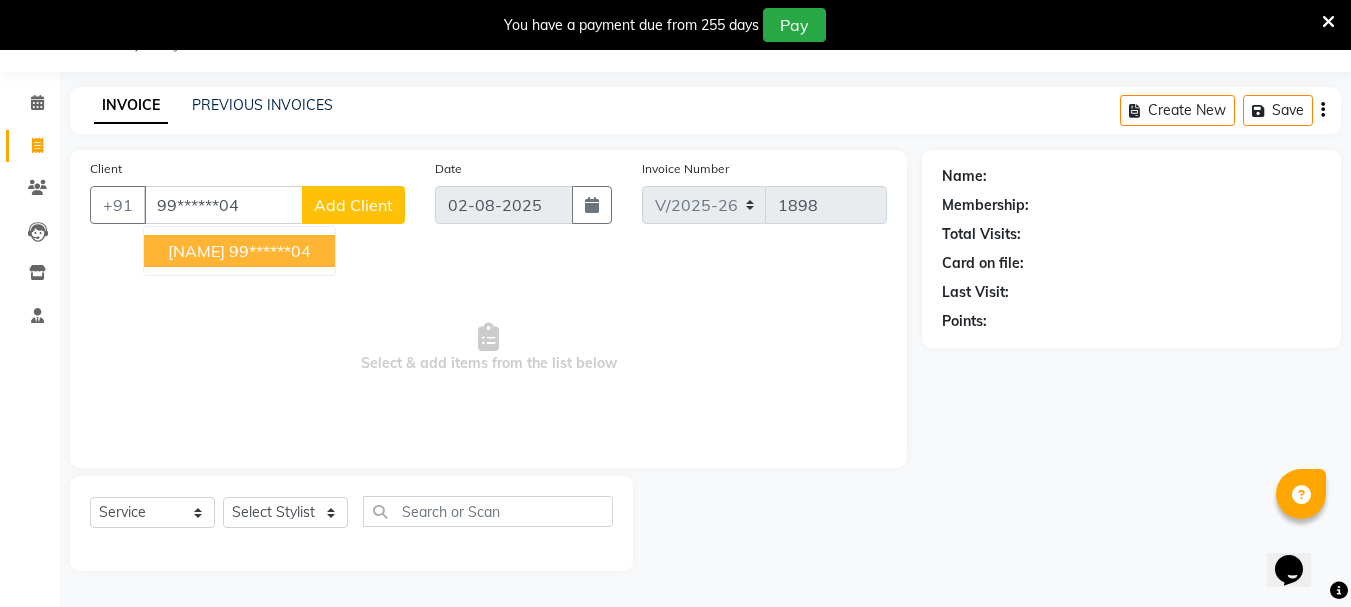 type on "99******04" 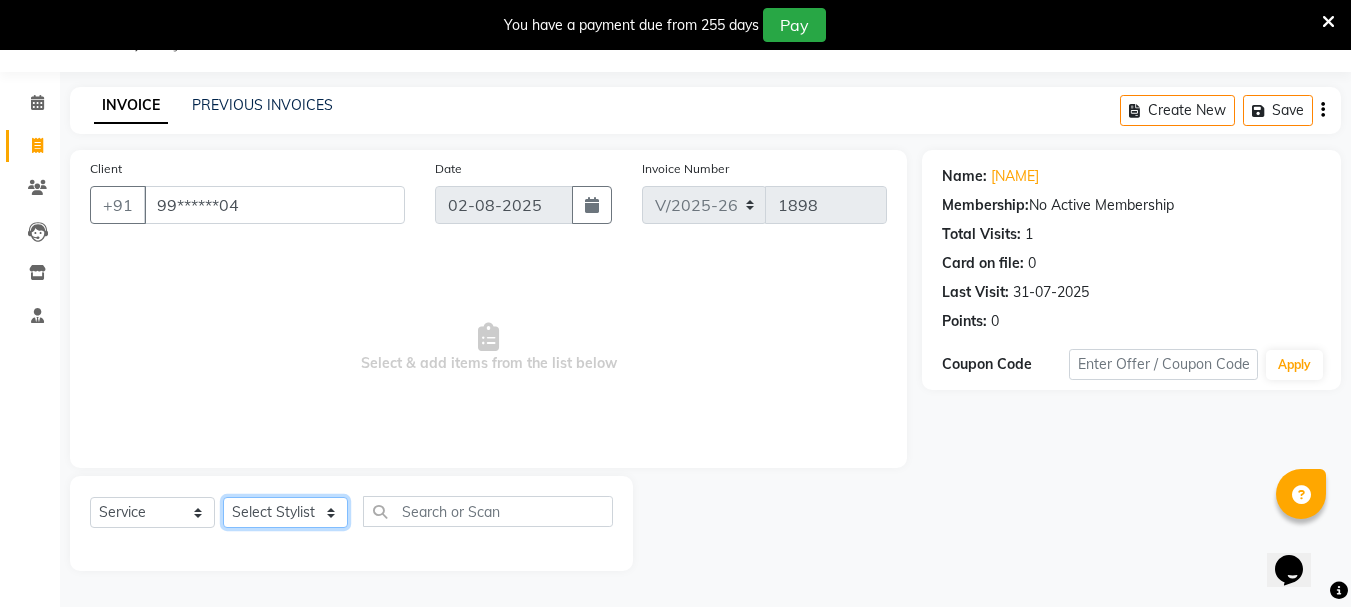 click on "Select Stylist [NAME] [NAME] [NAME] [NAME] [NAME] [NAME] [NAME] [NAME] [NAME] [NAME] Salon Manager [NAME] [NAME] [NAME] [NAME] [NAME] [NAME] [NAME] [NAME] [NAME] [NAME]" 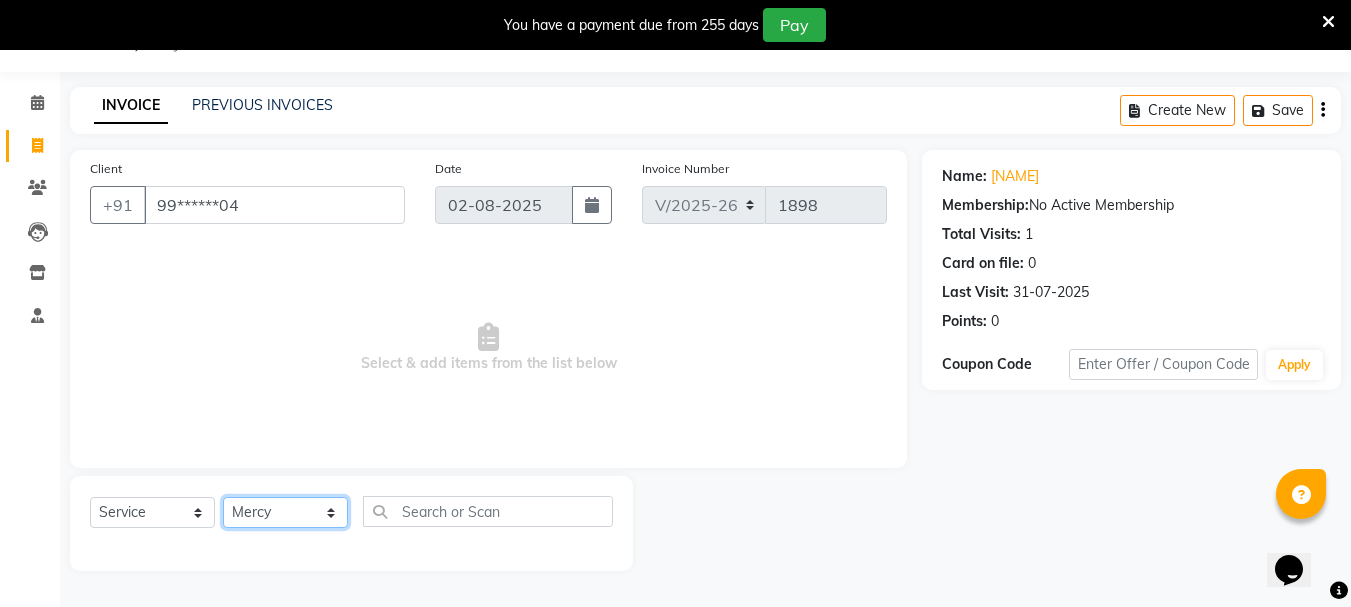 click on "Select Stylist [NAME] [NAME] [NAME] [NAME] [NAME] [NAME] [NAME] [NAME] [NAME] [NAME] Salon Manager [NAME] [NAME] [NAME] [NAME] [NAME] [NAME] [NAME] [NAME] [NAME] [NAME]" 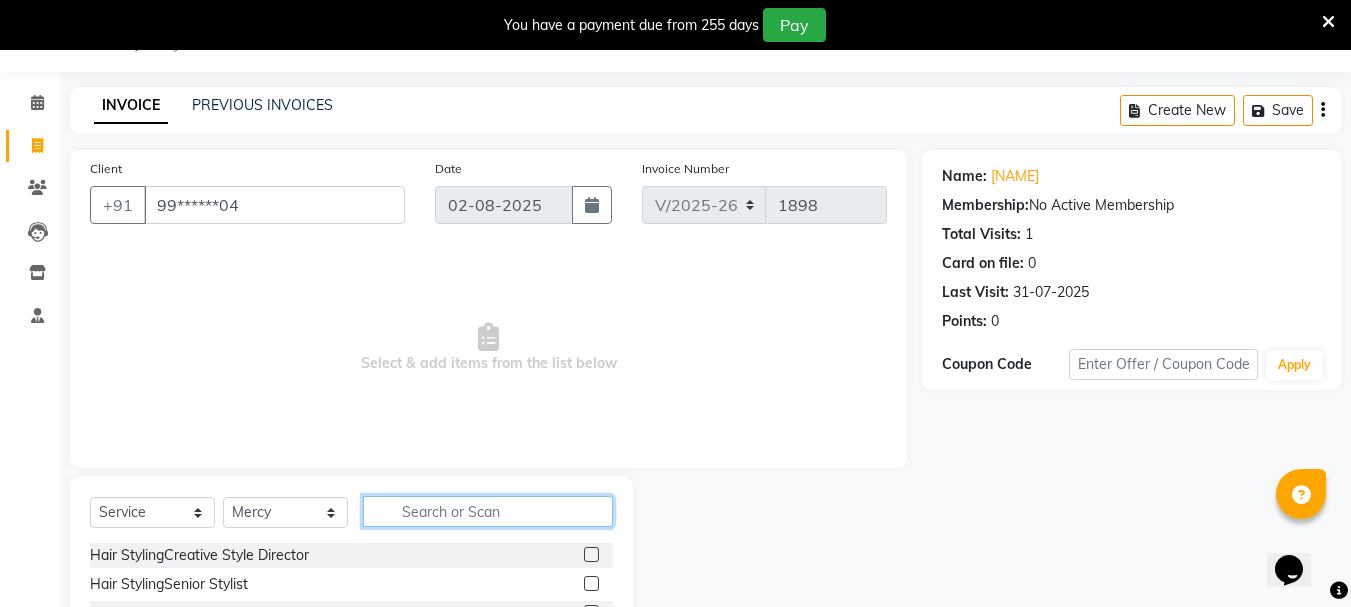click 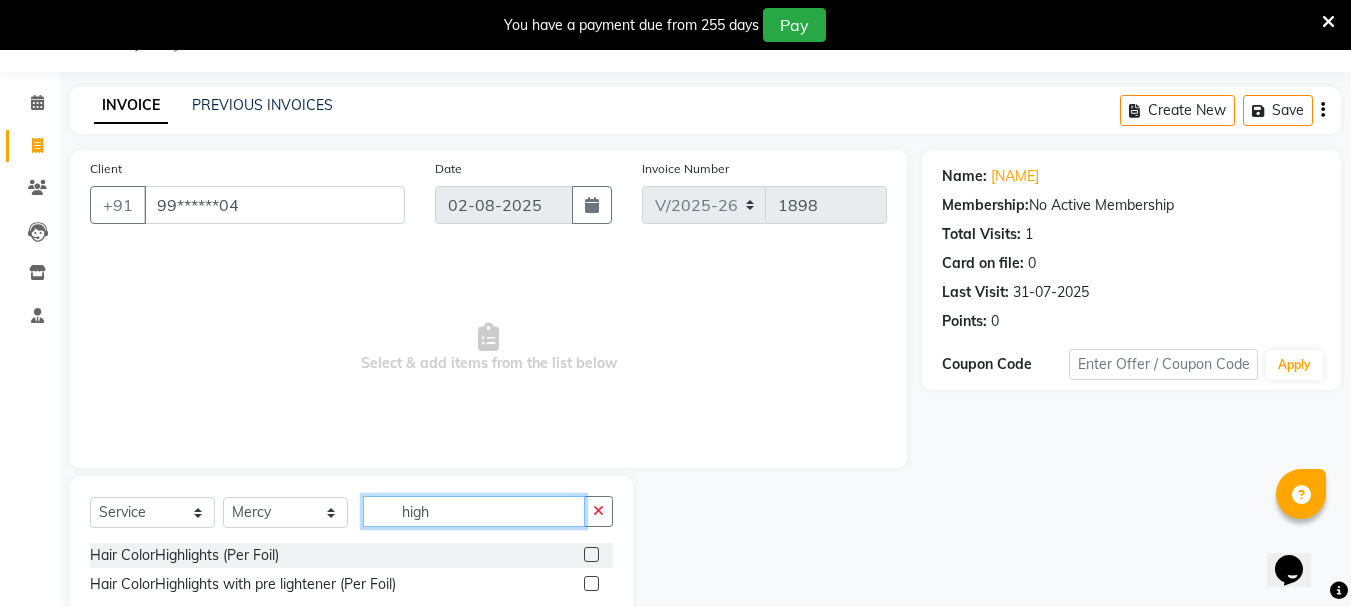 scroll, scrollTop: 102, scrollLeft: 0, axis: vertical 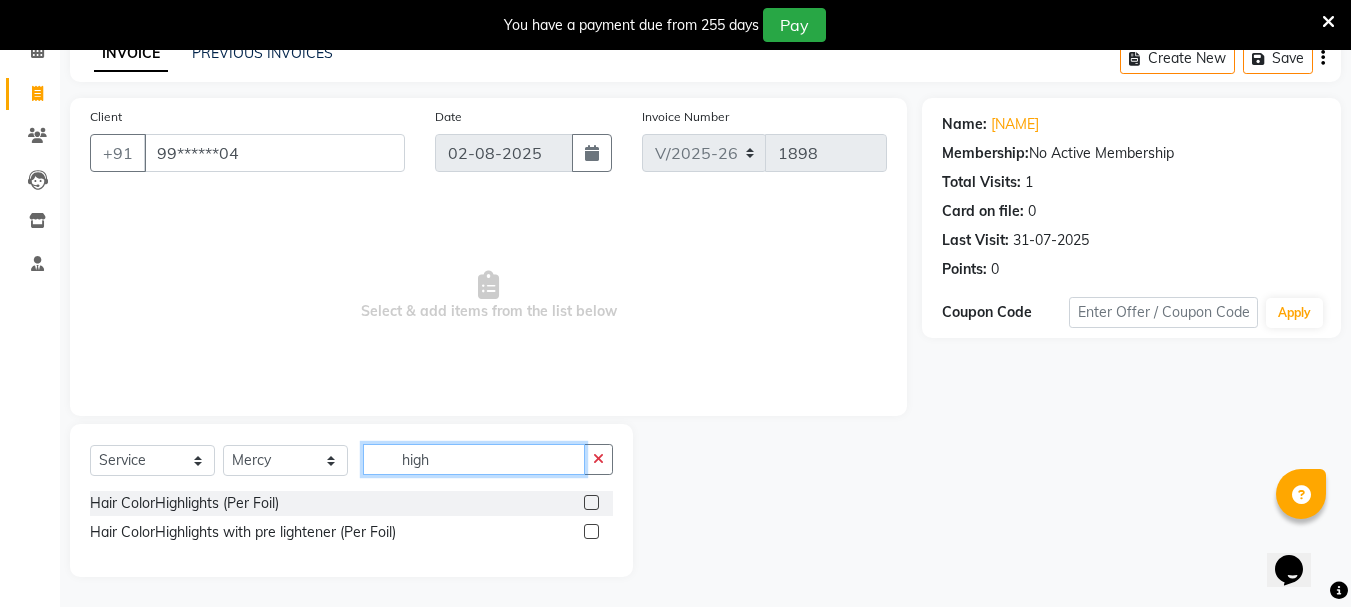 type on "high" 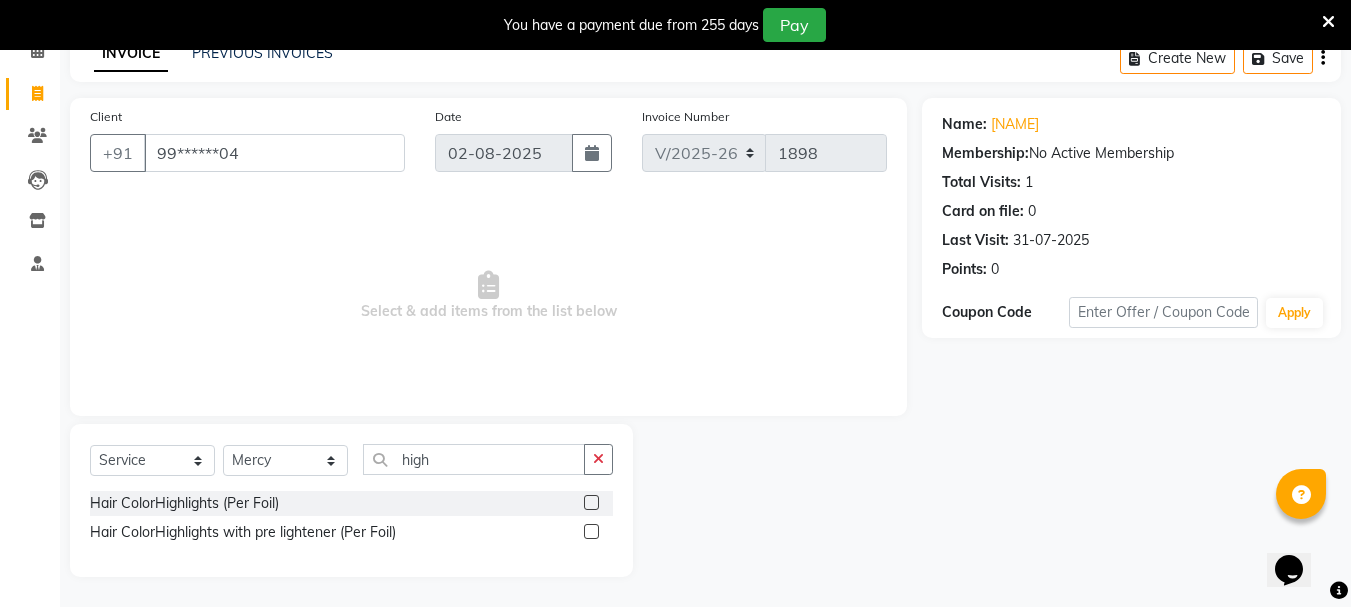 click 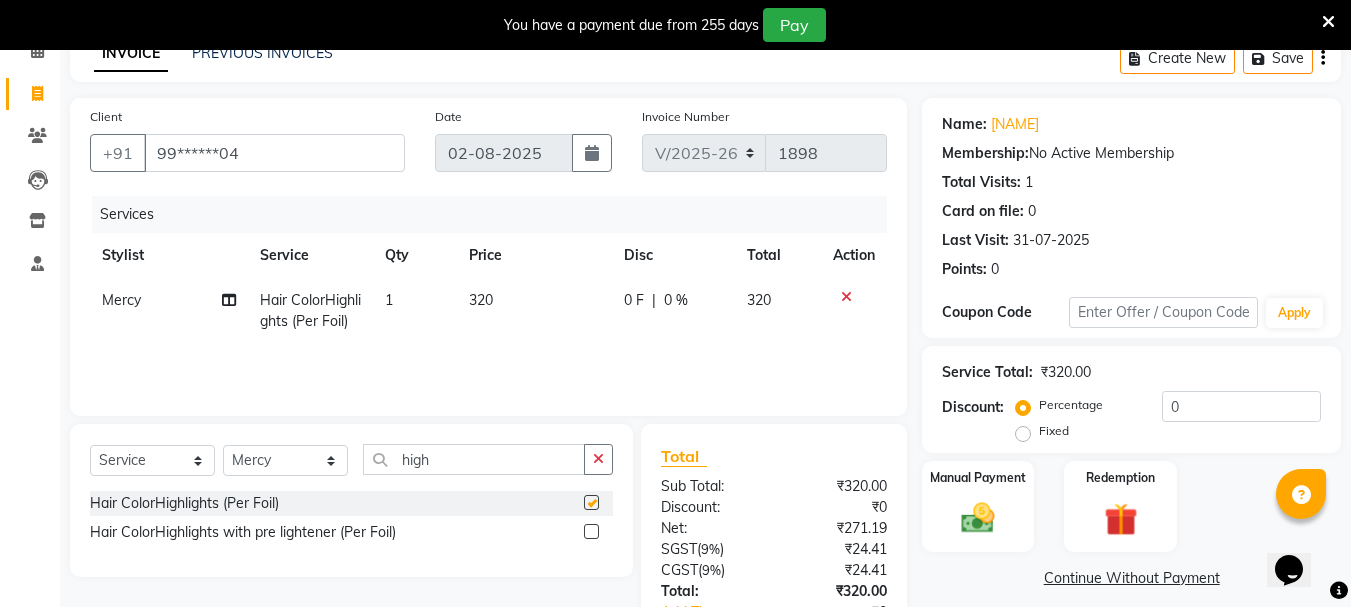 checkbox on "false" 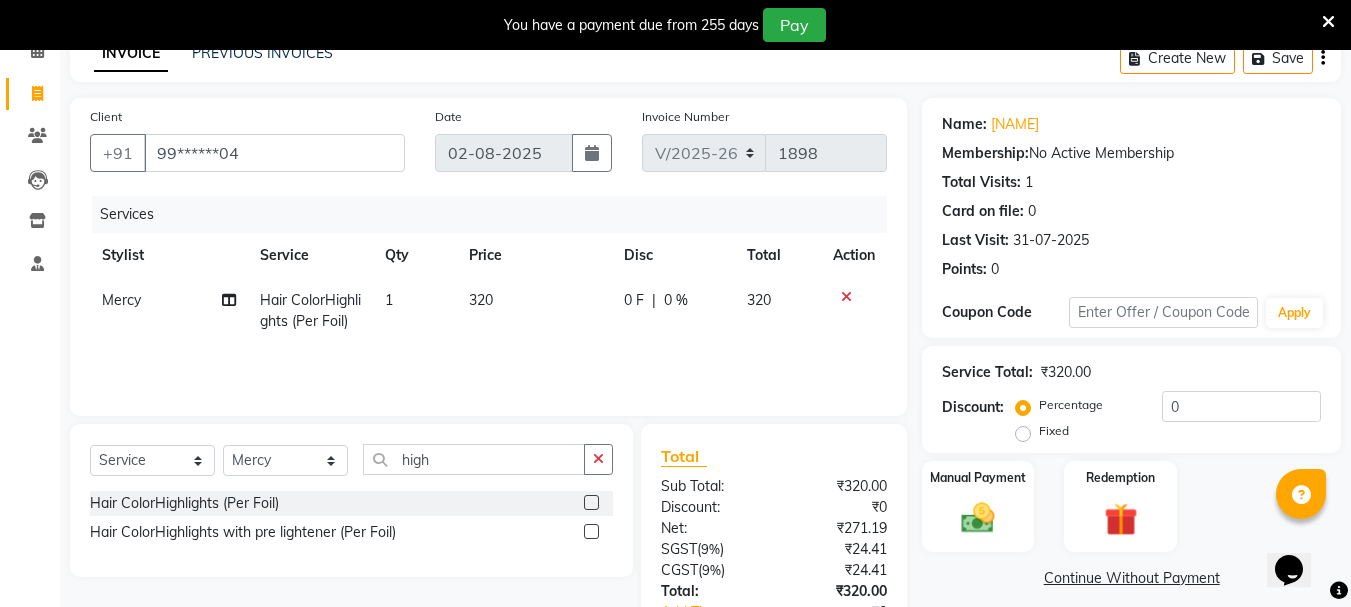 click on "320" 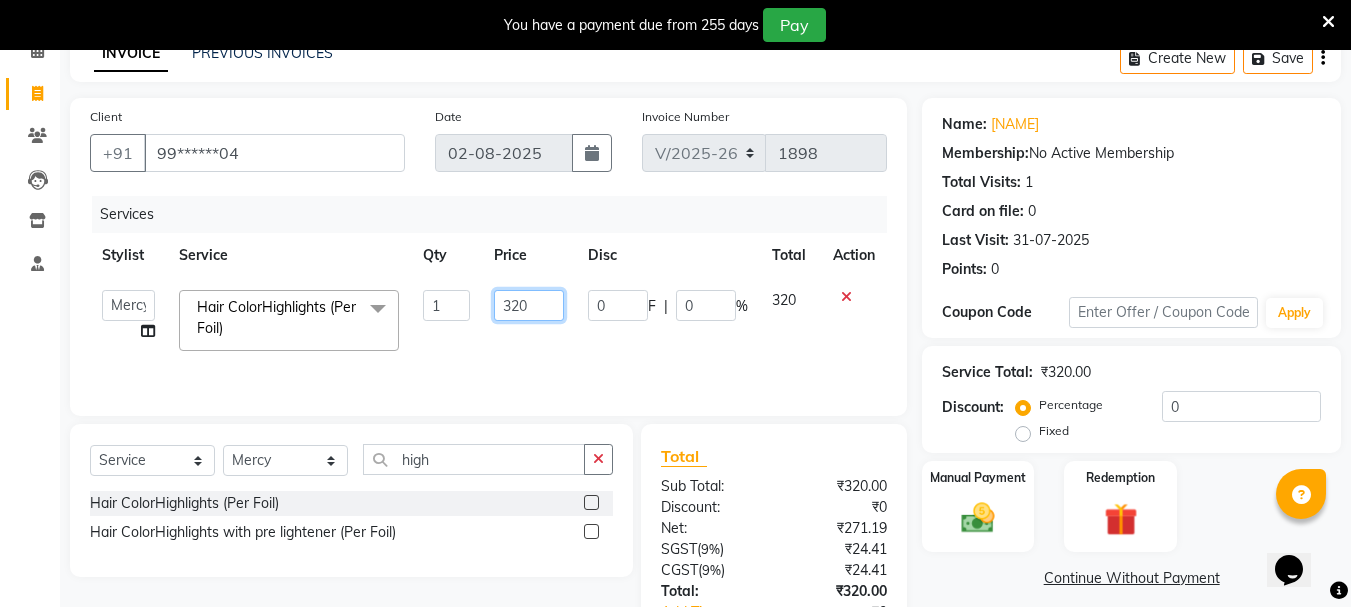 click on "320" 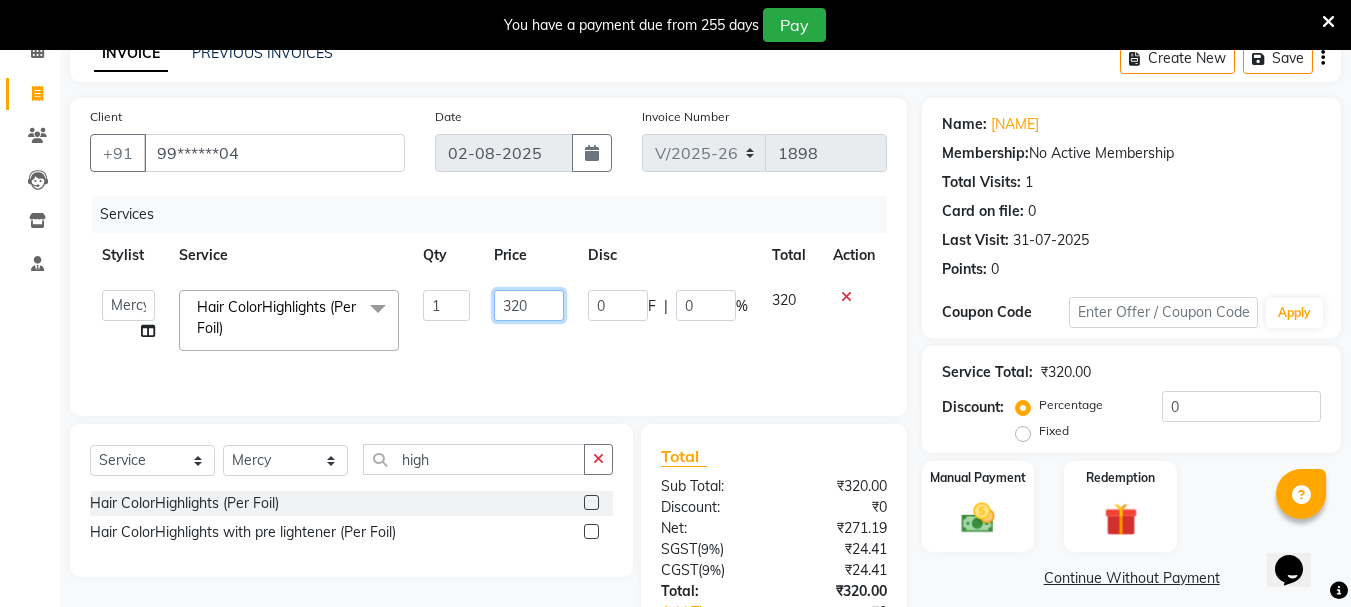 click on "320" 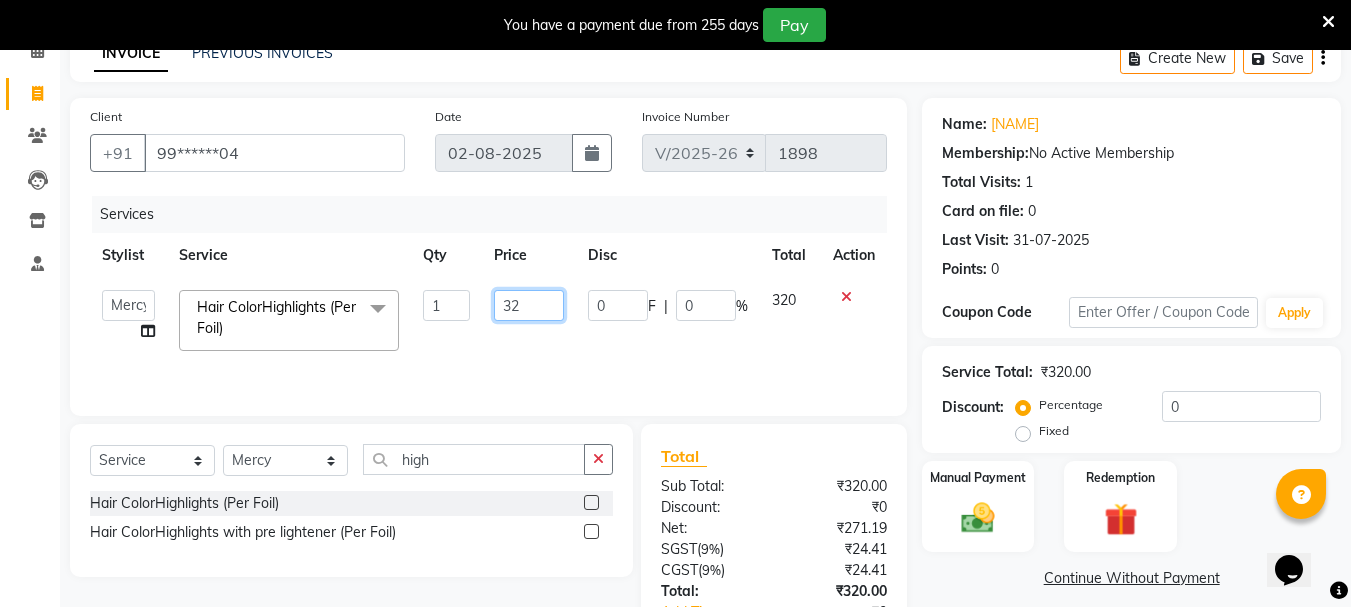 type on "3" 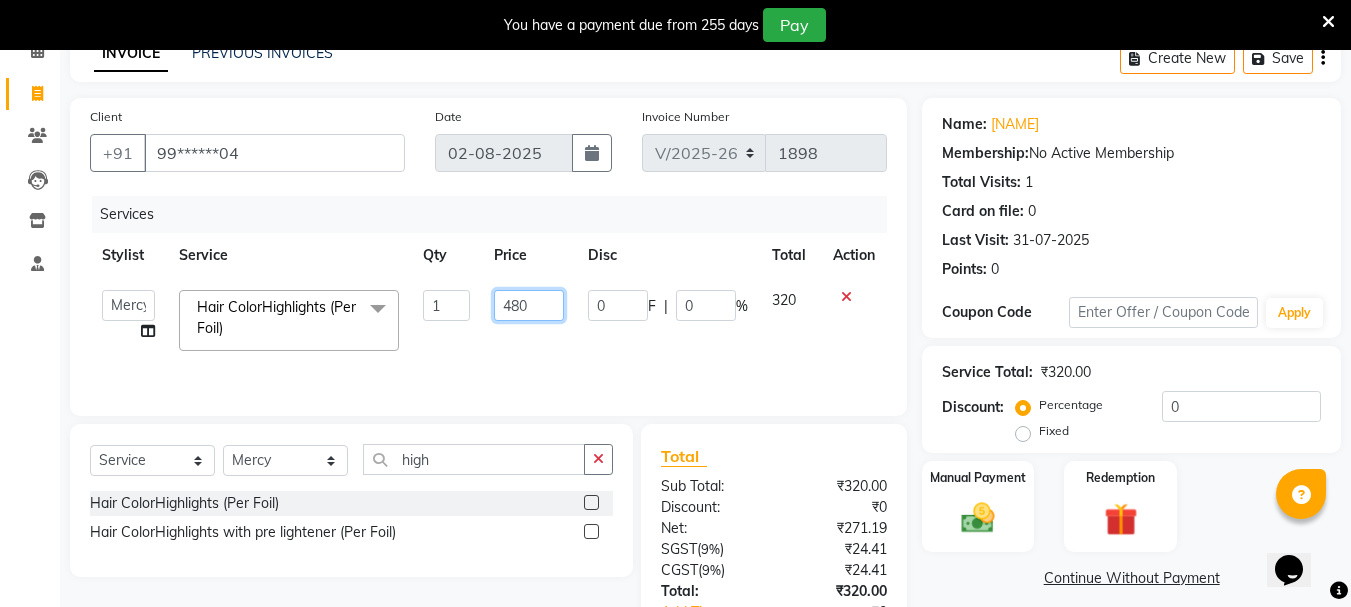 type on "4800" 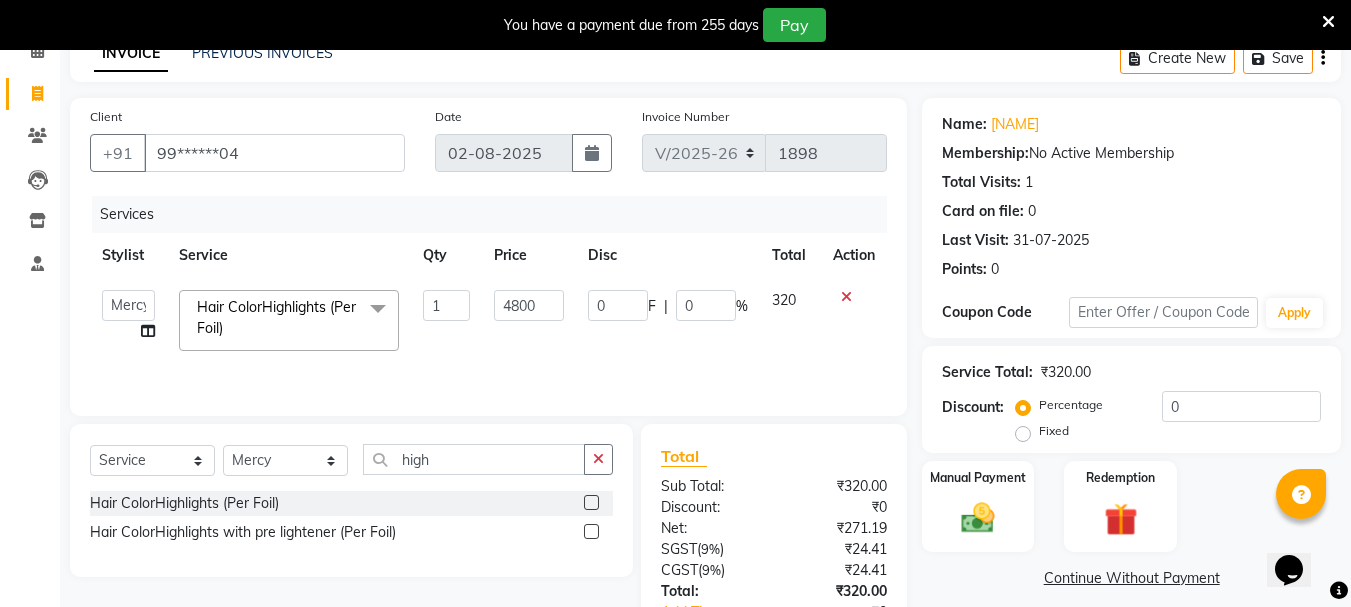 click on "4800" 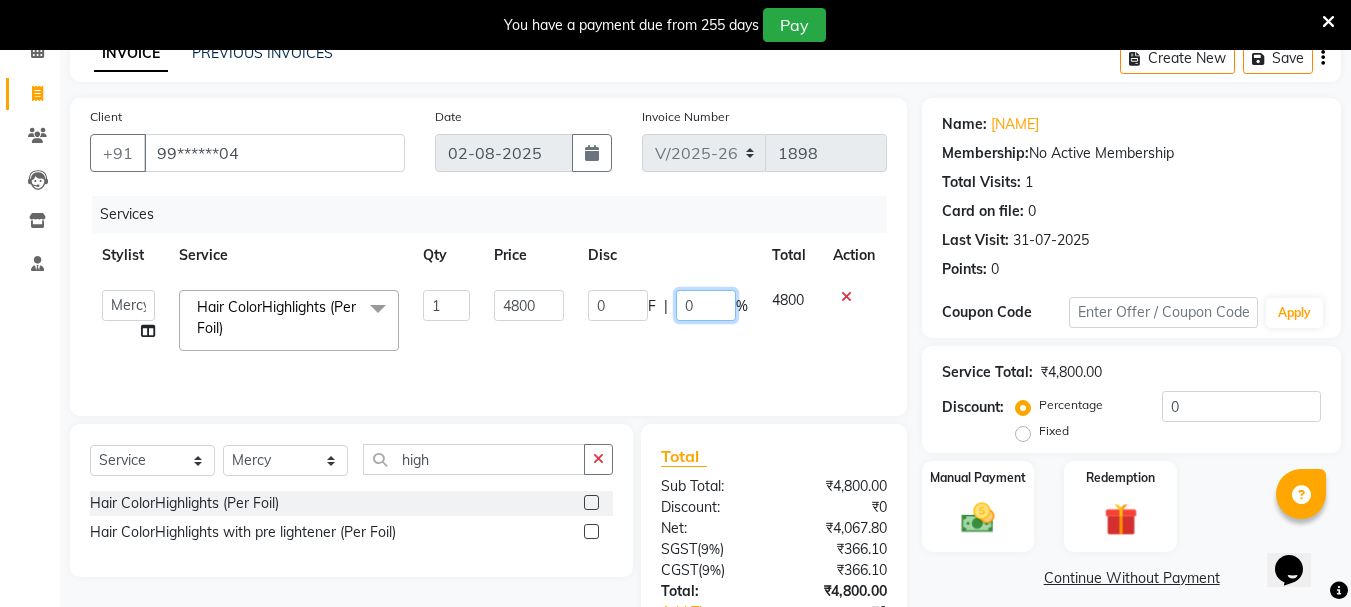 click on "0" 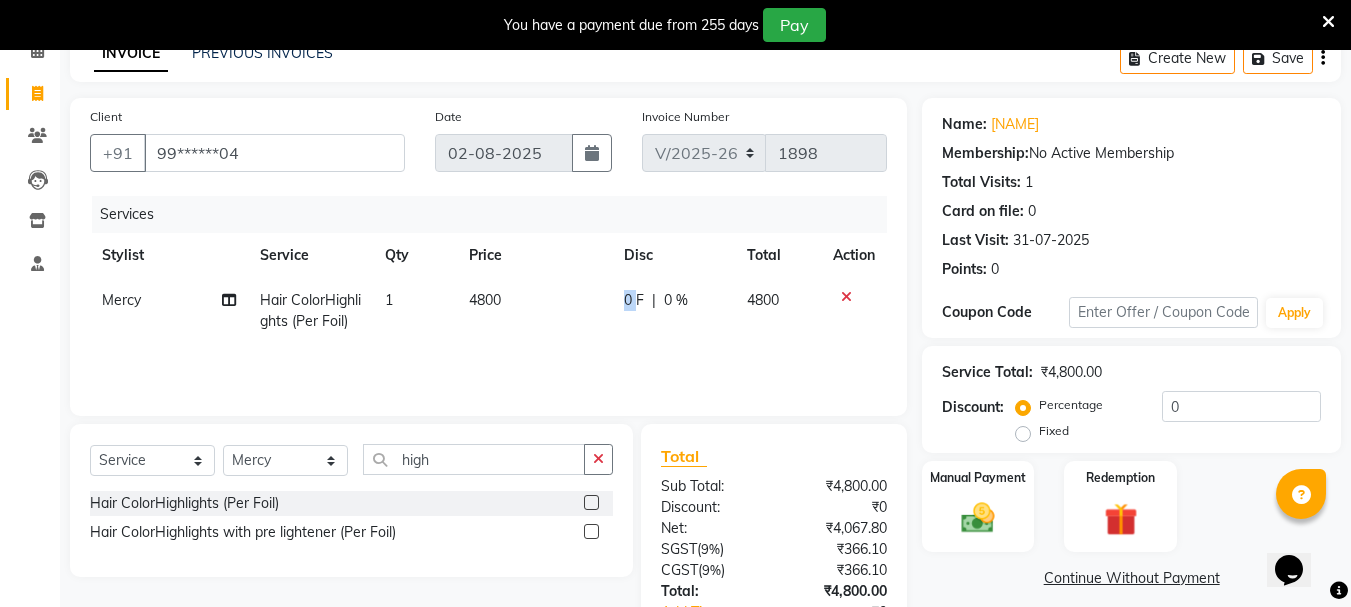 click on "0 F | 0 %" 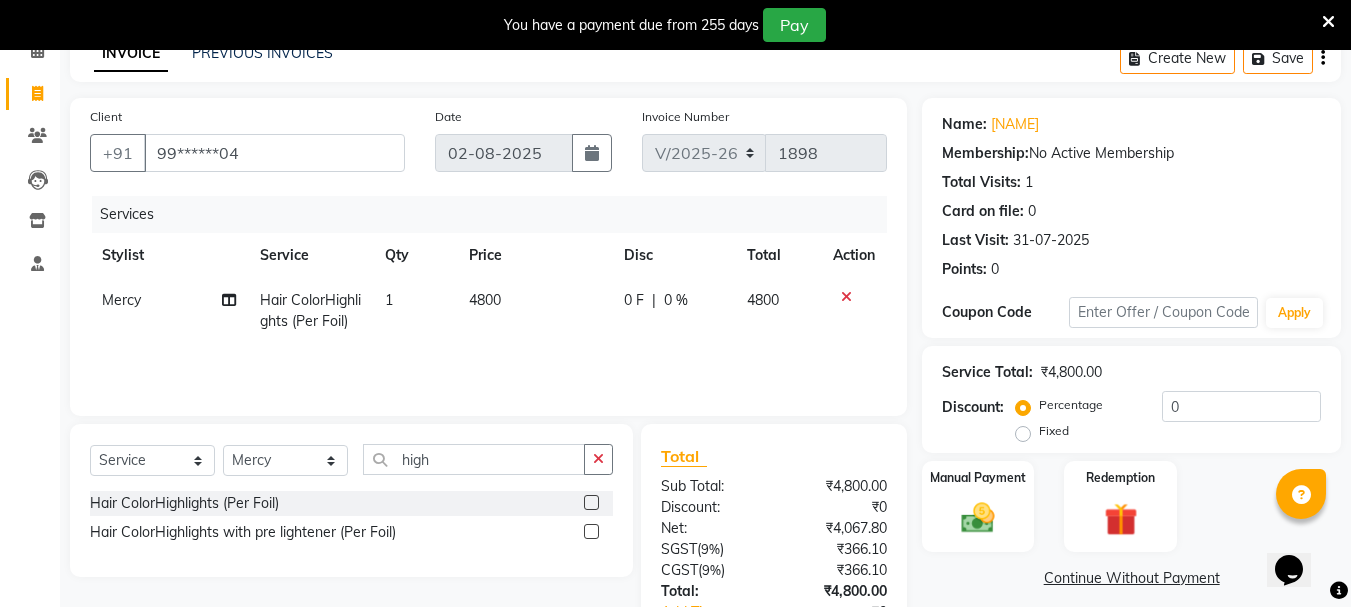 select on "64240" 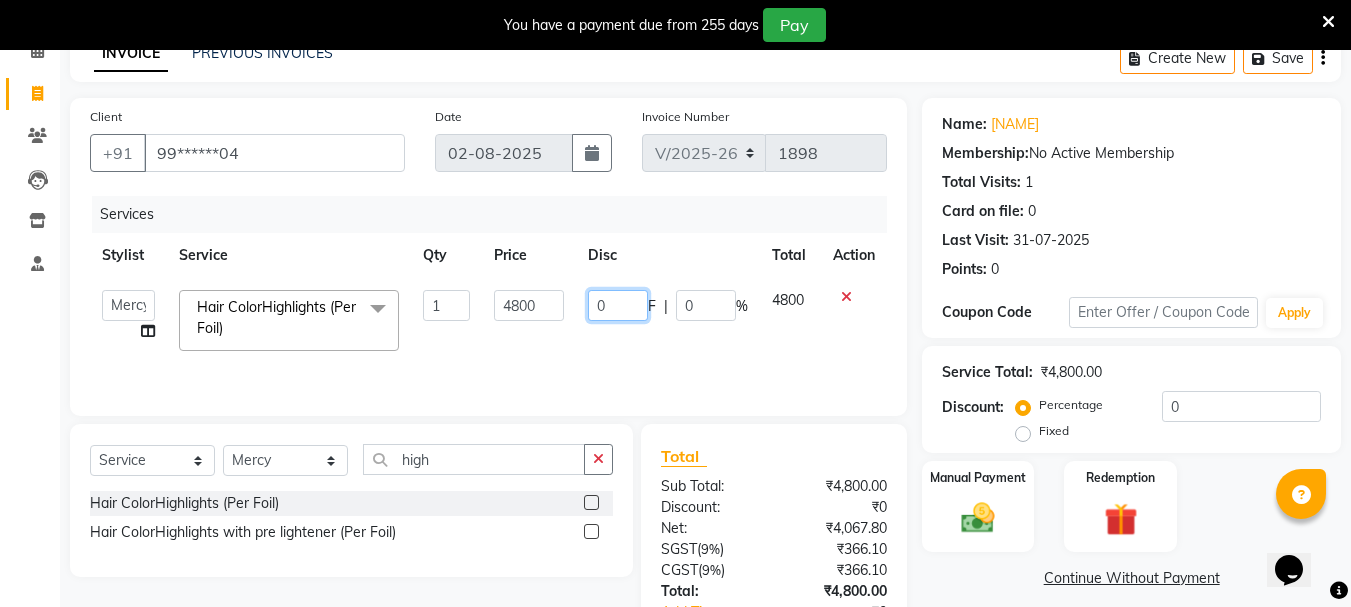 click on "0" 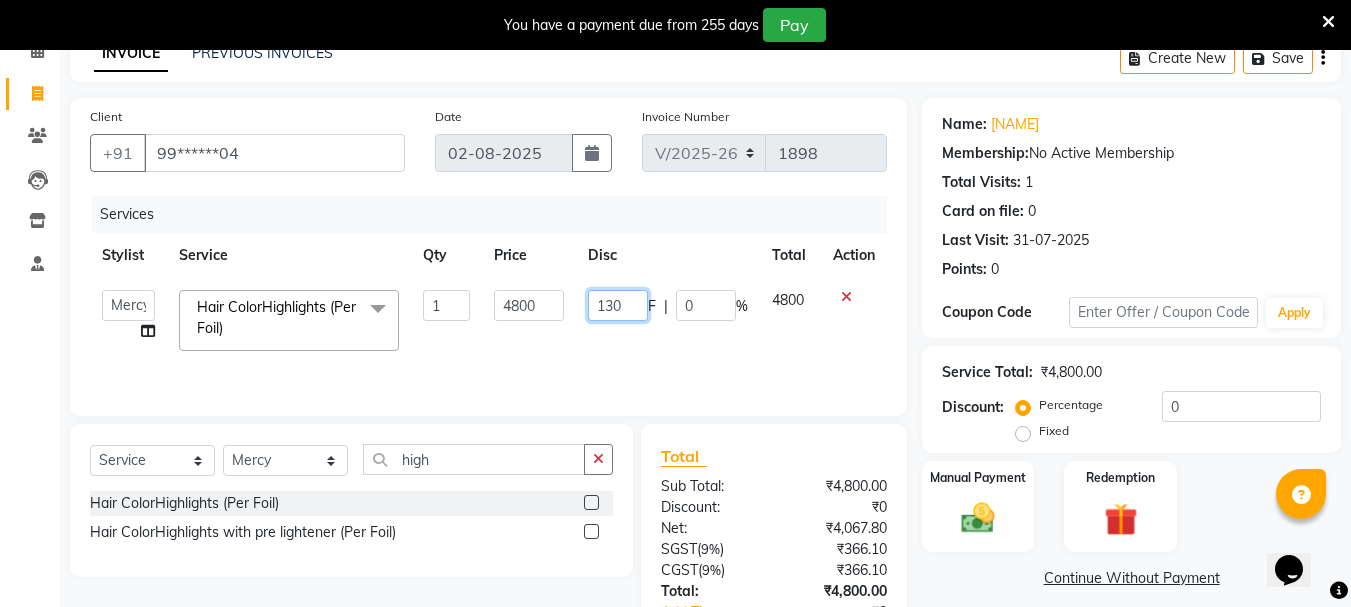 type on "1300" 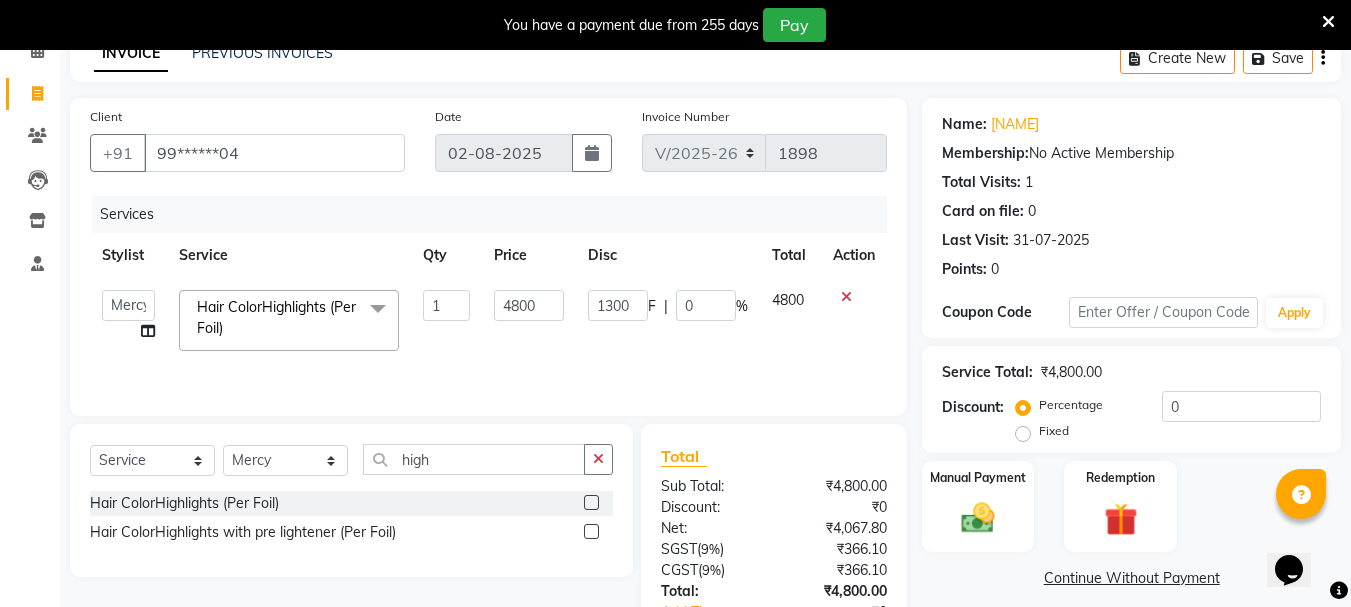click on "Services Stylist Service Qty Price Disc Total Action  [NAME]   [NAME]   [NAME]   [NAME]   [NAME]   [NAME]   [NAME]   [NAME]   [NAME]   [NAME] Salon Manager   [NAME]   [NAME]   [NAME]   [NAME]   [NAME]   [NAME]   [NAME]   [NAME]   [NAME]   [NAME]  Hair ColorHighlights (Per Foil)  x Hair StylingCreative Style Director Hair StylingSenior Stylist Hair StylingStylist Hair StylingBlunt Hair Cut Hair StylingFringe Hair StylingKids Hair Cut (below 6 years) Hair StylingShampoo & Conditioning Hair StylingBlow-dry Hair StylingIroning Hair StylingTong Curls Hair Accessories Hair ColorRoot Touch-Up Vegan Hair ColorRoot Touch-Up PPD Free Hair ColorRoot Touch-Up Ammonia Free Hair ColorHighlights (Per Foil) Hair ColorHighlights with pre lightener (Per Foil) Hair ColorCrazy Hair Color (Per Foil) Hair ColorGlobal Hair Color Hair ColorBalayage/Ombre Henna Hair Toning Hair & Scalp TreatmentHair Spa - Shea Butter Hair & Scalp TreatmentHair Spa - Nashi Hair & Scalp Treatment[NAME] Hair & Scalp TreatmentQOD F4st Hair TreatmentEpres Shots" 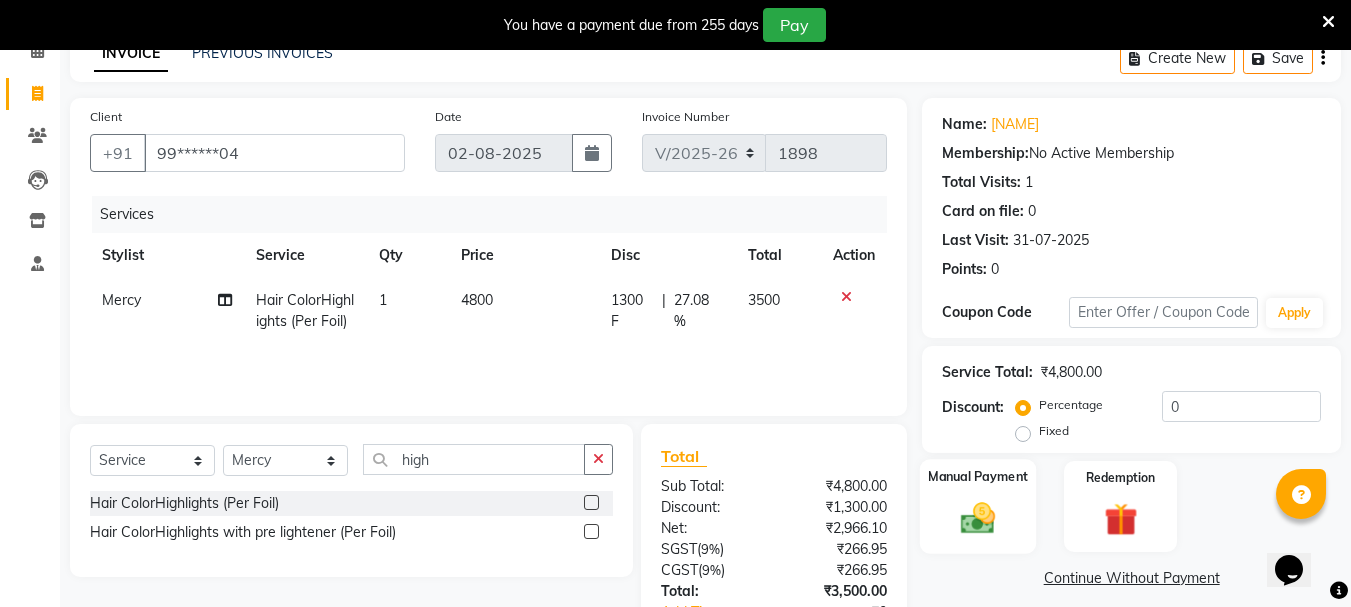 click on "Manual Payment" 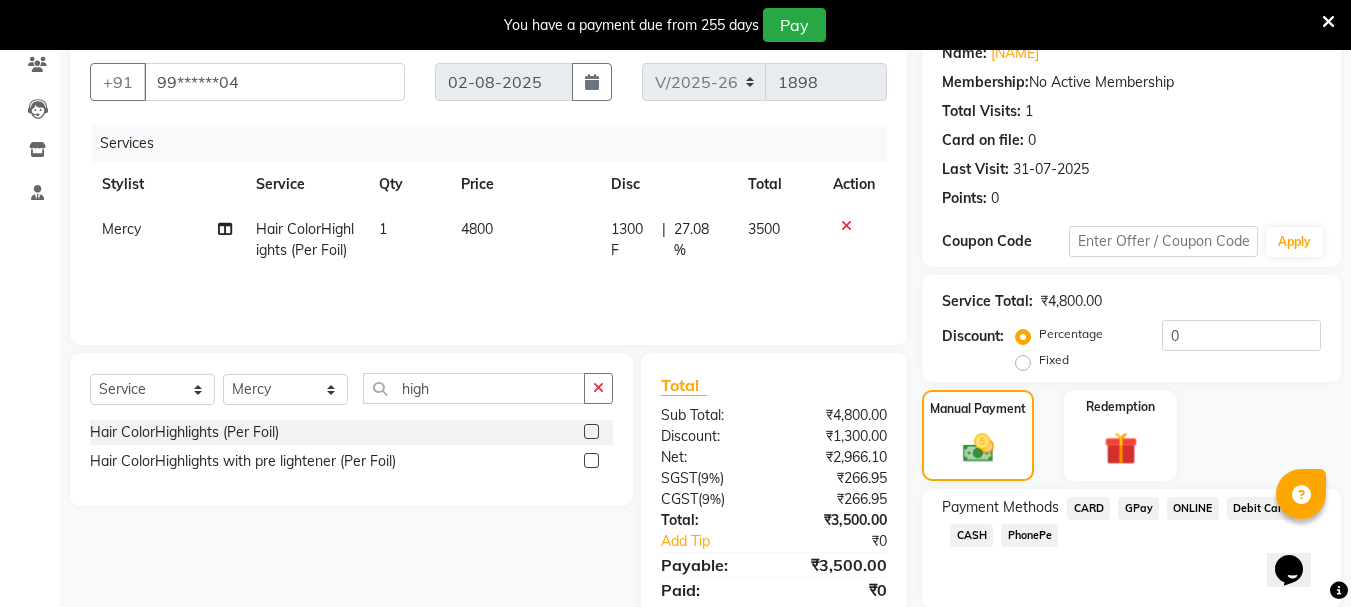 scroll, scrollTop: 246, scrollLeft: 0, axis: vertical 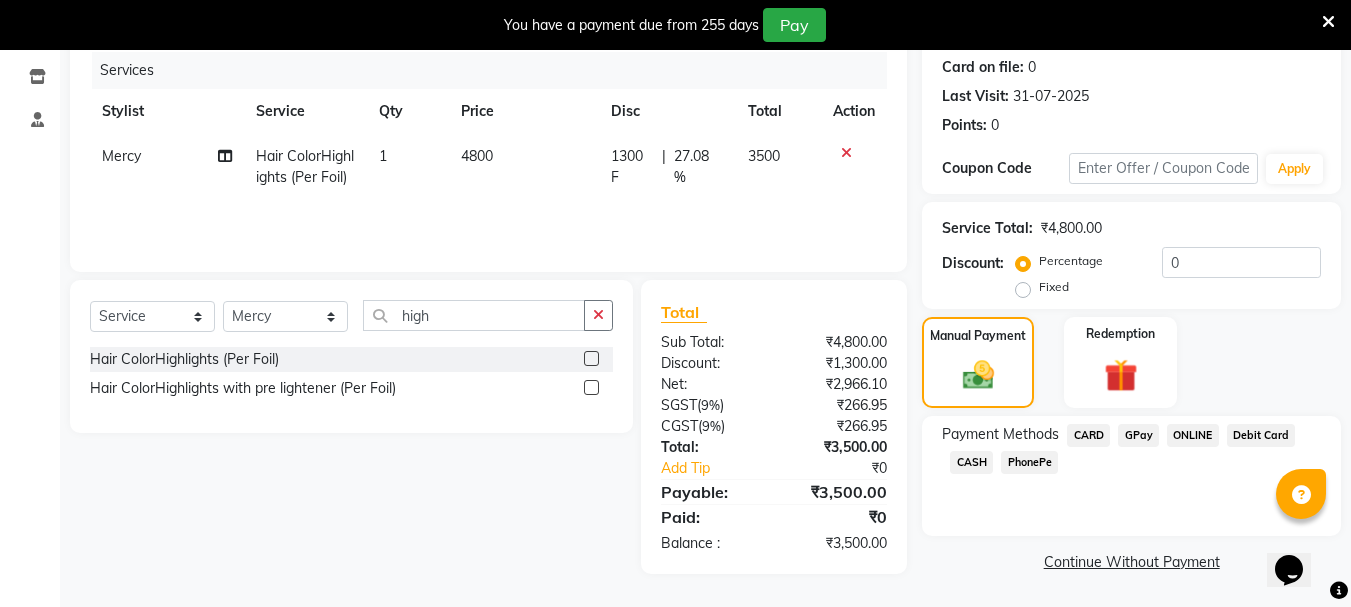 click on "CASH" 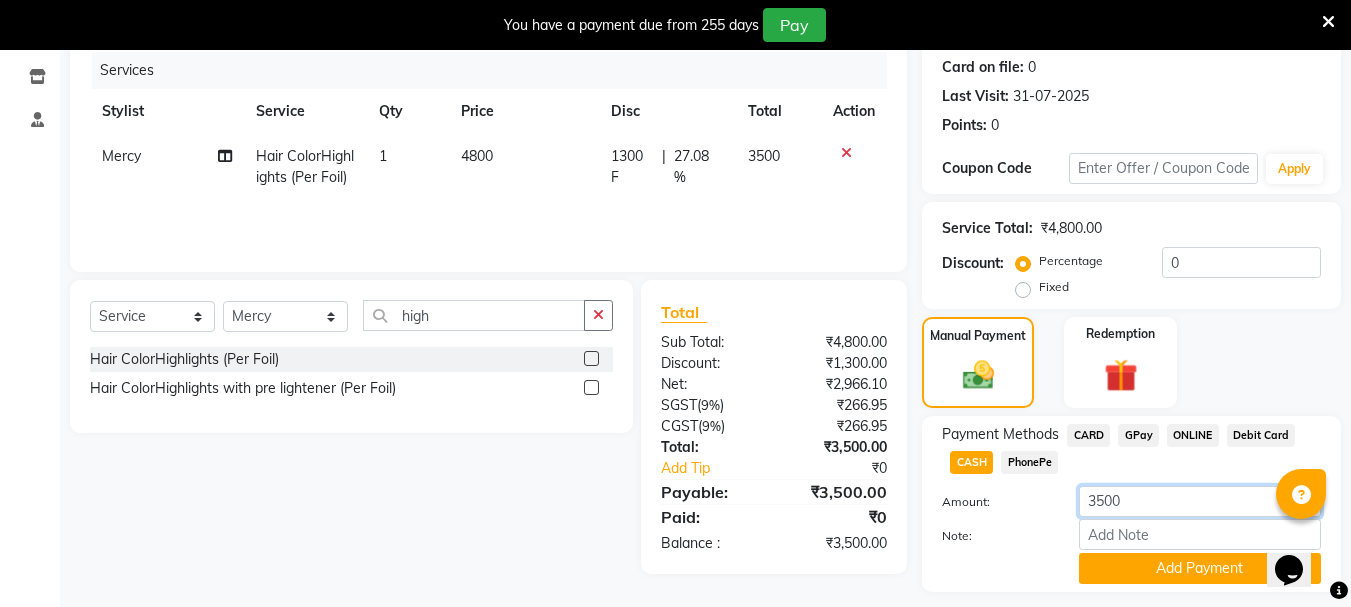 click on "3500" 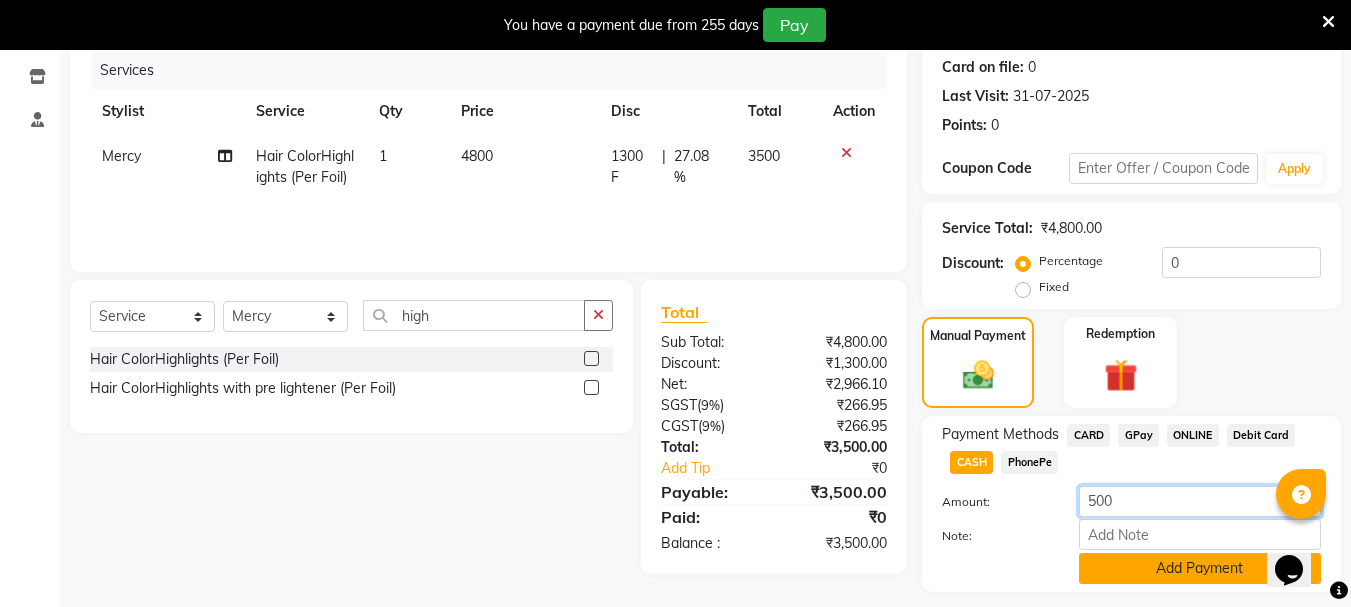 type on "500" 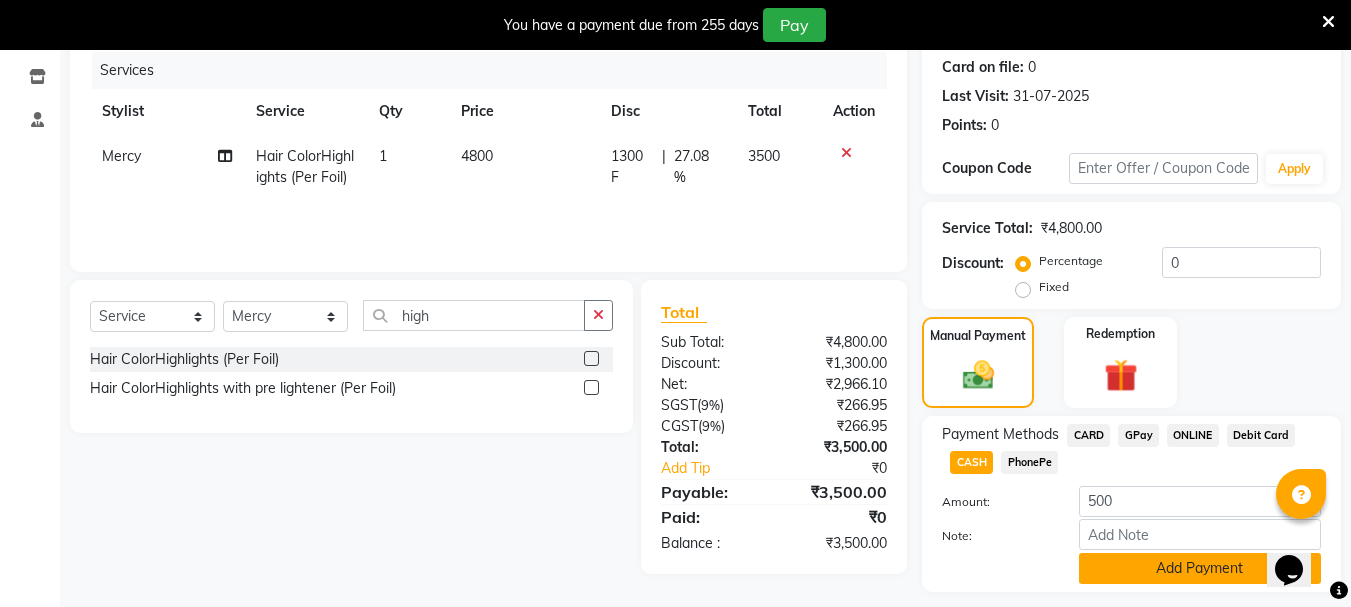 click on "Add Payment" 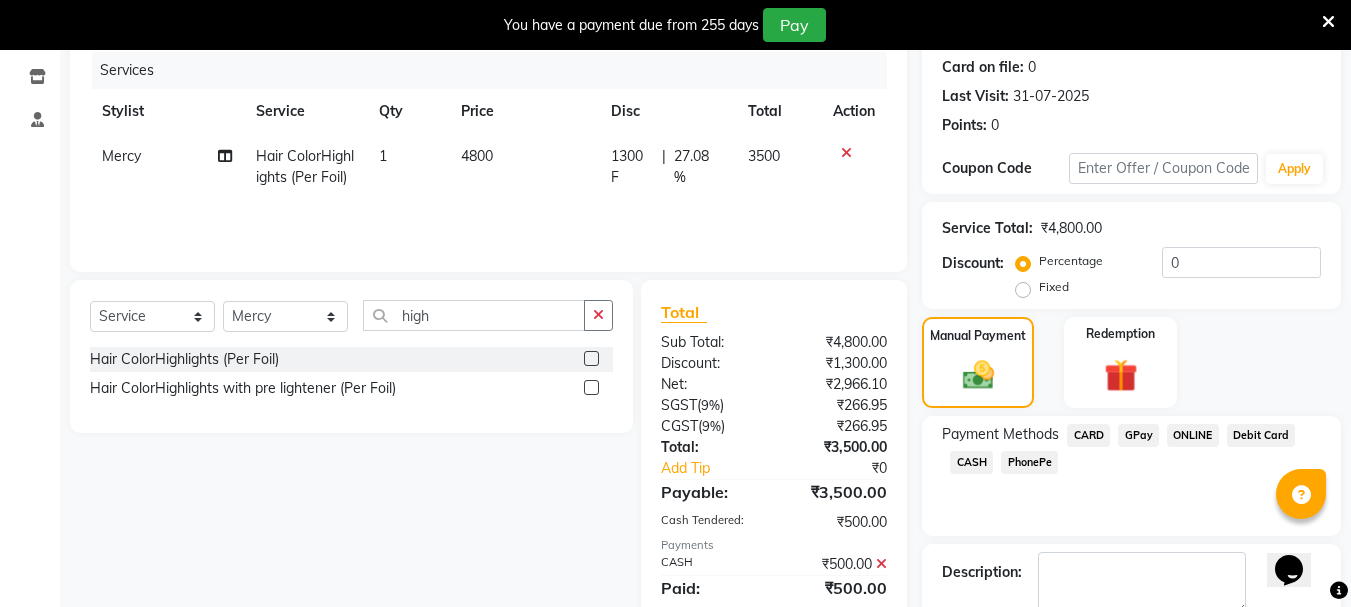 click on "GPay" 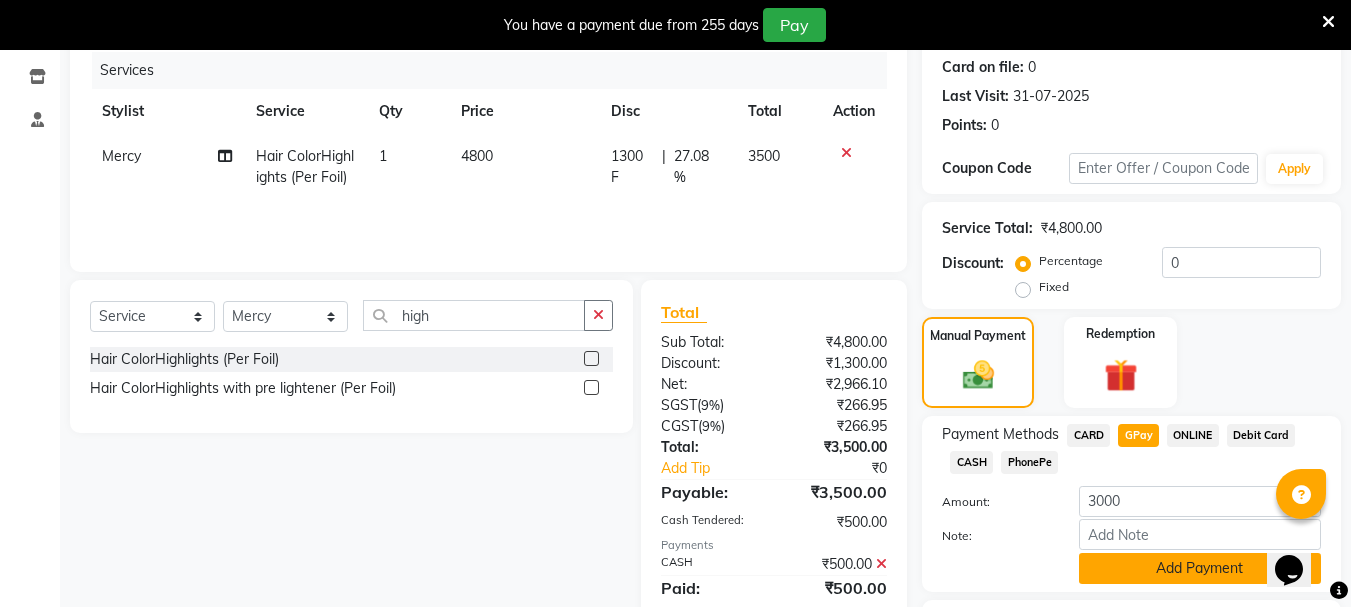 click on "Add Payment" 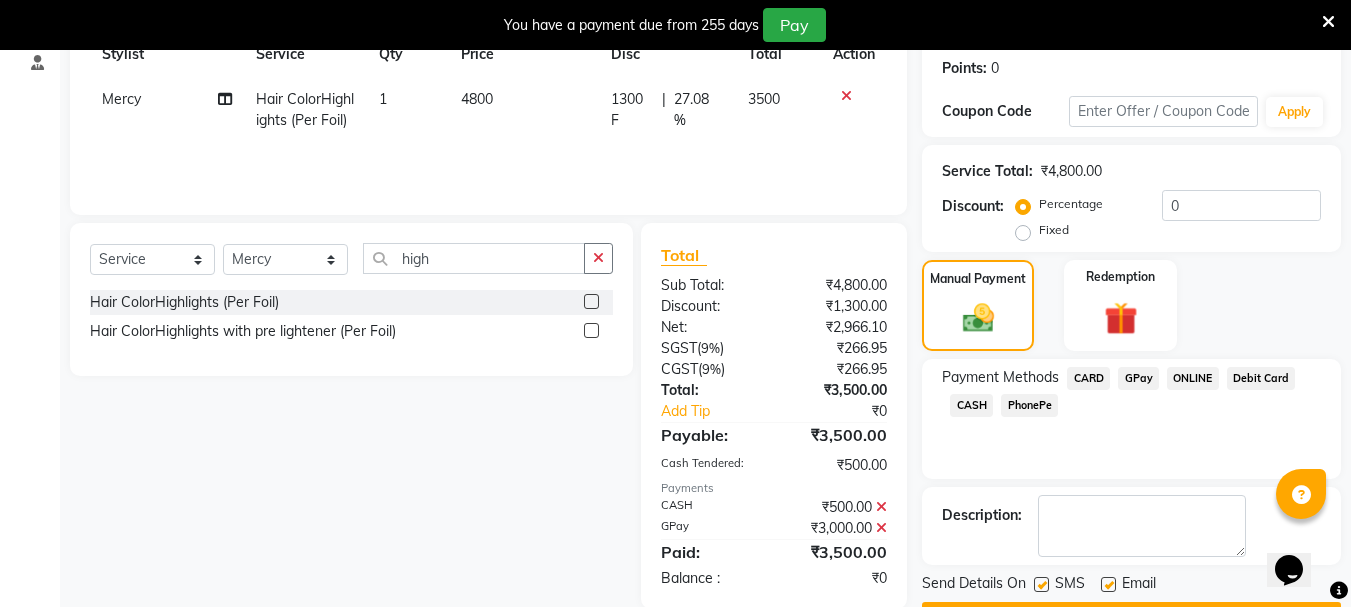 scroll, scrollTop: 359, scrollLeft: 0, axis: vertical 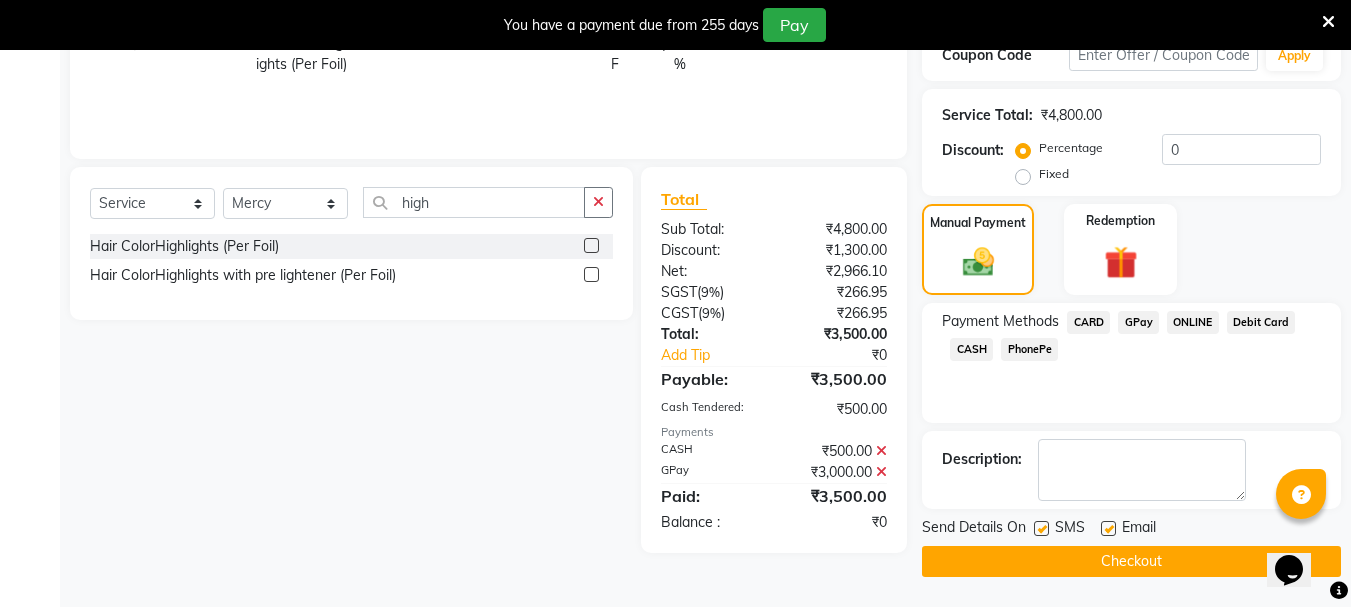 click on "Checkout" 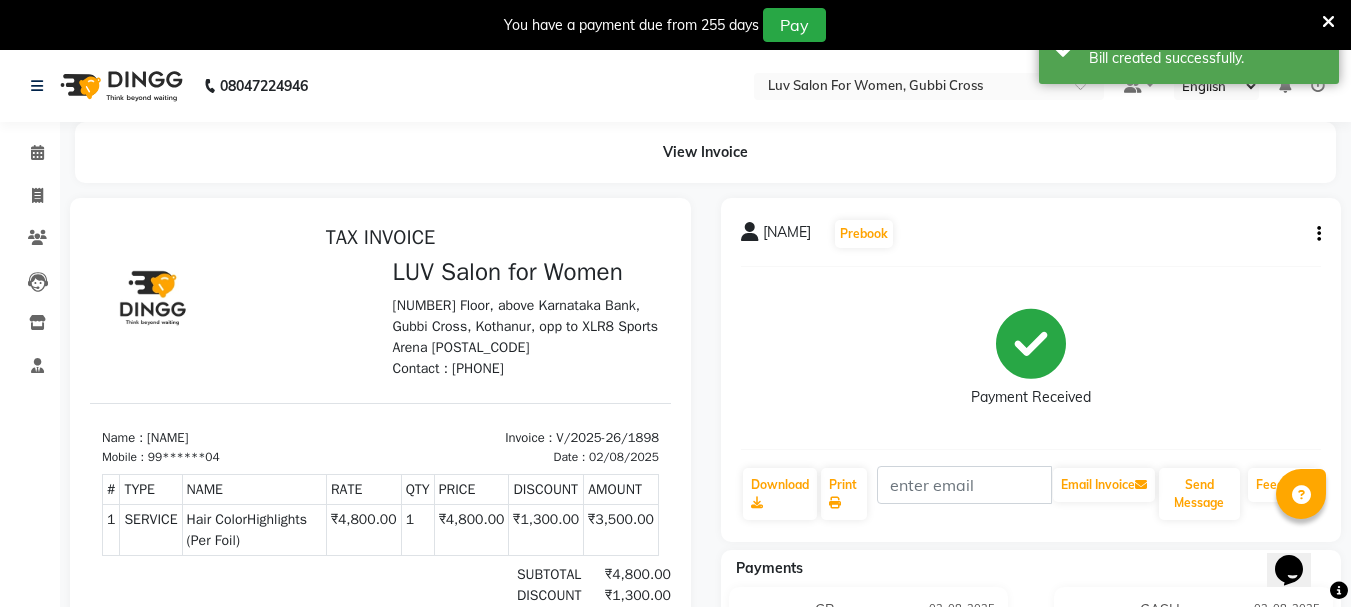 scroll, scrollTop: 0, scrollLeft: 0, axis: both 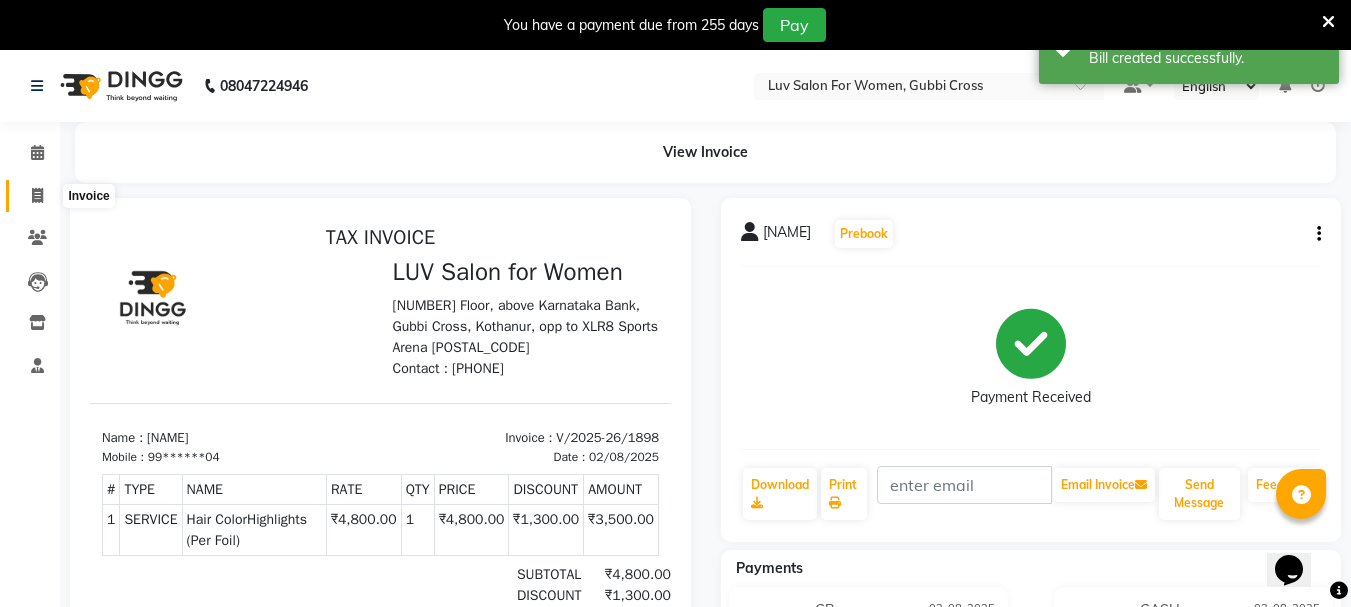 click 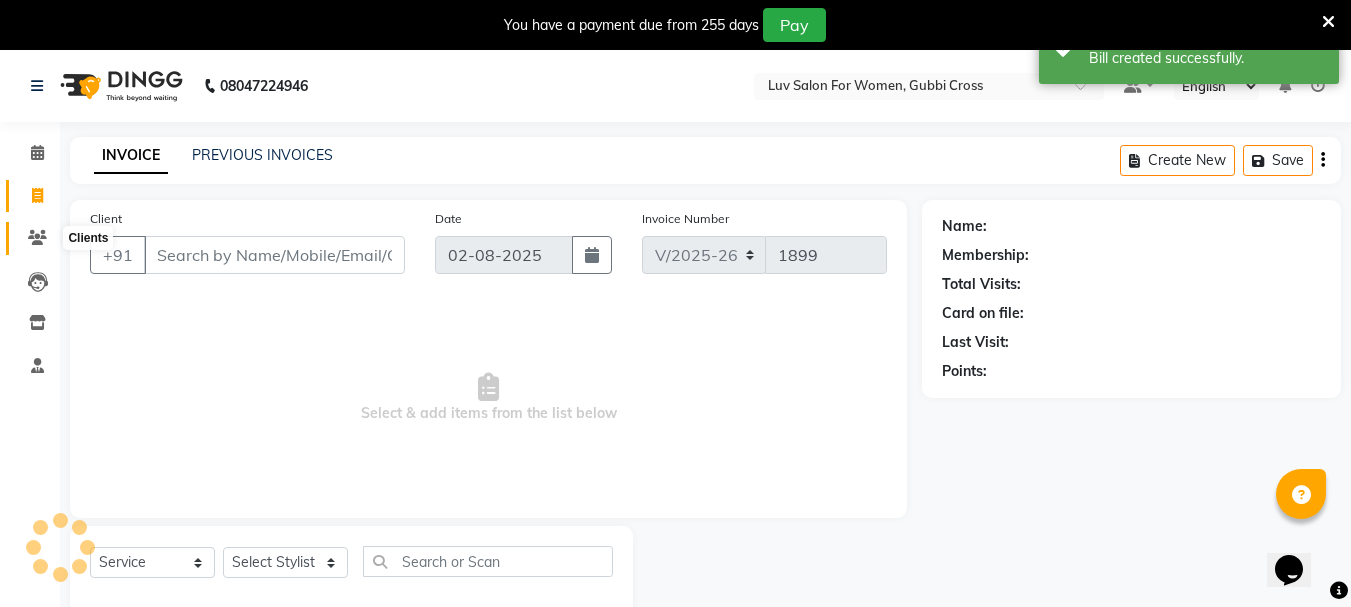 scroll, scrollTop: 50, scrollLeft: 0, axis: vertical 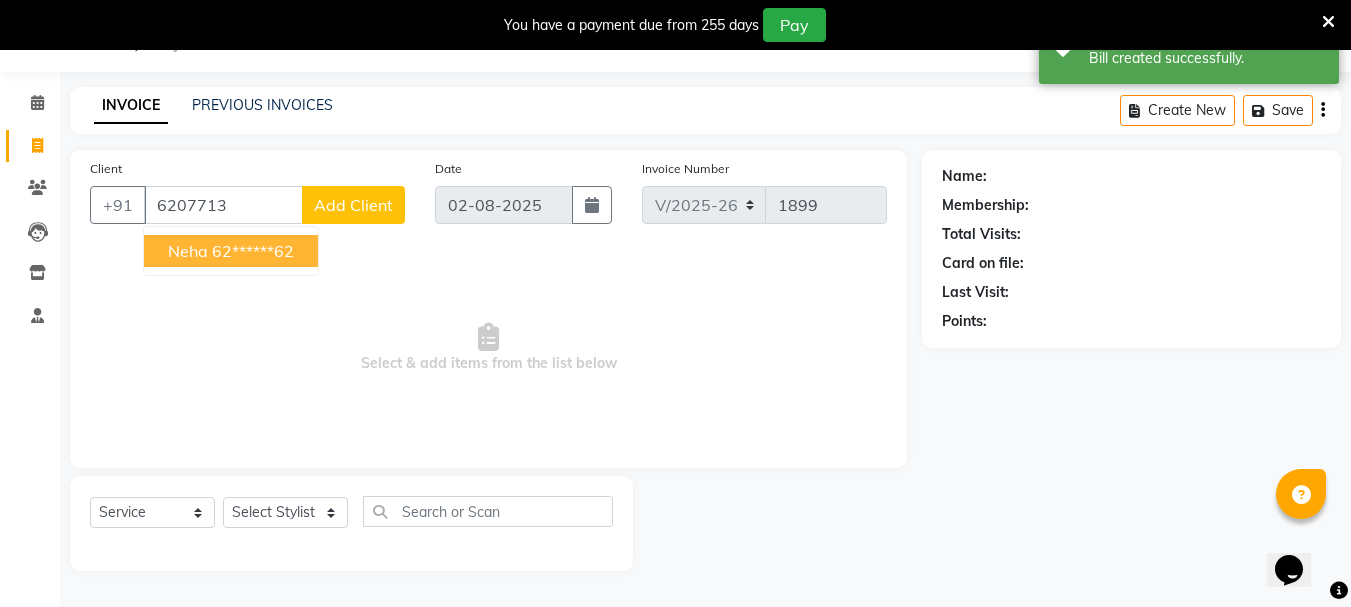 click on "[NAME] [PHONE]" at bounding box center (231, 251) 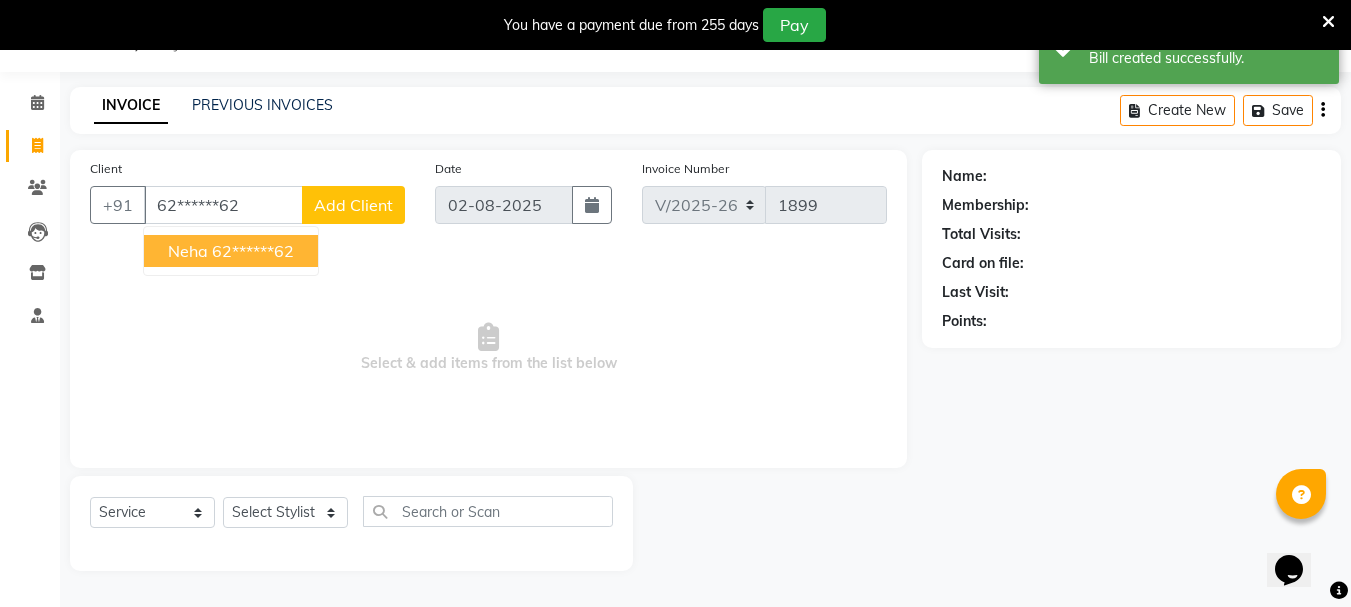 type on "62******62" 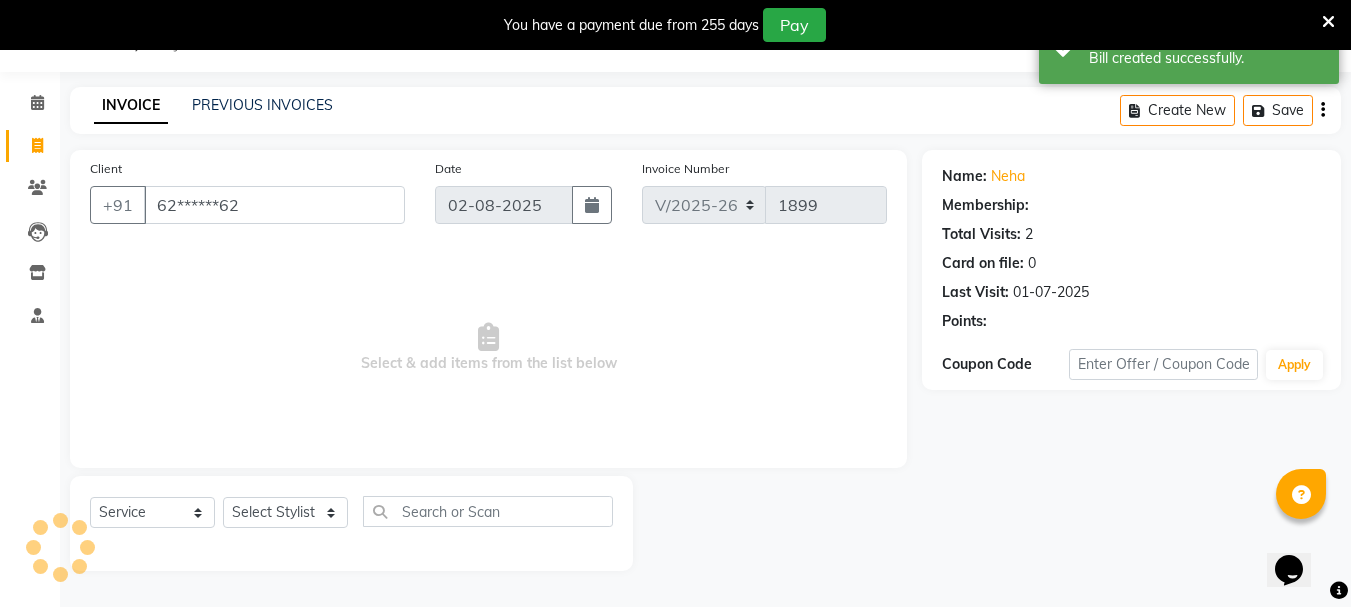 click on "Select  Service  Product  Membership  Package Voucher Prepaid Gift Card  Select Stylist [NAME] [NAME] [NAME] [NAME] [NAME] [NAME] [NAME] [NAME] [NAME] [NAME] Salon Manager [NAME] [NAME] [NAME] [NAME] [NAME] [NAME] [NAME] [NAME] [NAME] [NAME]" 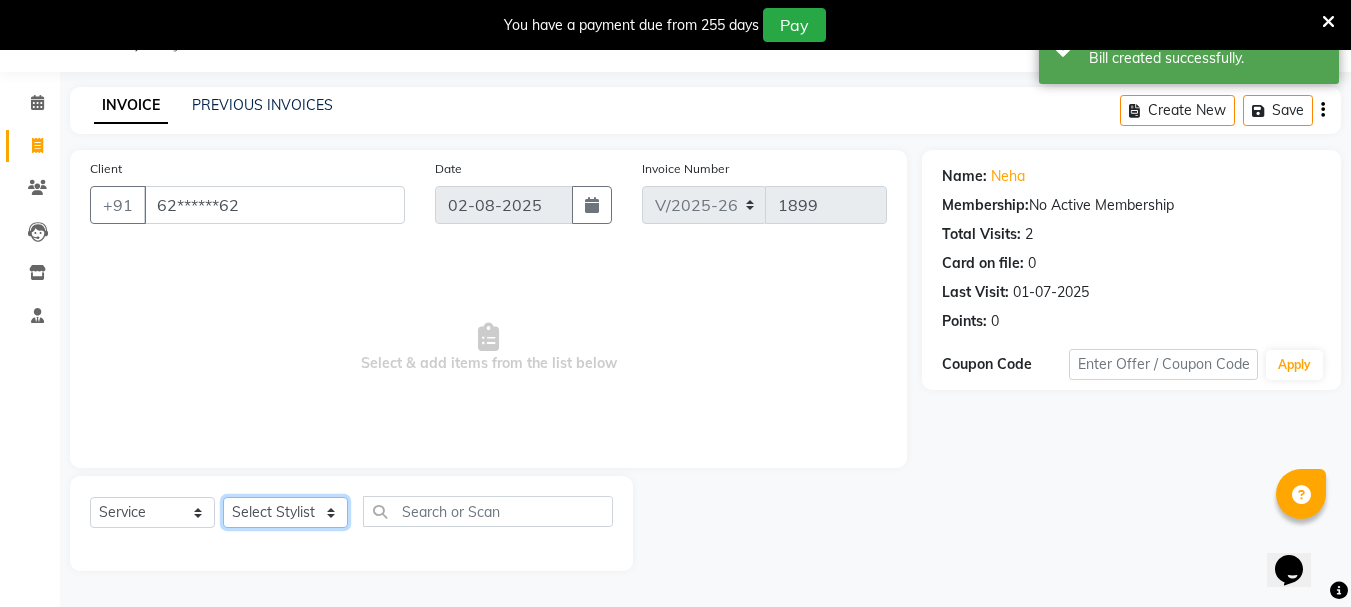 click on "Select Stylist [NAME] [NAME] [NAME] [NAME] [NAME] [NAME] [NAME] [NAME] [NAME] [NAME] Salon Manager [NAME] [NAME] [NAME] [NAME] [NAME] [NAME] [NAME] [NAME] [NAME] [NAME]" 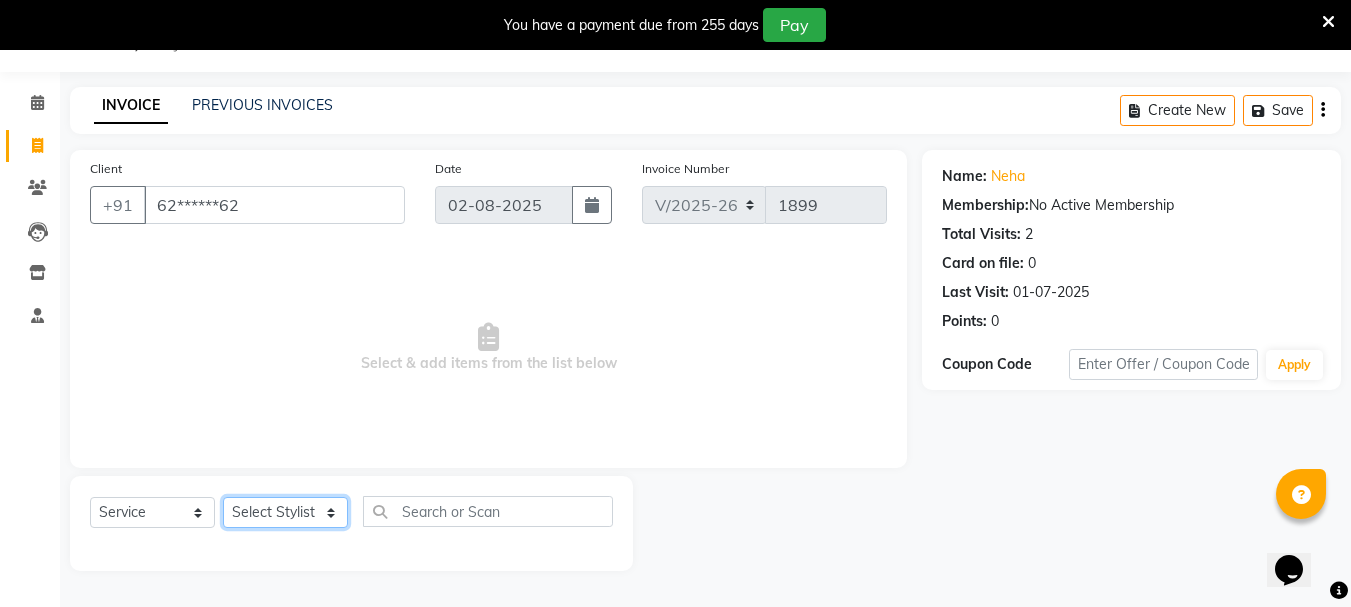 select on "66417" 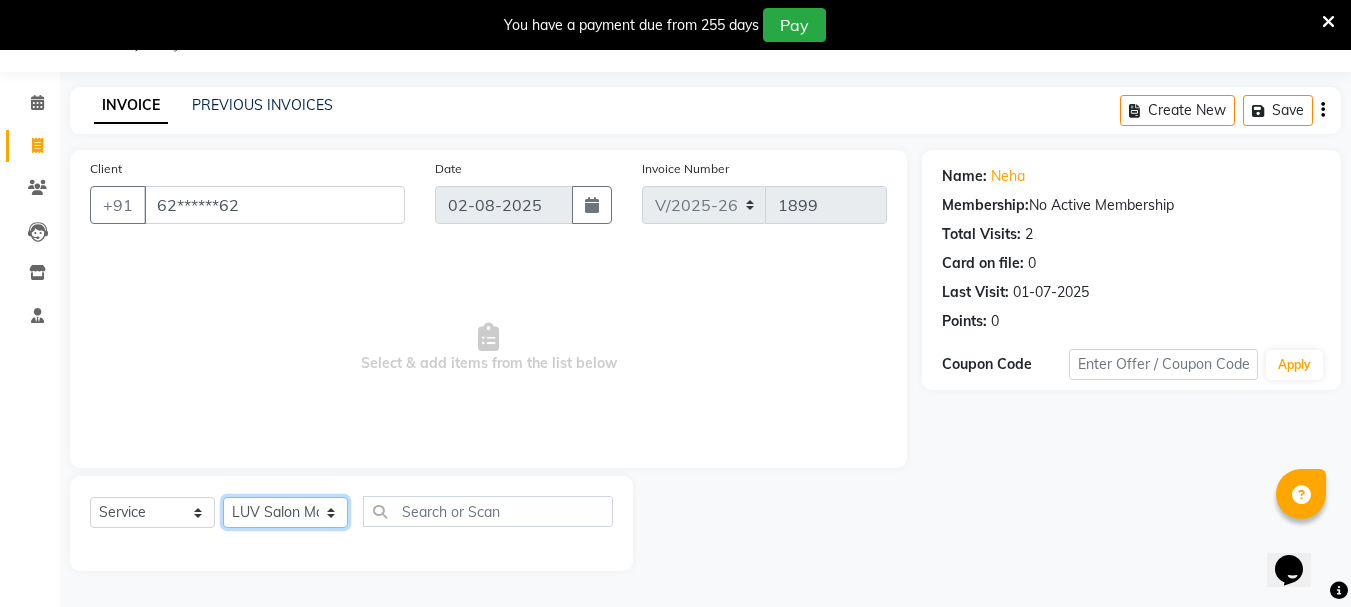 click on "Select Stylist [NAME] [NAME] [NAME] [NAME] [NAME] [NAME] [NAME] [NAME] [NAME] [NAME] Salon Manager [NAME] [NAME] [NAME] [NAME] [NAME] [NAME] [NAME] [NAME] [NAME] [NAME]" 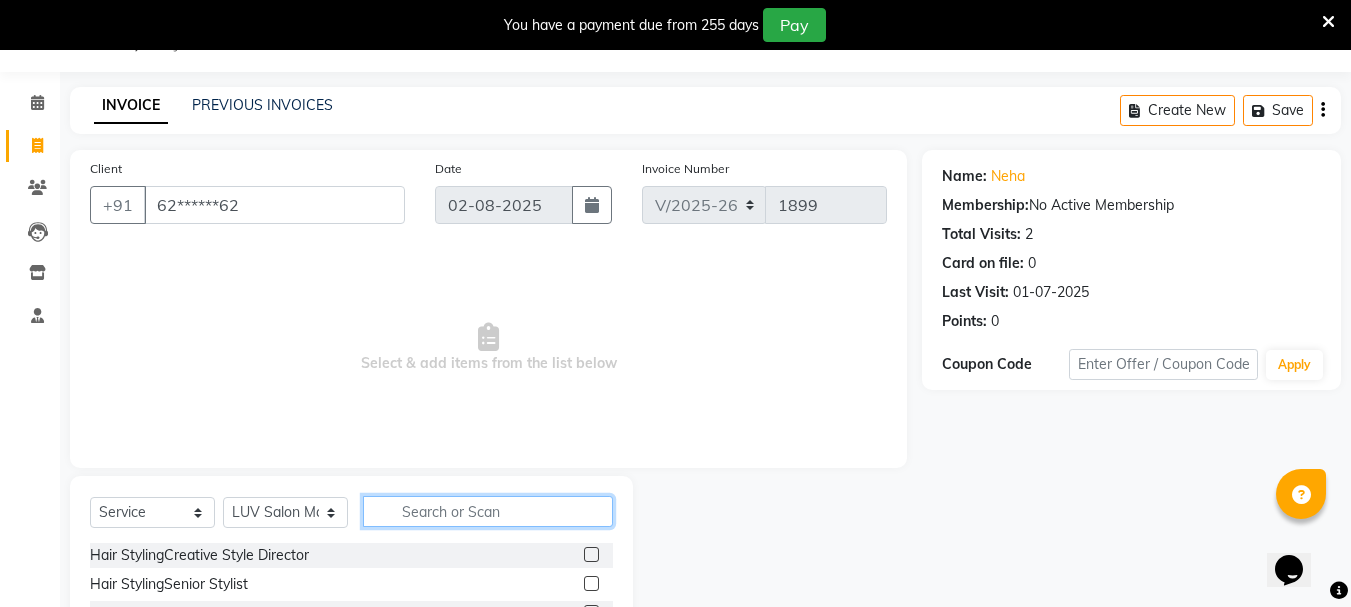click 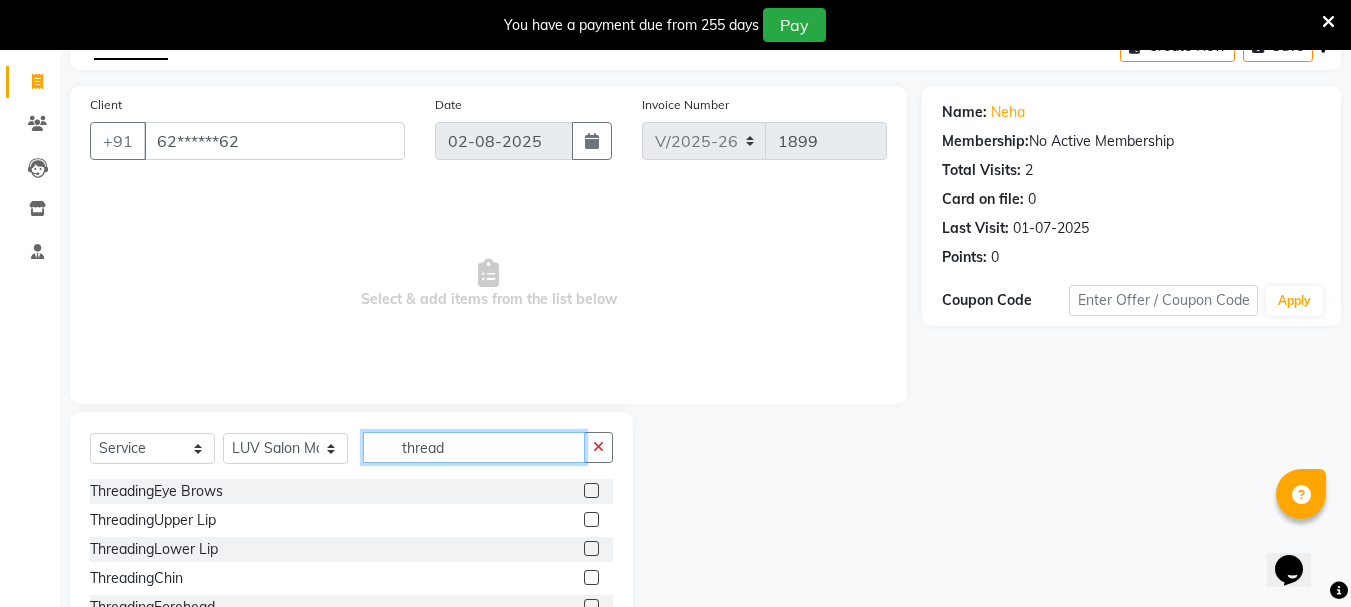scroll, scrollTop: 150, scrollLeft: 0, axis: vertical 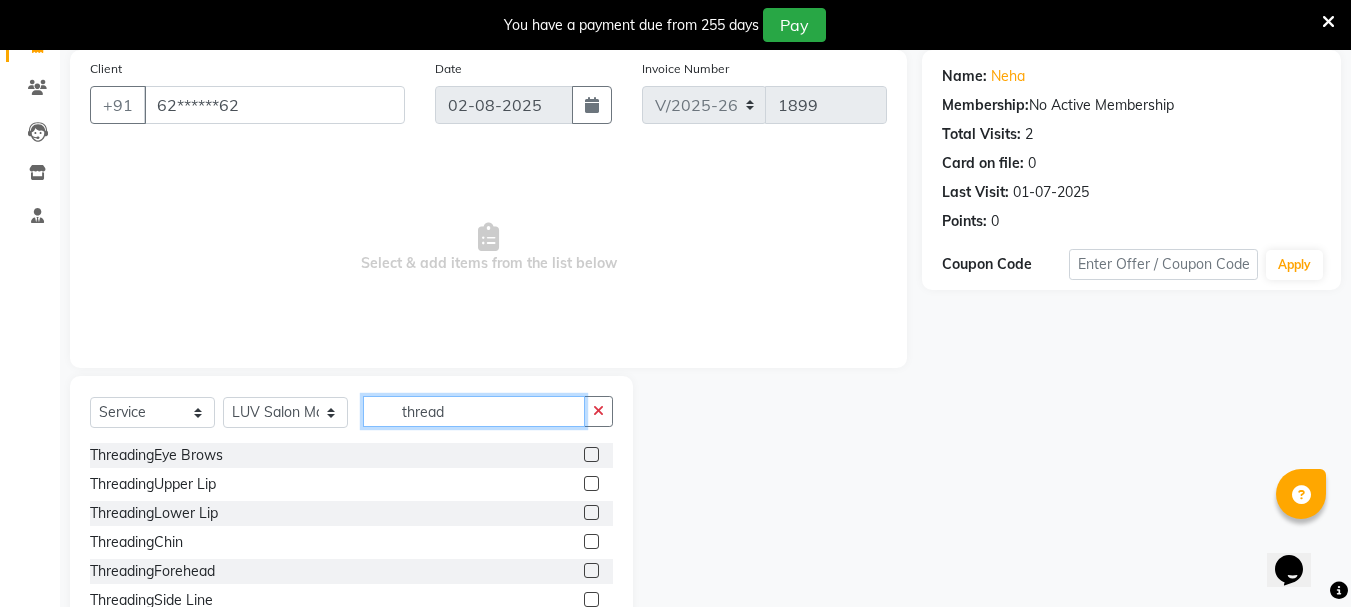 type on "thread" 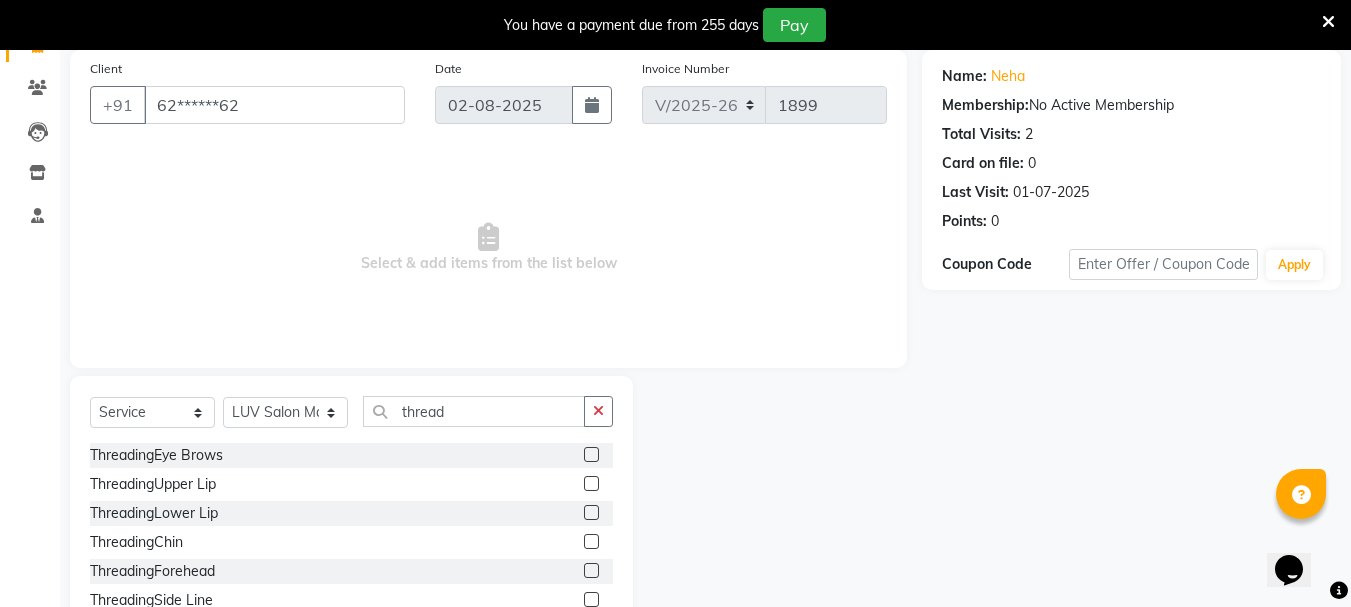 click 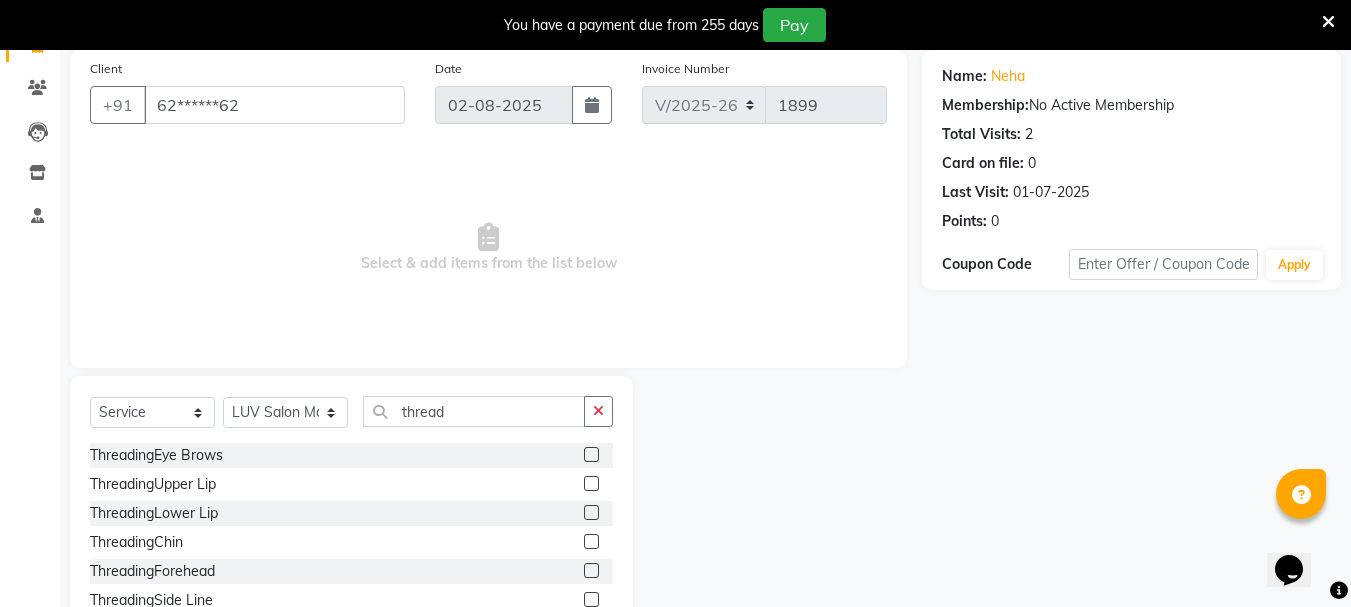 click at bounding box center (590, 455) 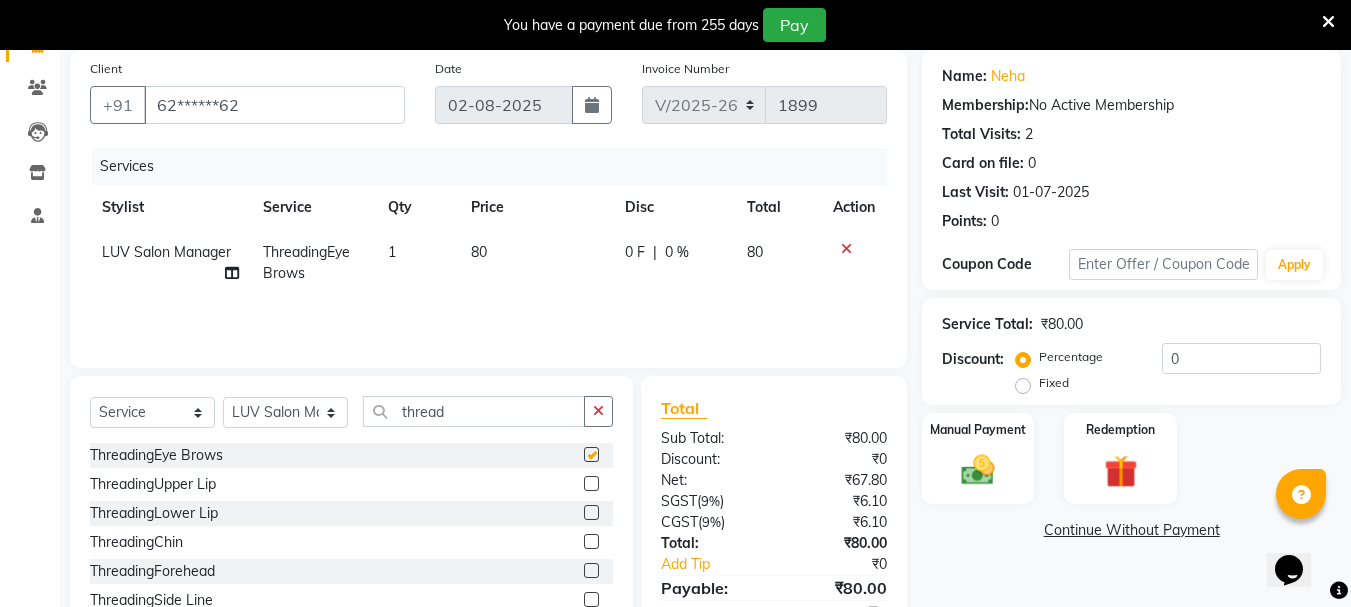 checkbox on "false" 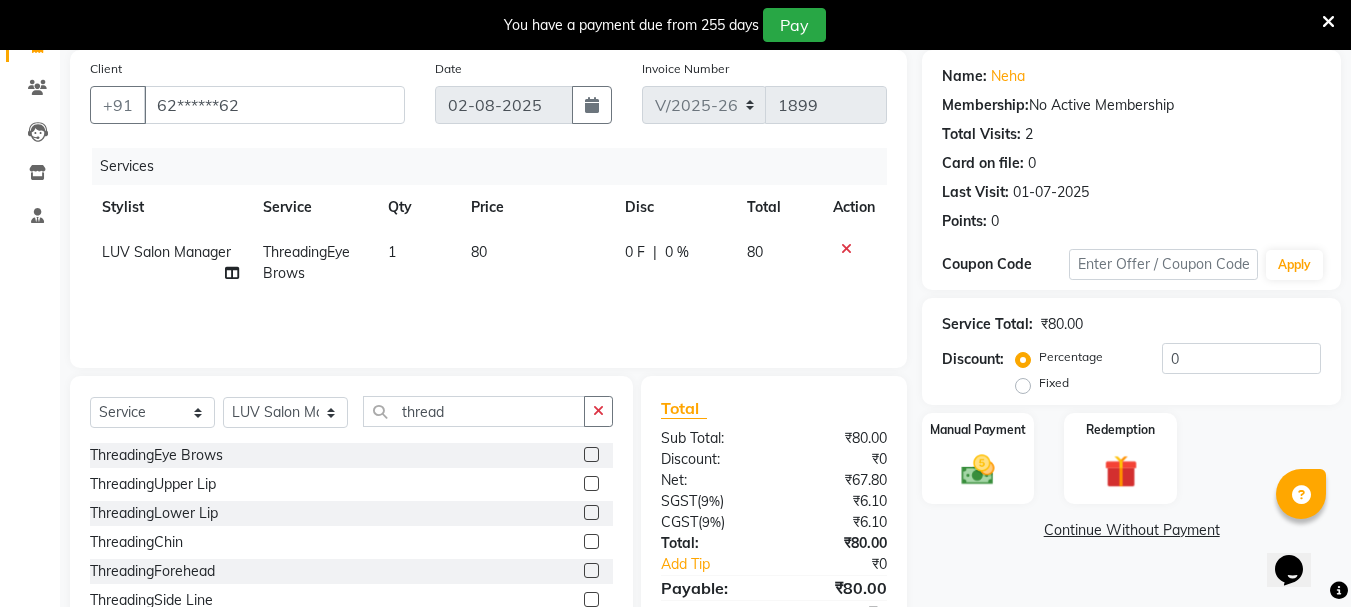 click 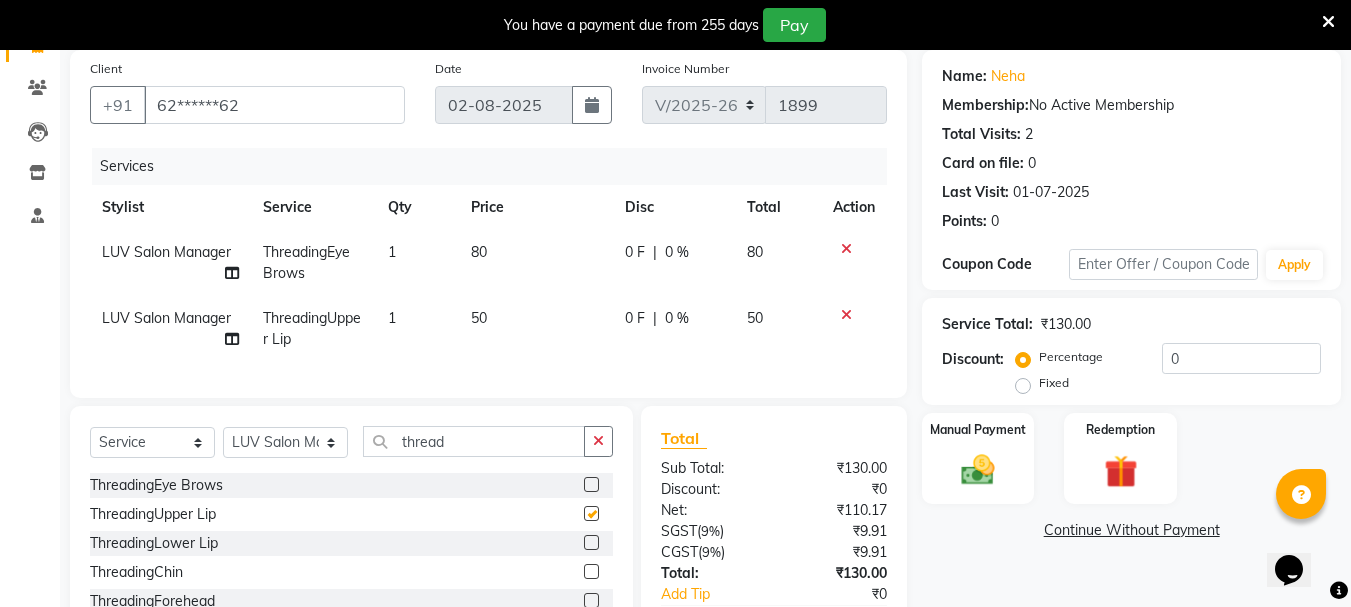 checkbox on "false" 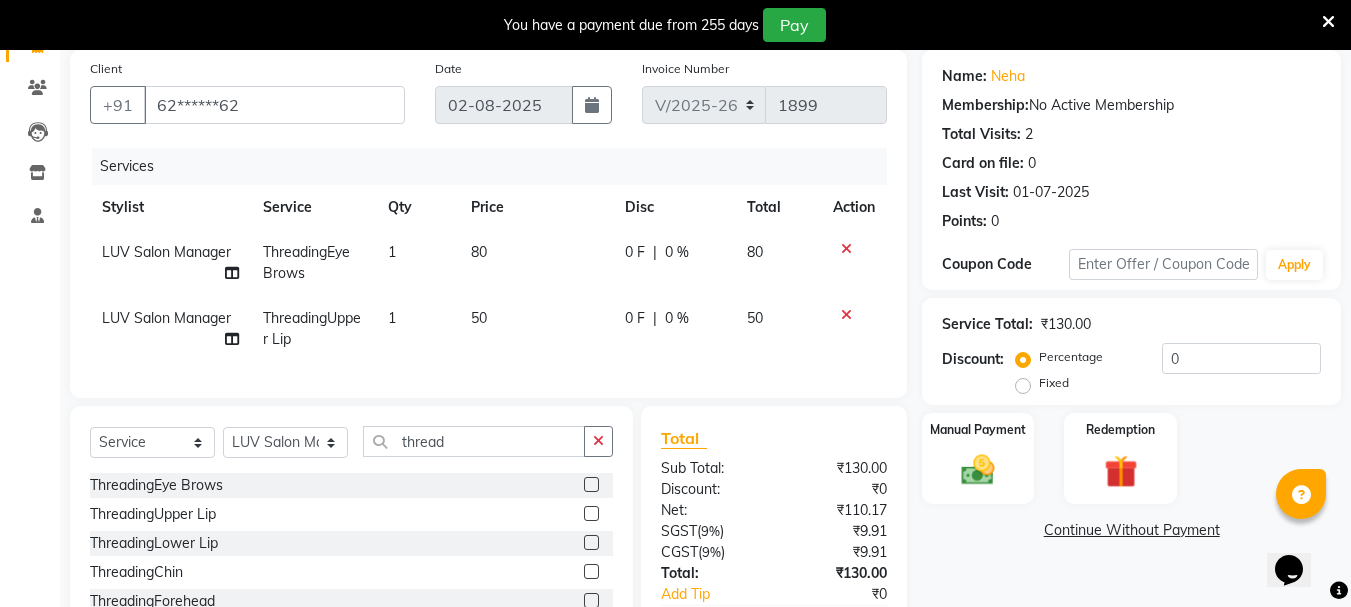 scroll, scrollTop: 3, scrollLeft: 0, axis: vertical 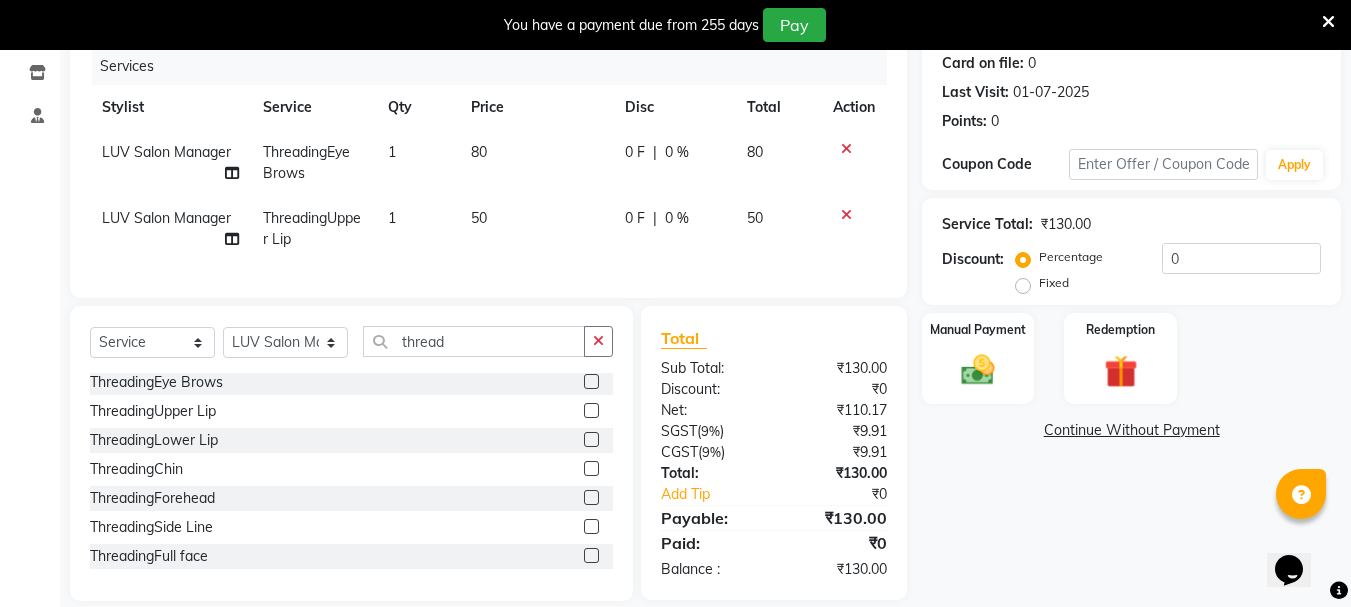 click 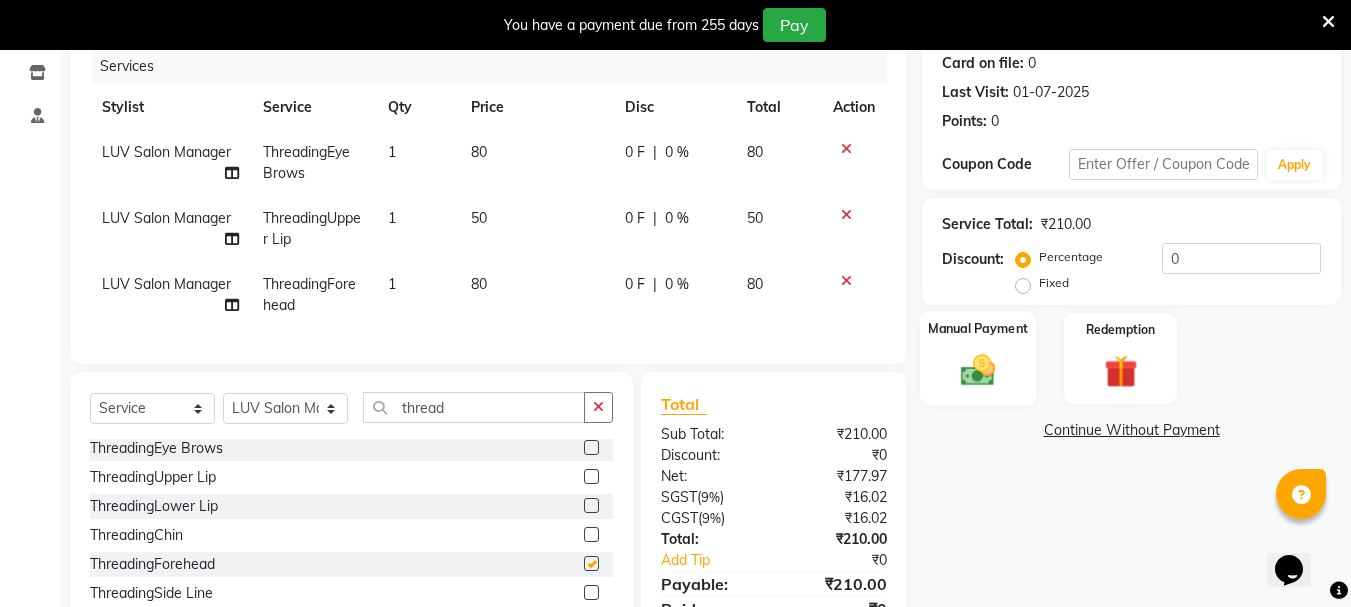 checkbox on "false" 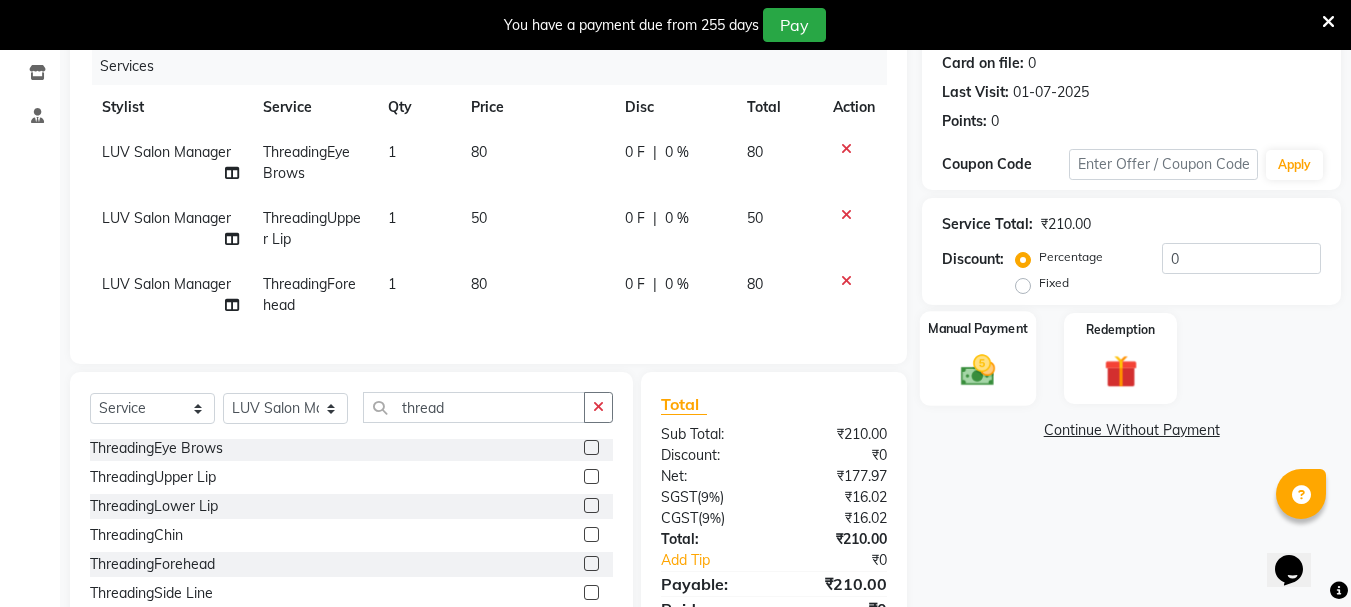 click on "Manual Payment" 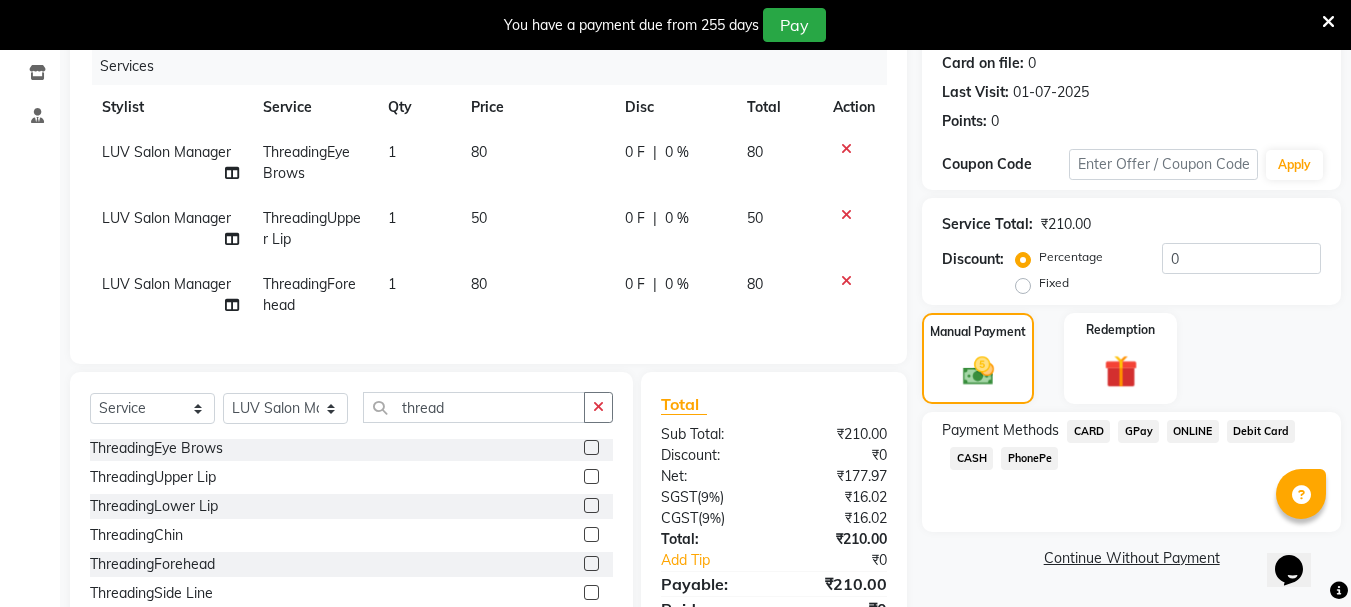 click on "GPay" 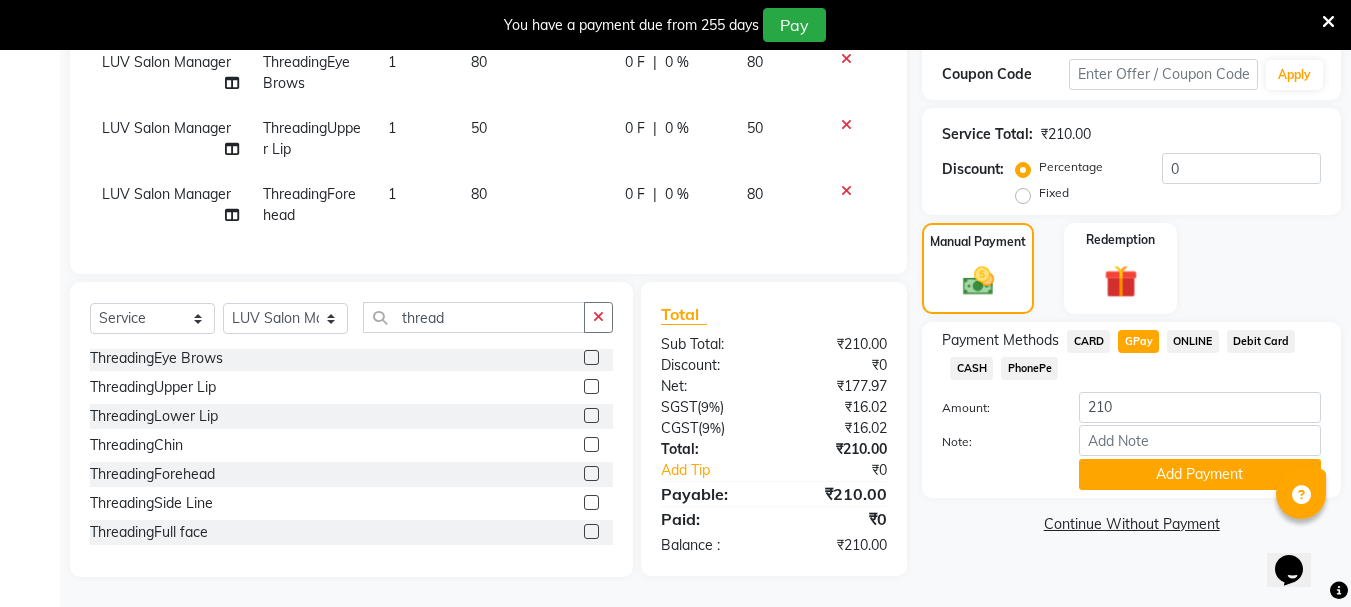 scroll, scrollTop: 355, scrollLeft: 0, axis: vertical 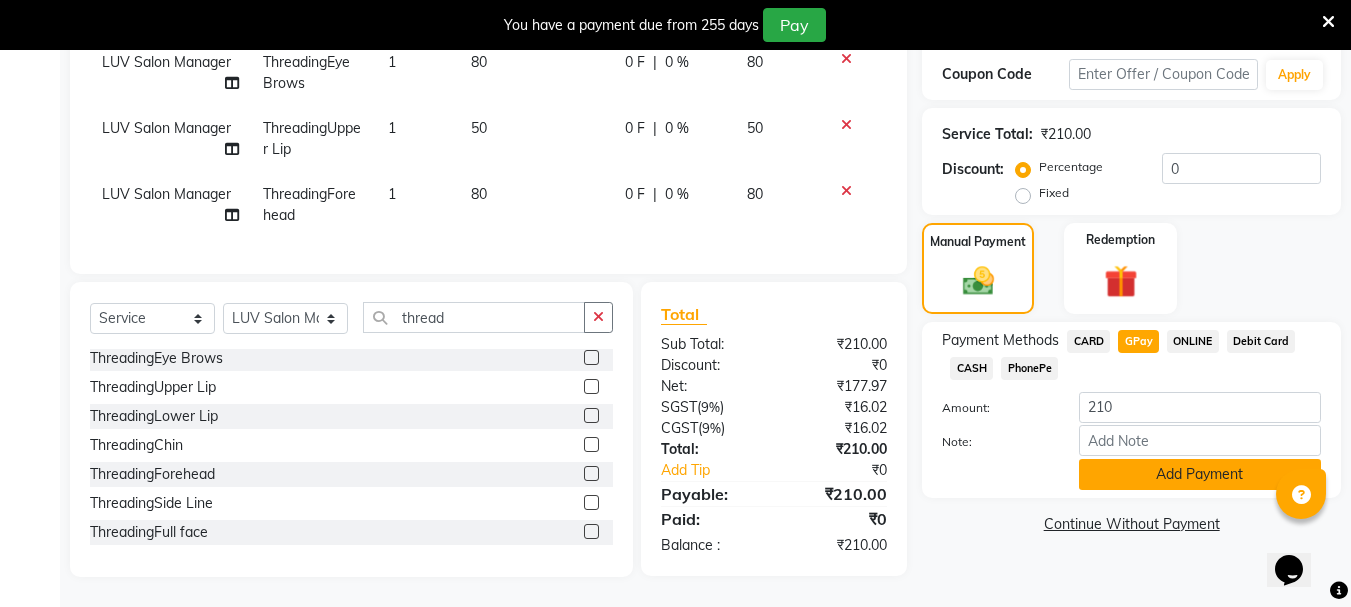 click on "Add Payment" 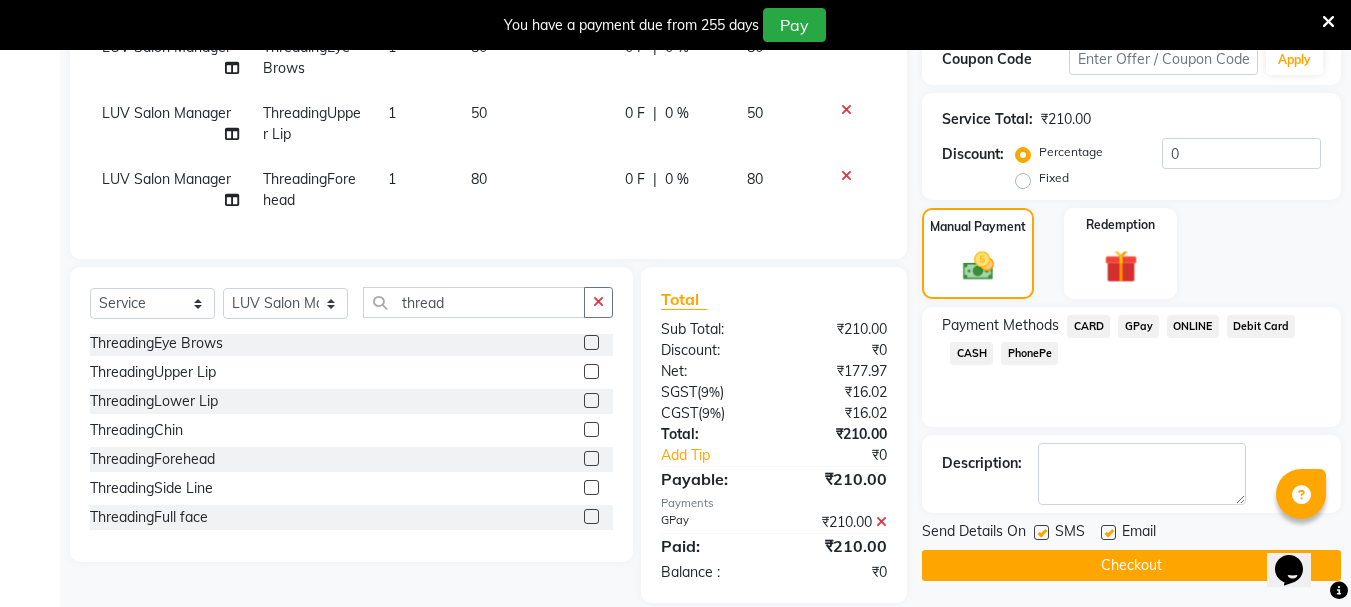 click on "Checkout" 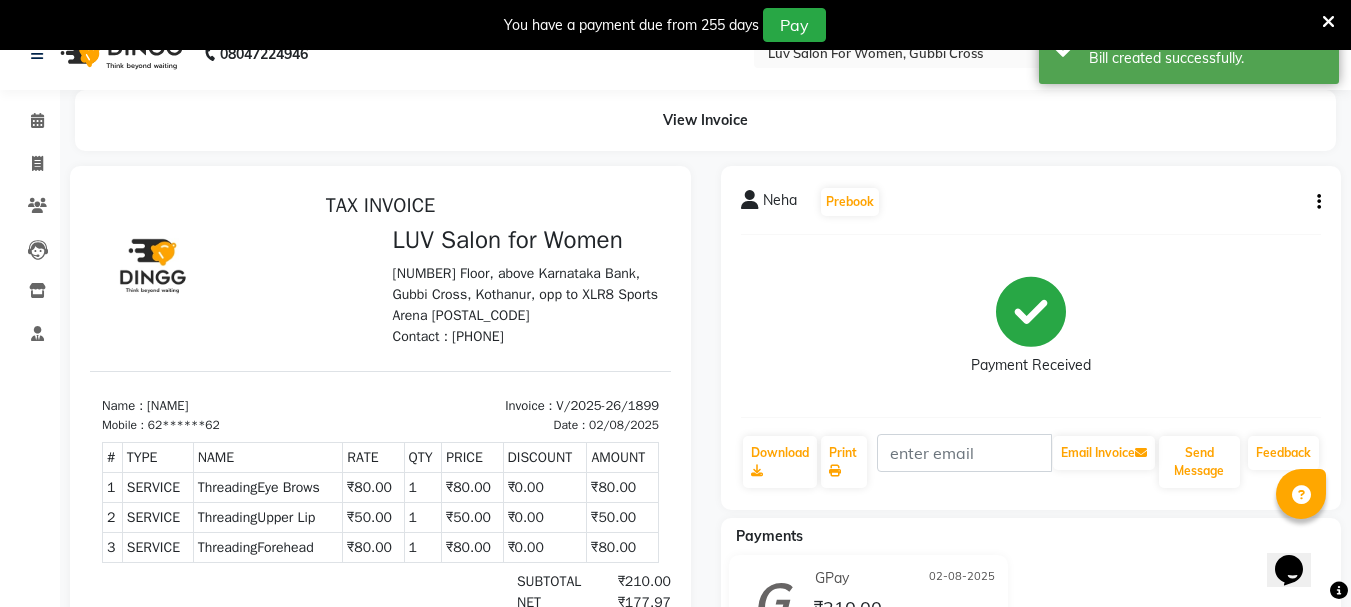 scroll, scrollTop: 0, scrollLeft: 0, axis: both 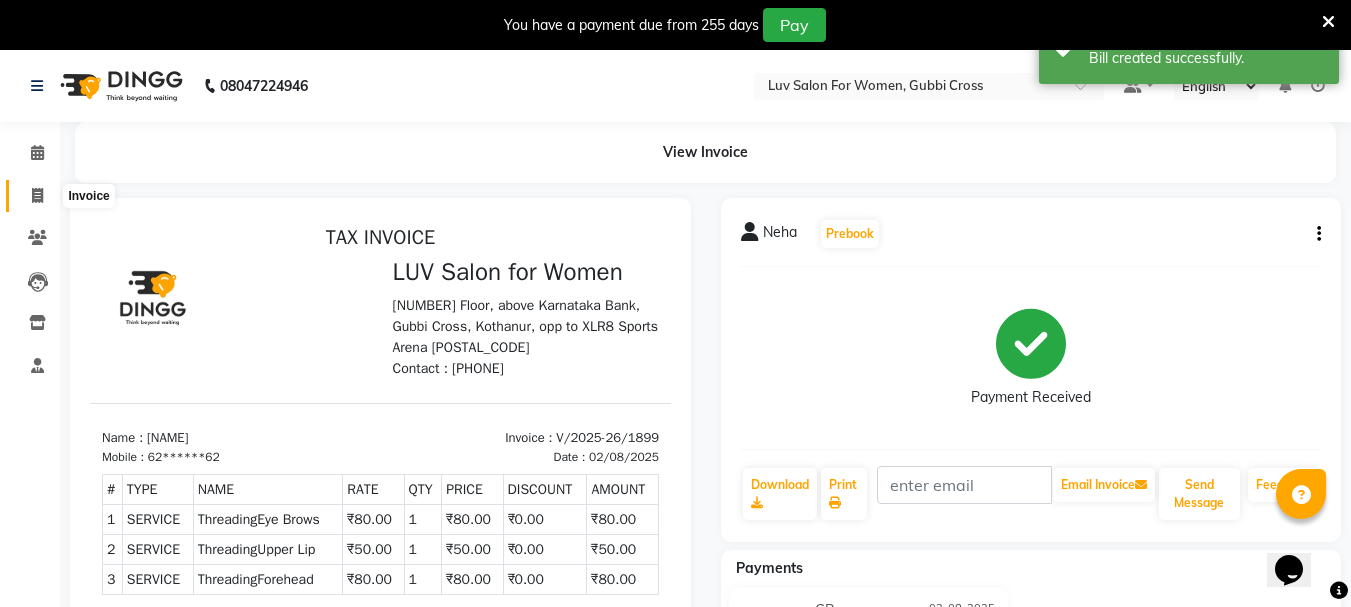 click 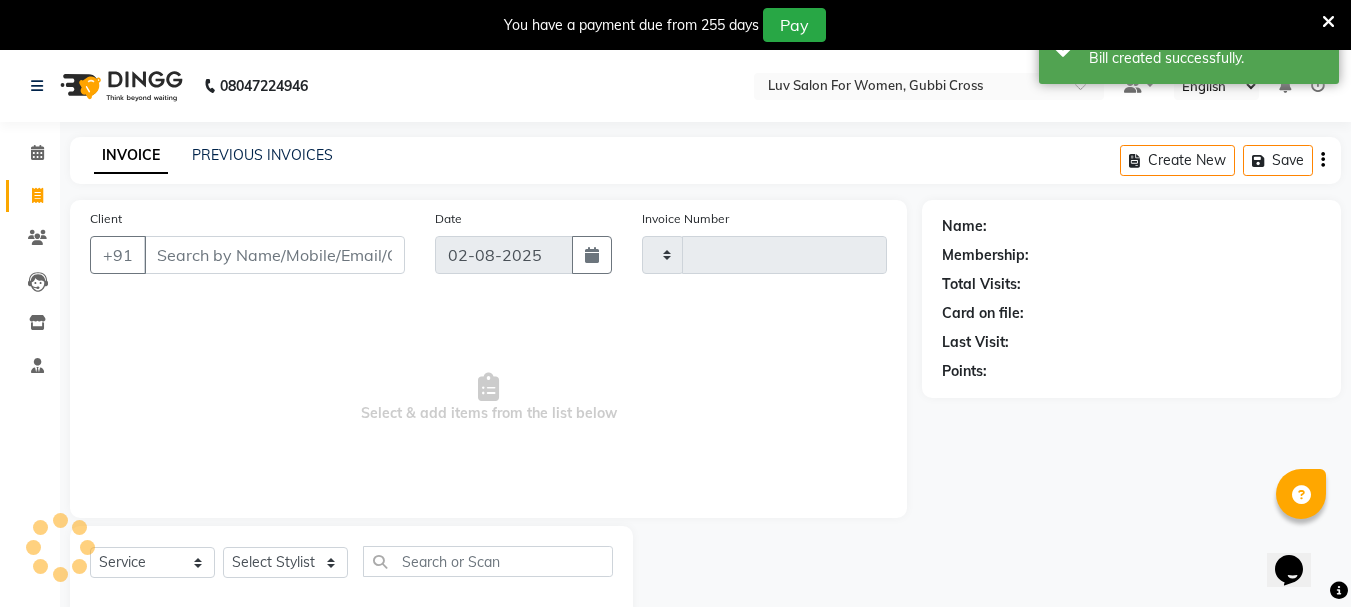type on "1900" 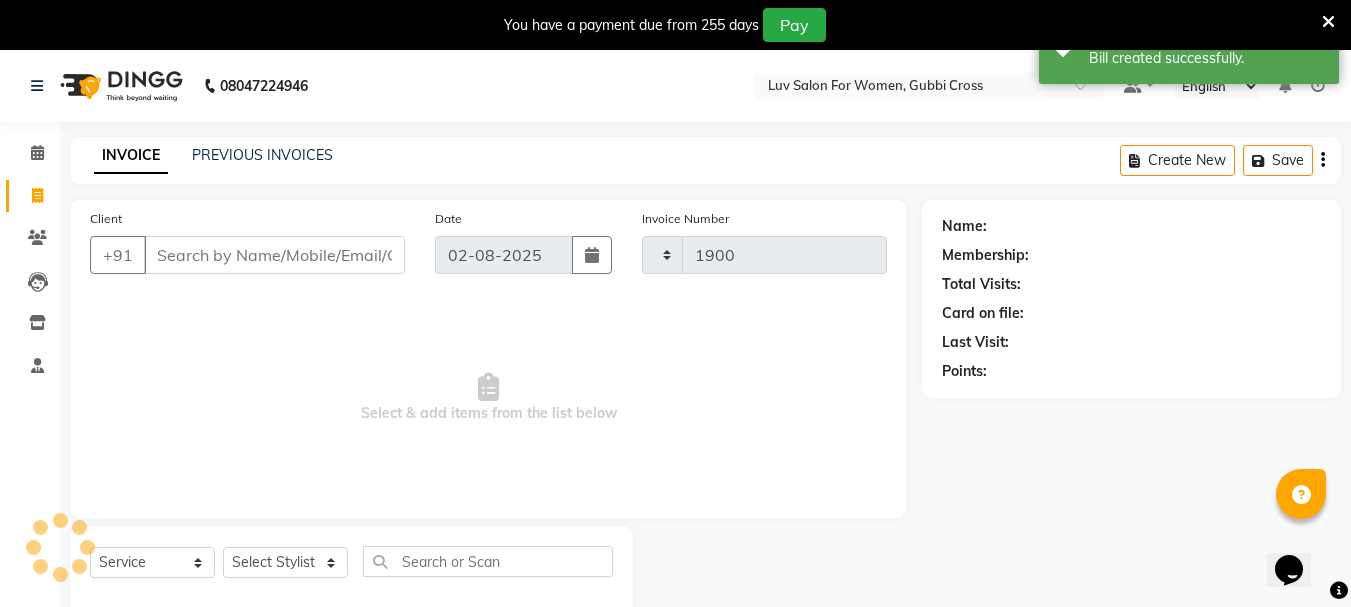 select on "7221" 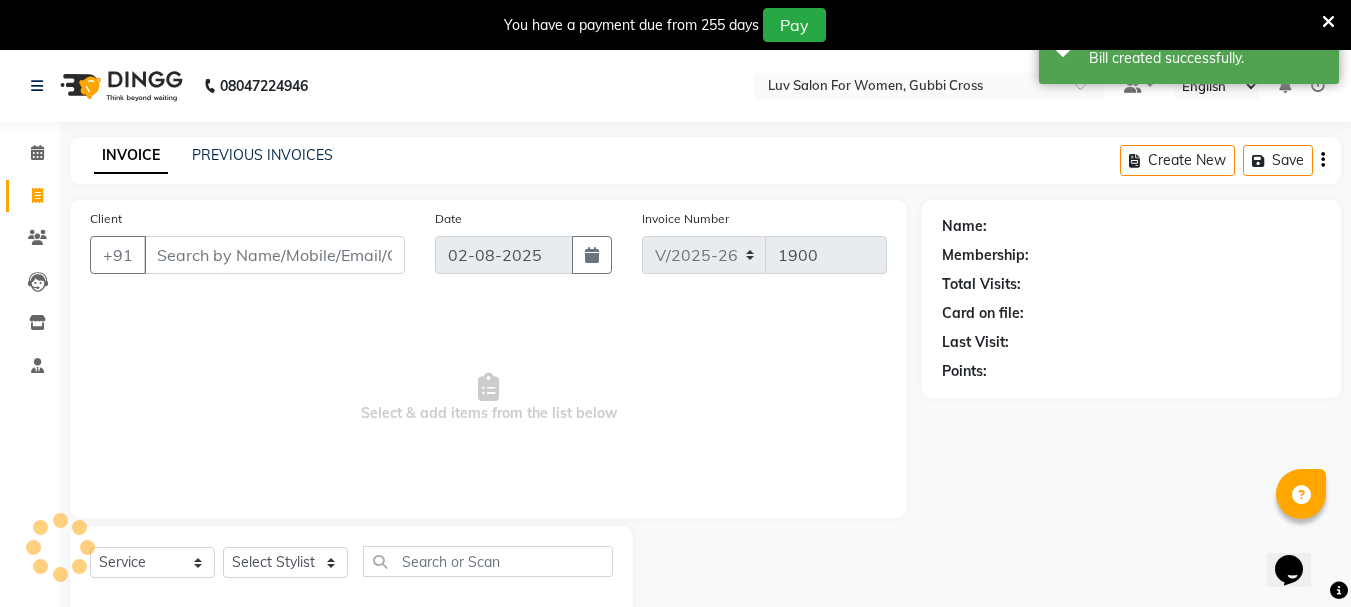 scroll, scrollTop: 50, scrollLeft: 0, axis: vertical 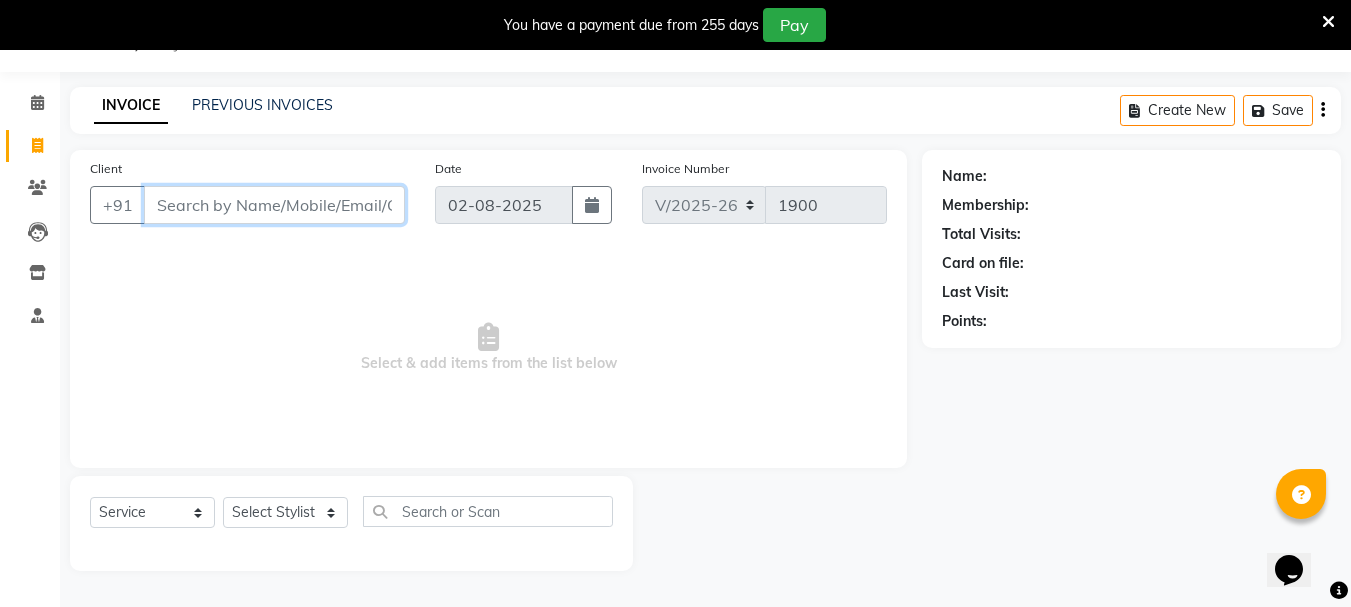 click on "Client" at bounding box center [274, 205] 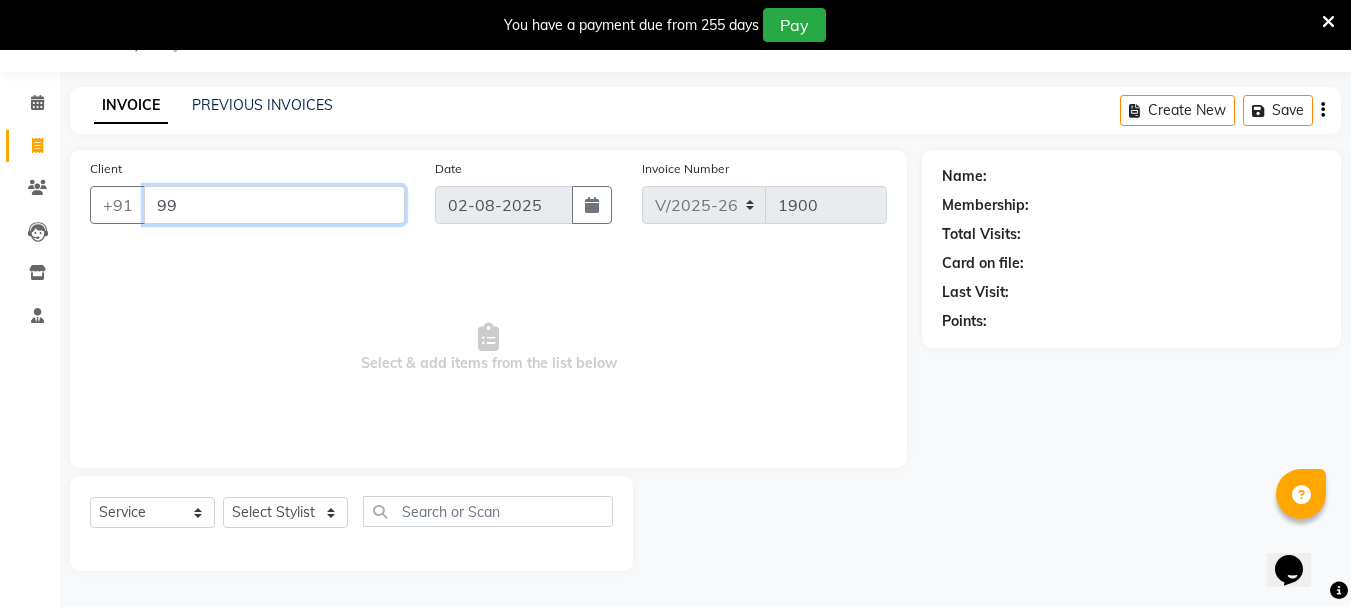 type on "9" 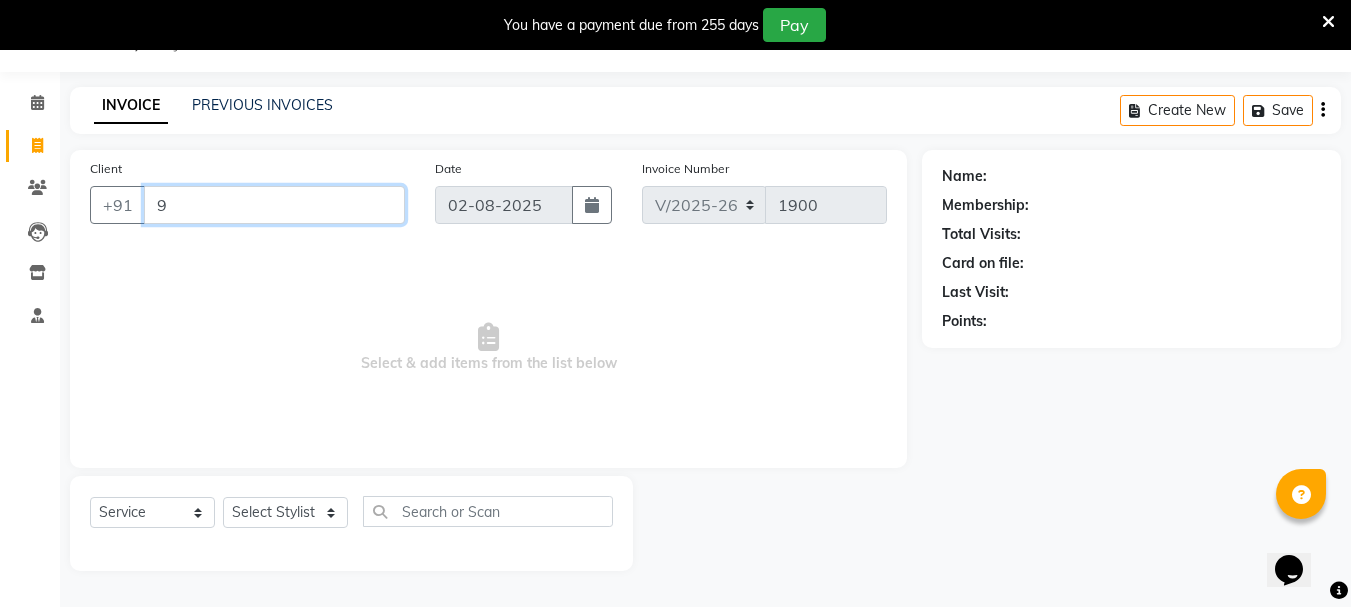 type 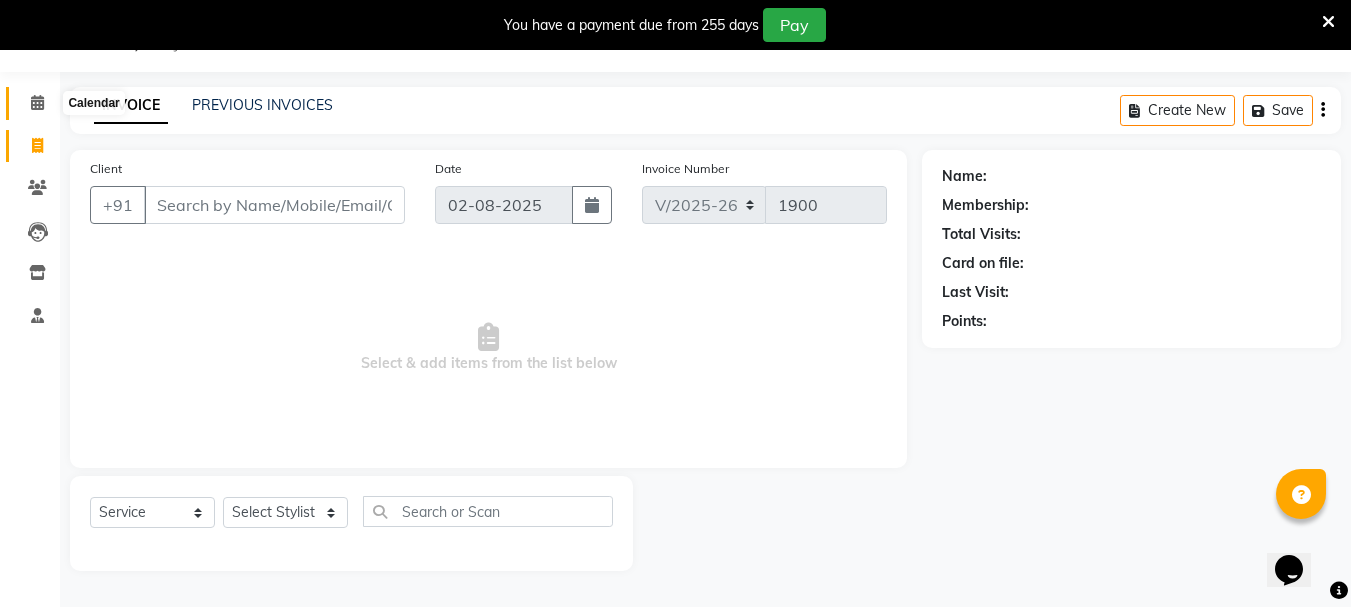 click 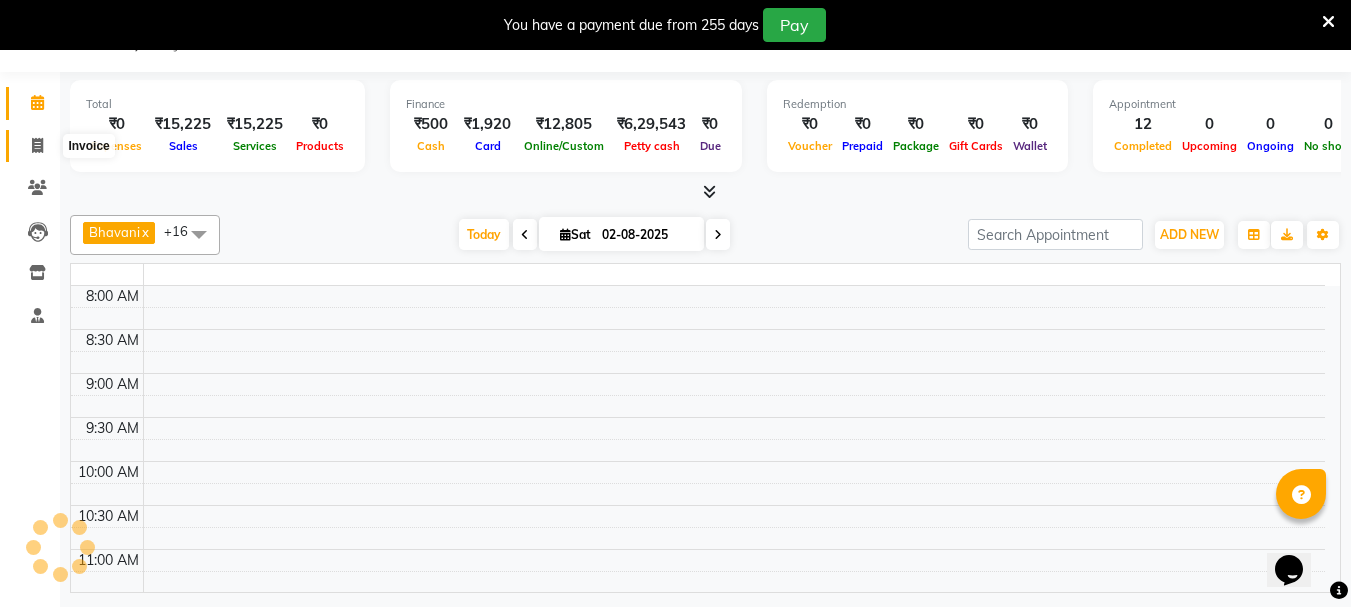 click 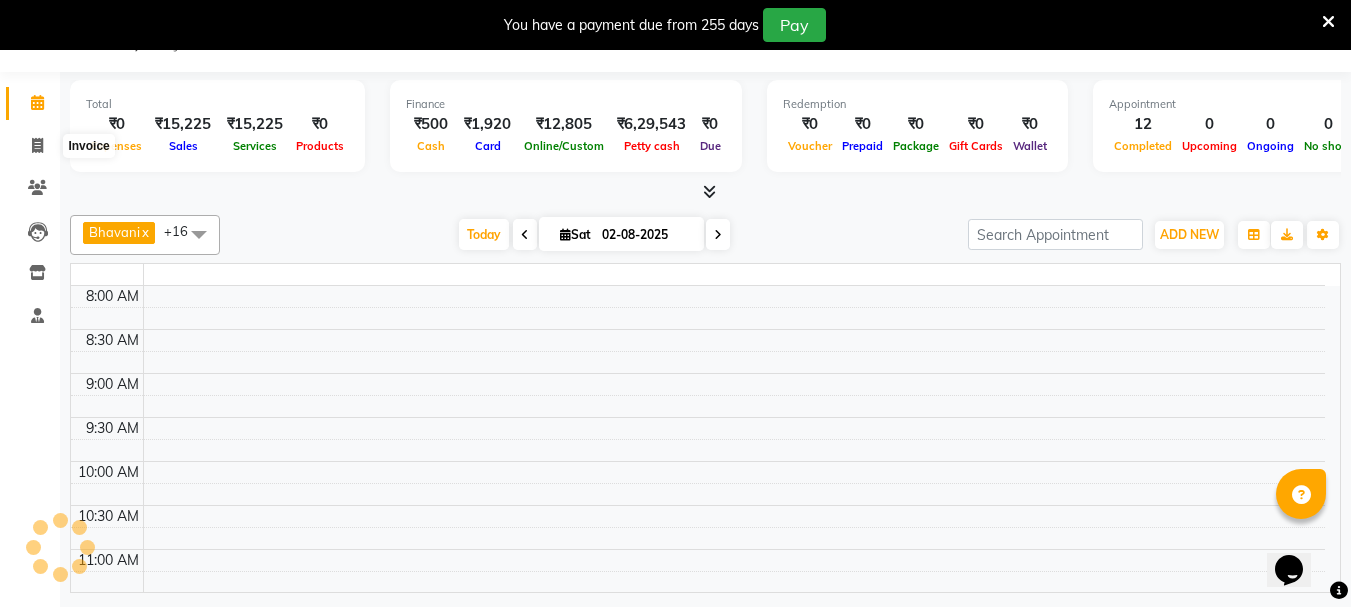 select on "service" 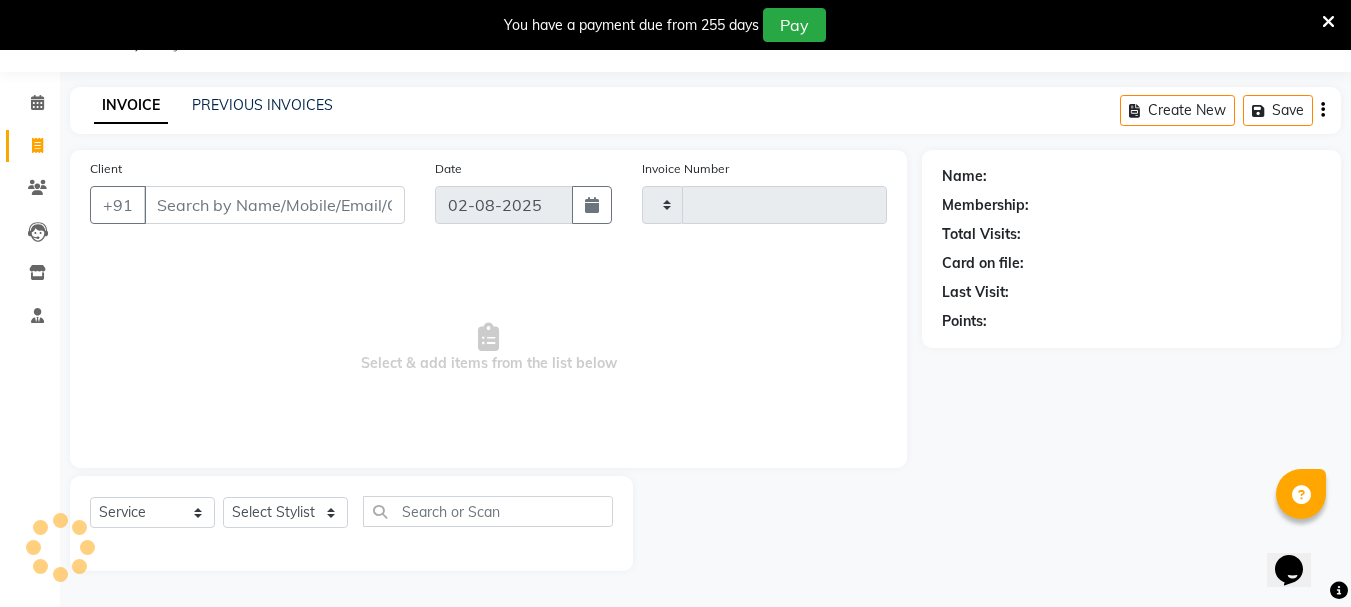 type on "1900" 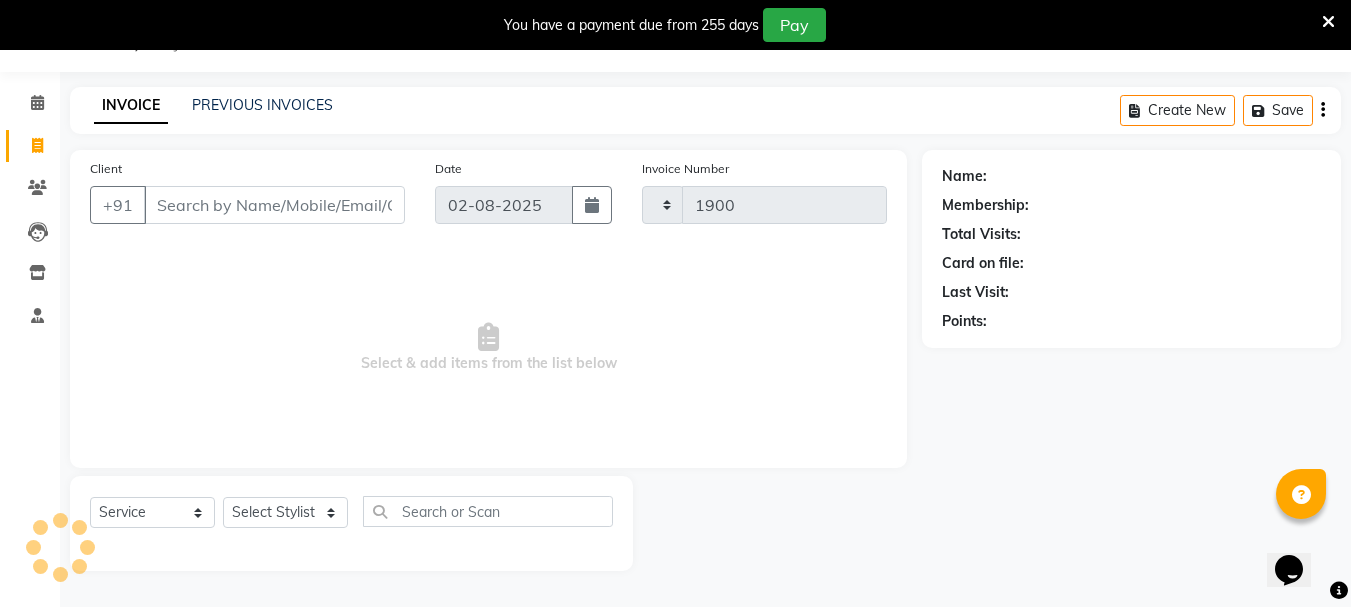 select on "7221" 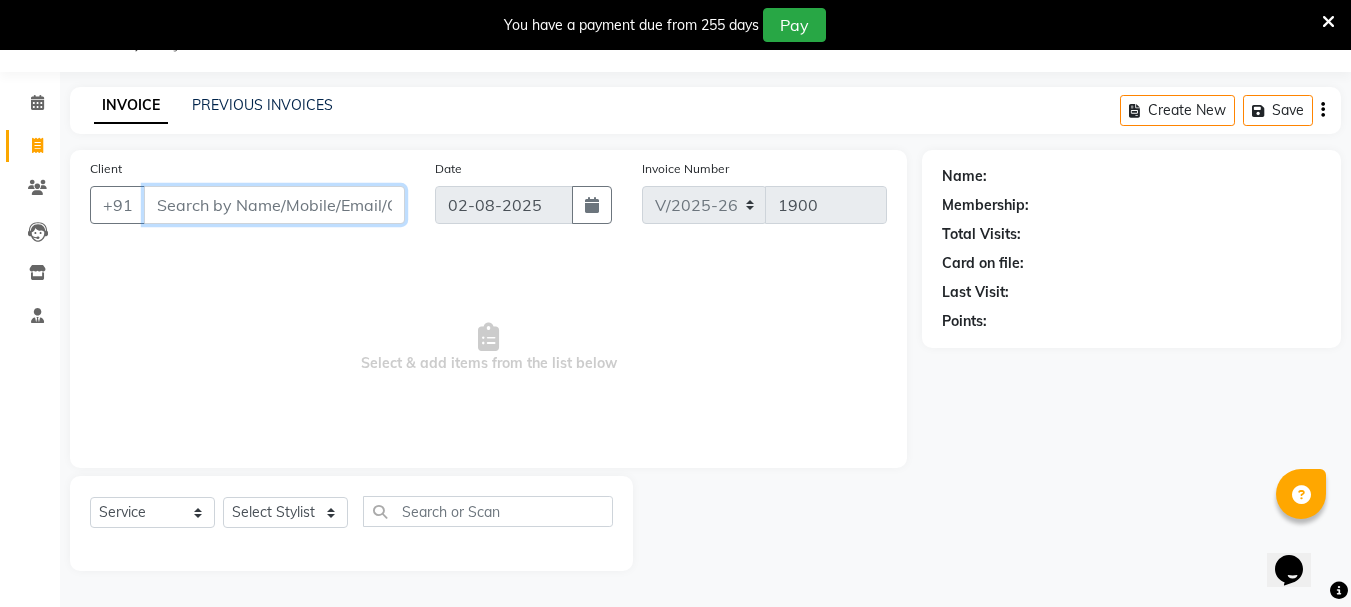 click on "Client" at bounding box center [274, 205] 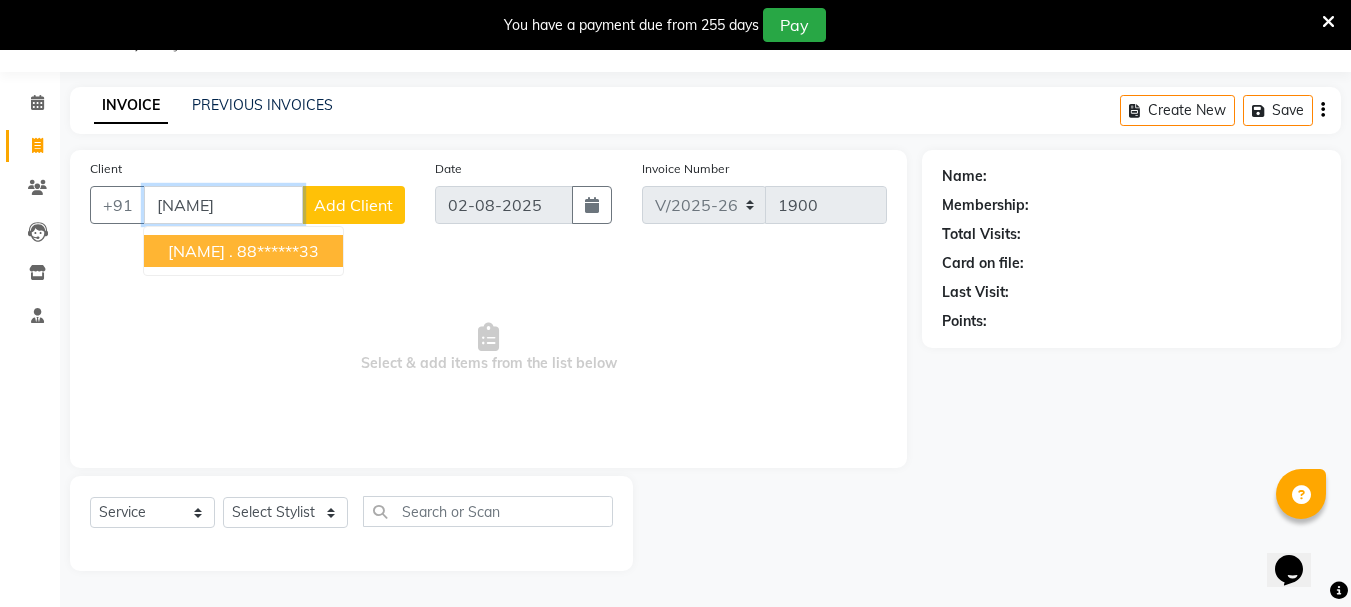 click on "88******33" at bounding box center (278, 251) 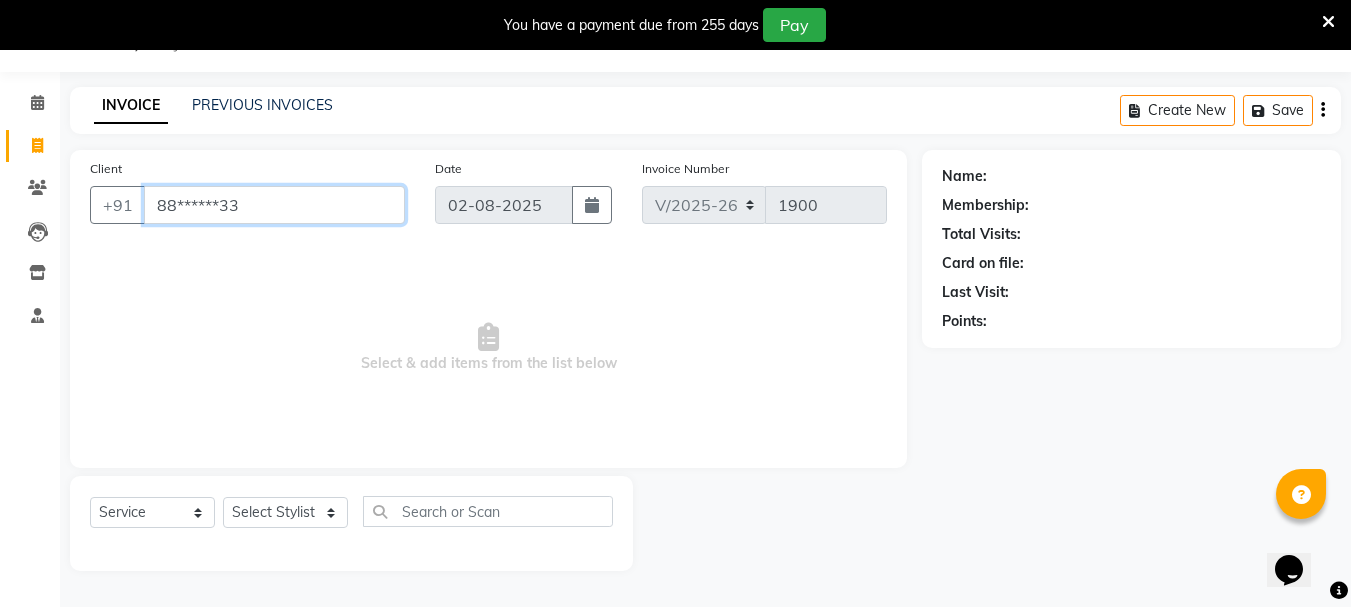type on "88******33" 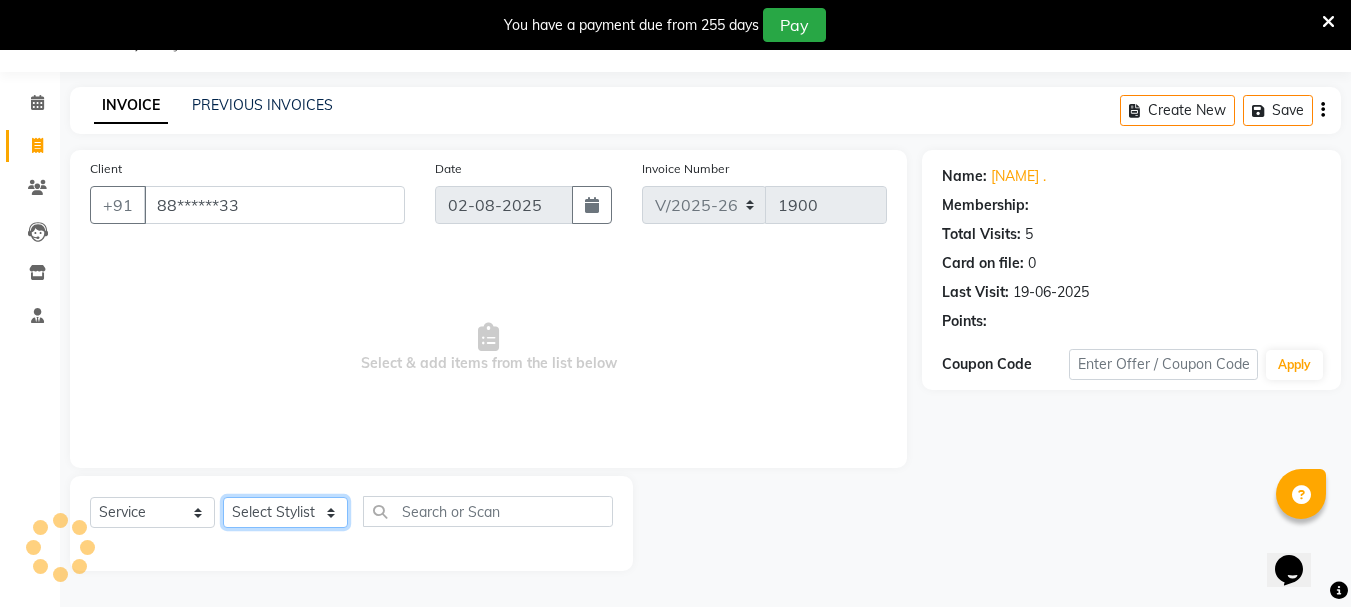 click on "Select Stylist [NAME] [NAME] [NAME] [NAME] [NAME] [NAME] [NAME] [NAME] [NAME] [NAME] Salon Manager [NAME] [NAME] [NAME] [NAME] [NAME] [NAME] [NAME] [NAME] [NAME] [NAME]" 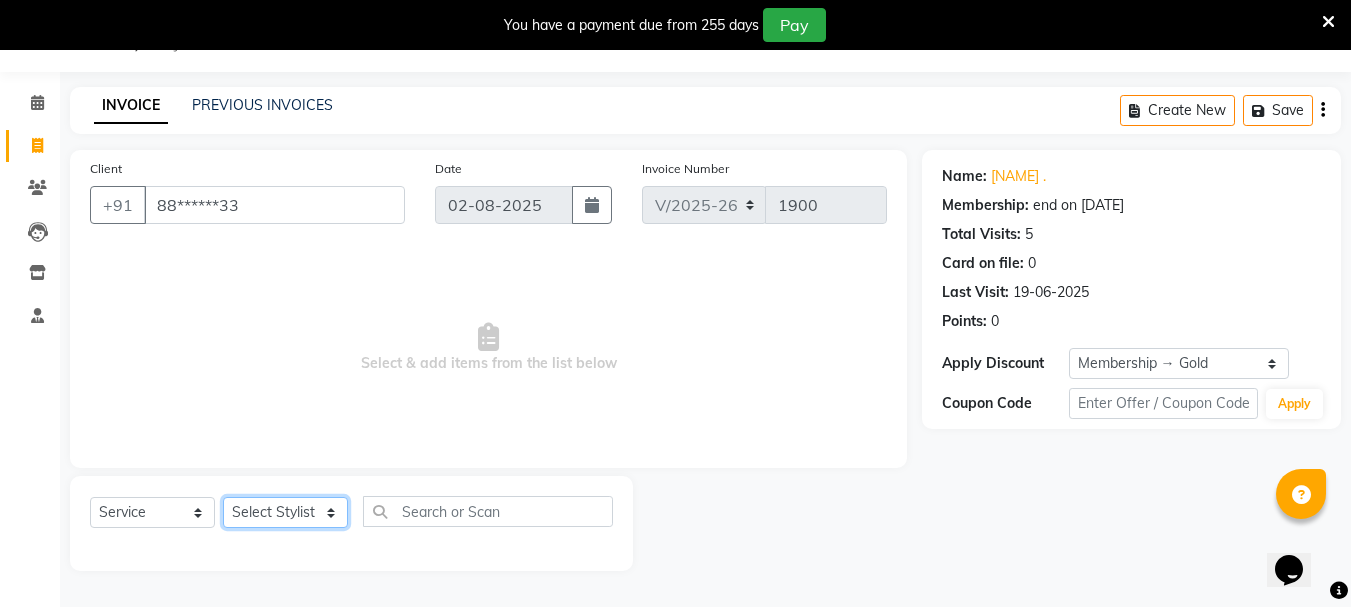 select on "71440" 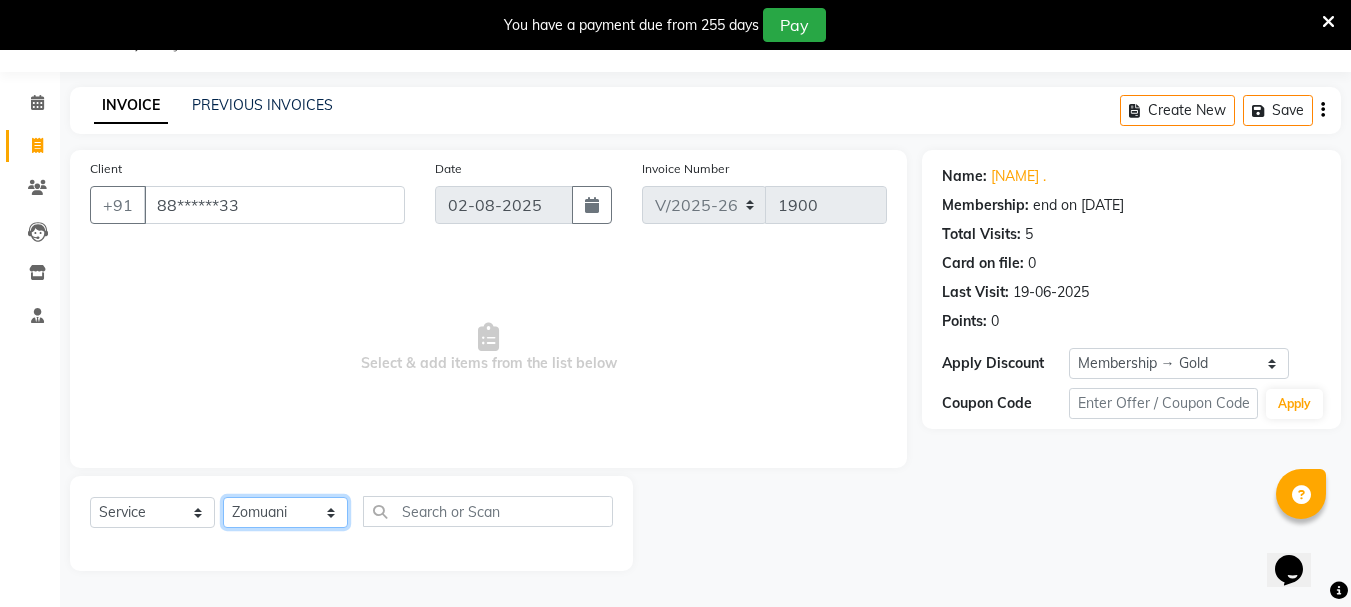 click on "Select Stylist [NAME] [NAME] [NAME] [NAME] [NAME] [NAME] [NAME] [NAME] [NAME] [NAME] Salon Manager [NAME] [NAME] [NAME] [NAME] [NAME] [NAME] [NAME] [NAME] [NAME] [NAME]" 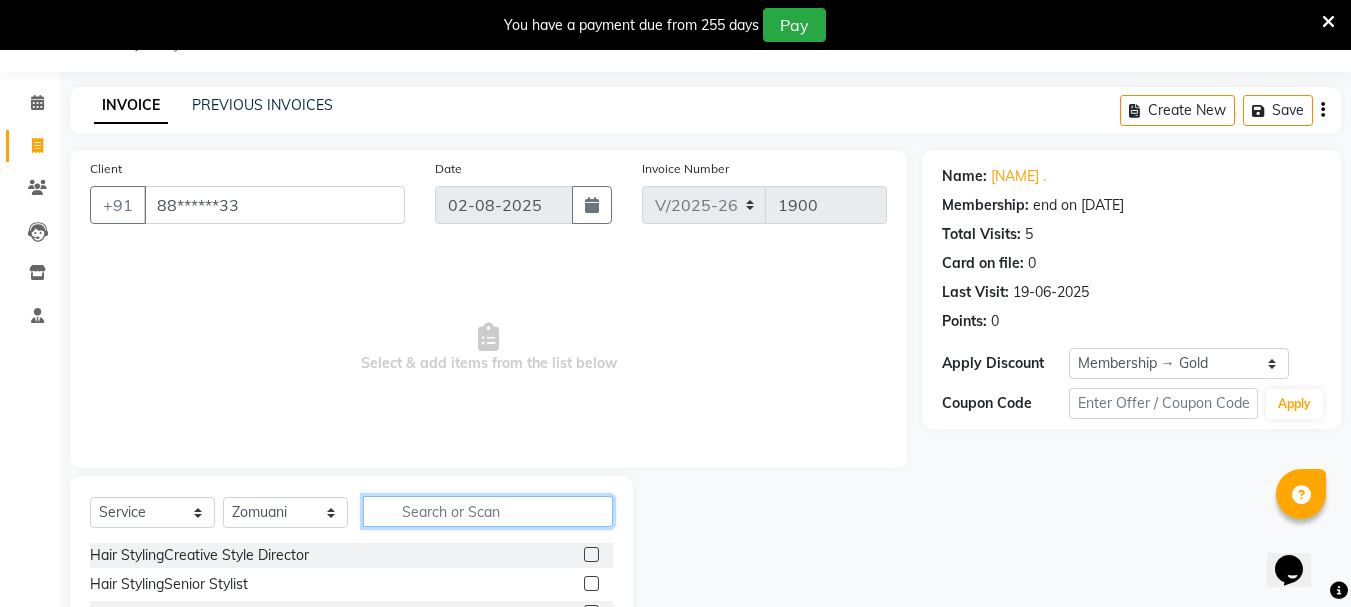 click 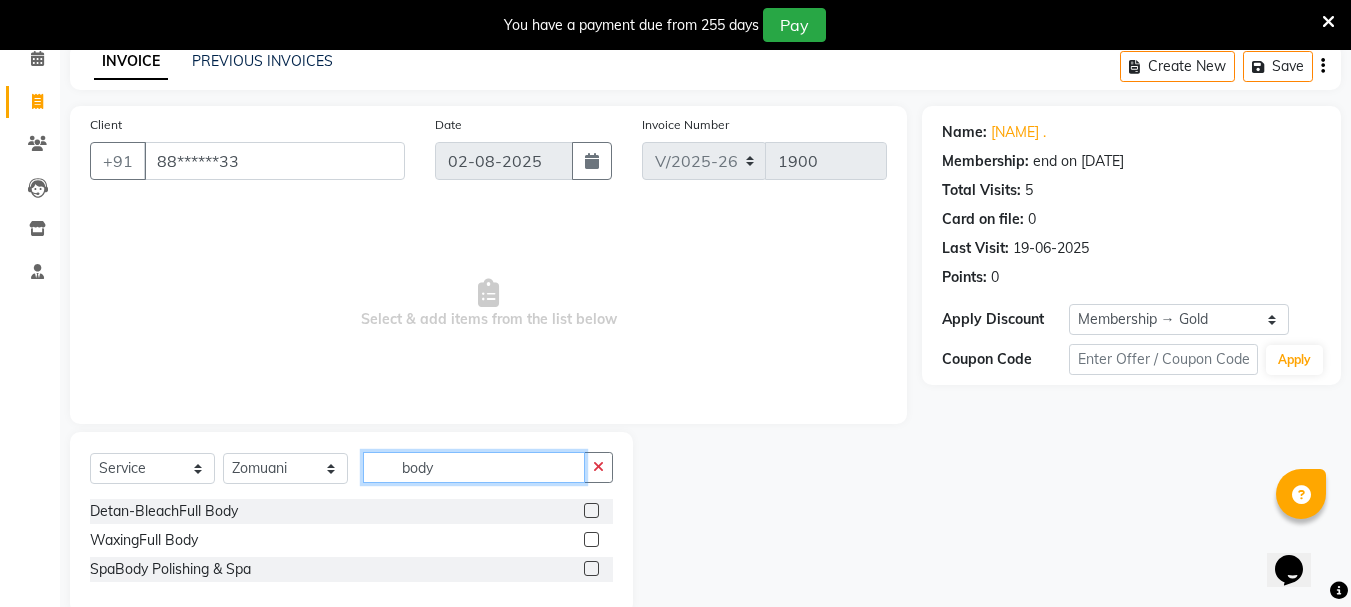 scroll, scrollTop: 131, scrollLeft: 0, axis: vertical 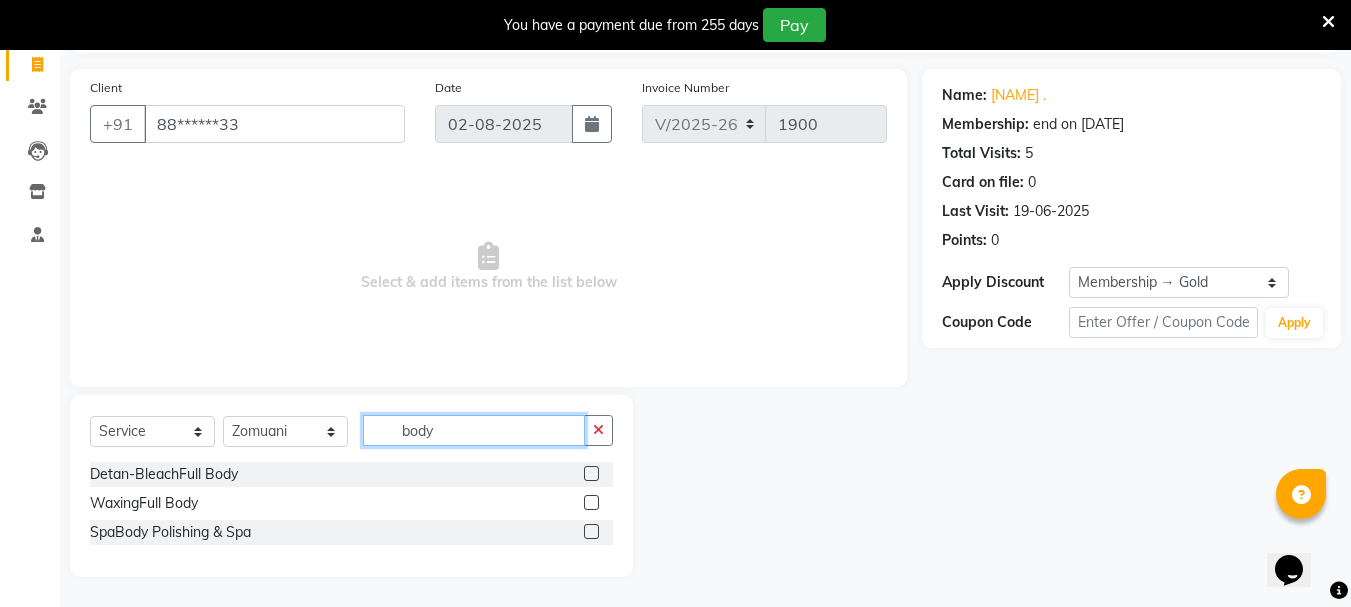 type on "body" 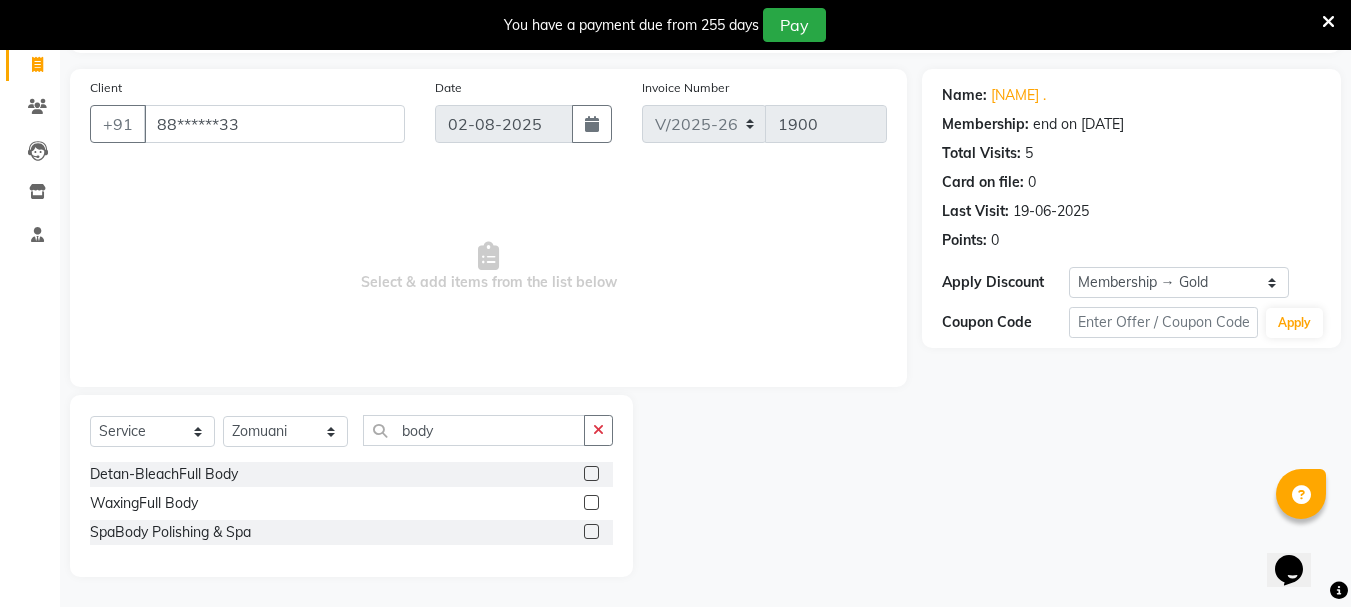 click 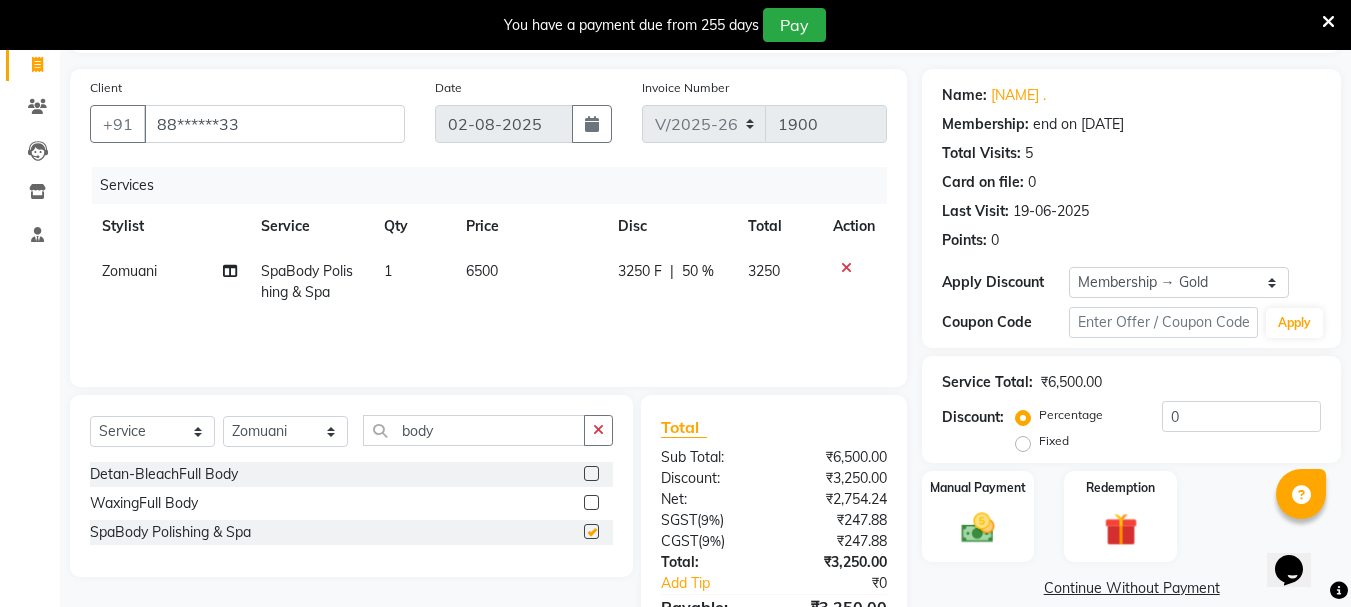 checkbox on "false" 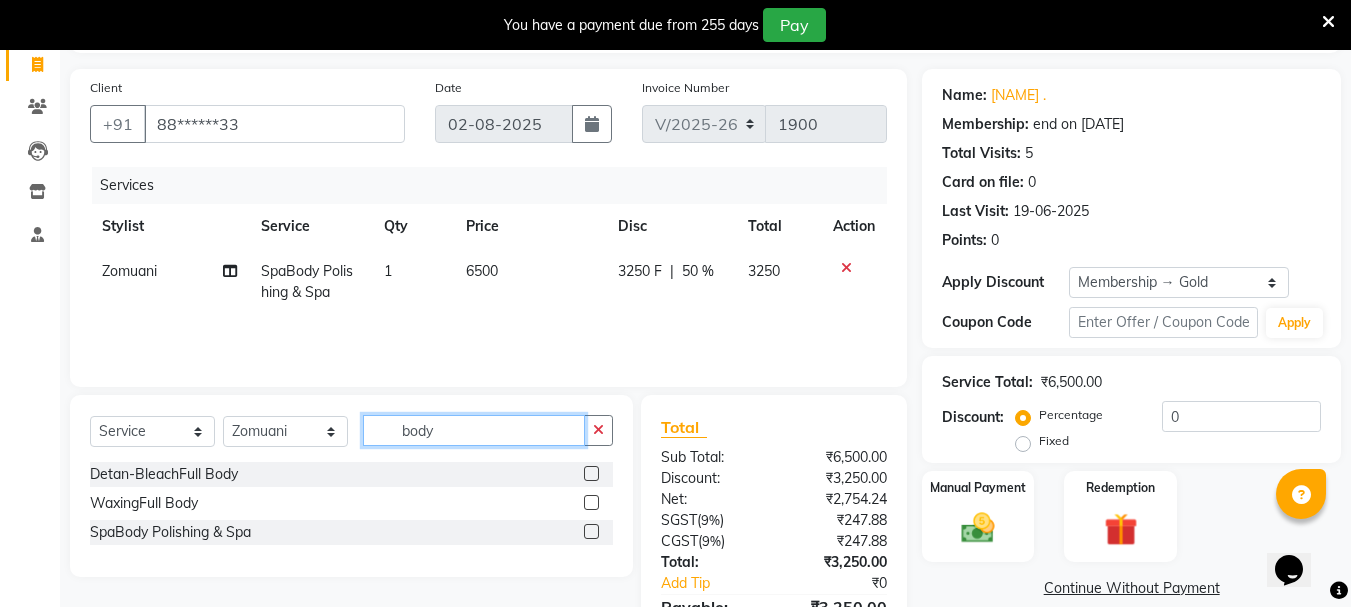 click on "body" 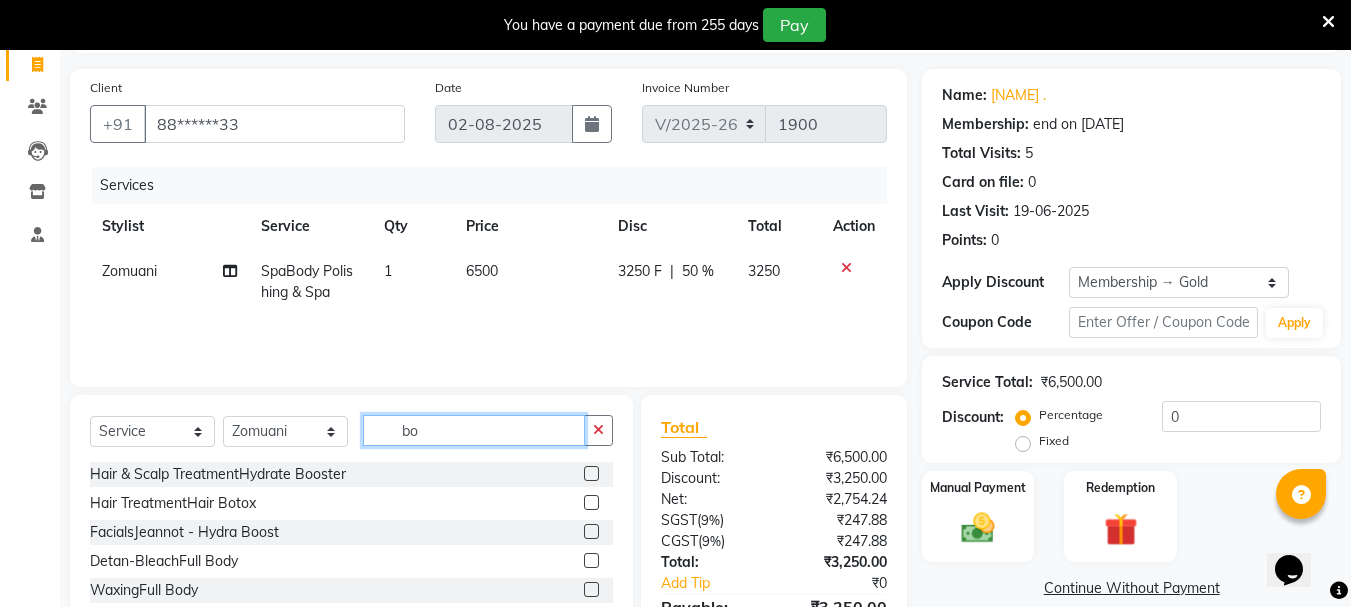 type on "b" 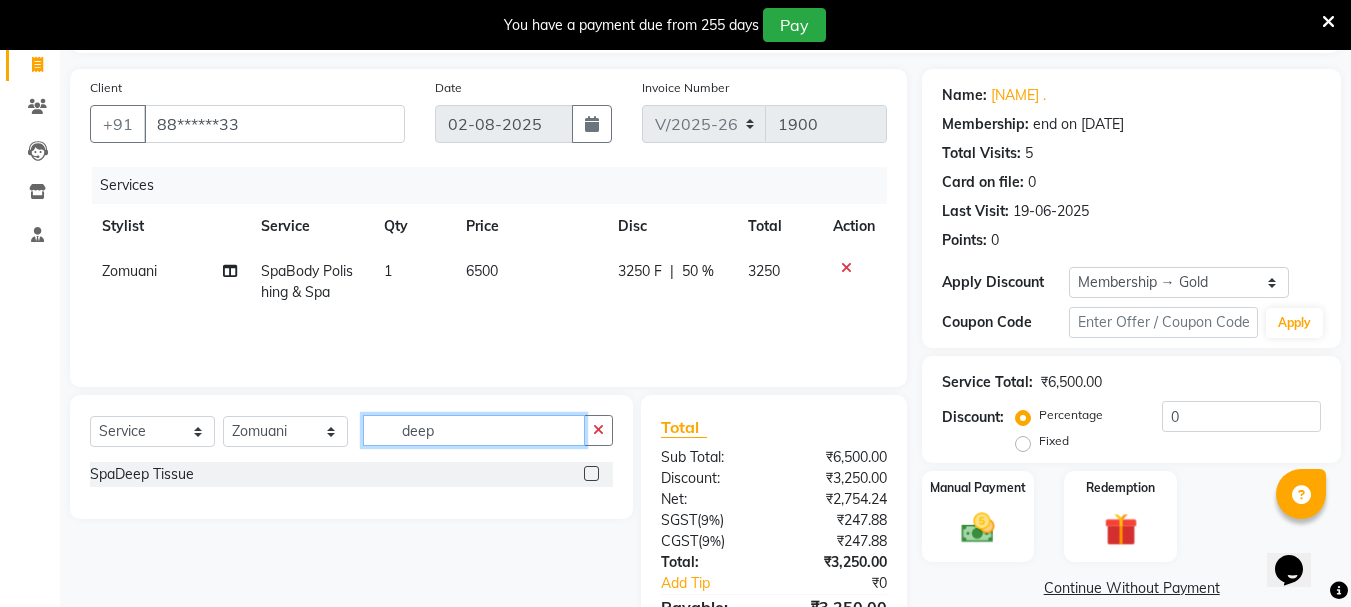 type on "deep" 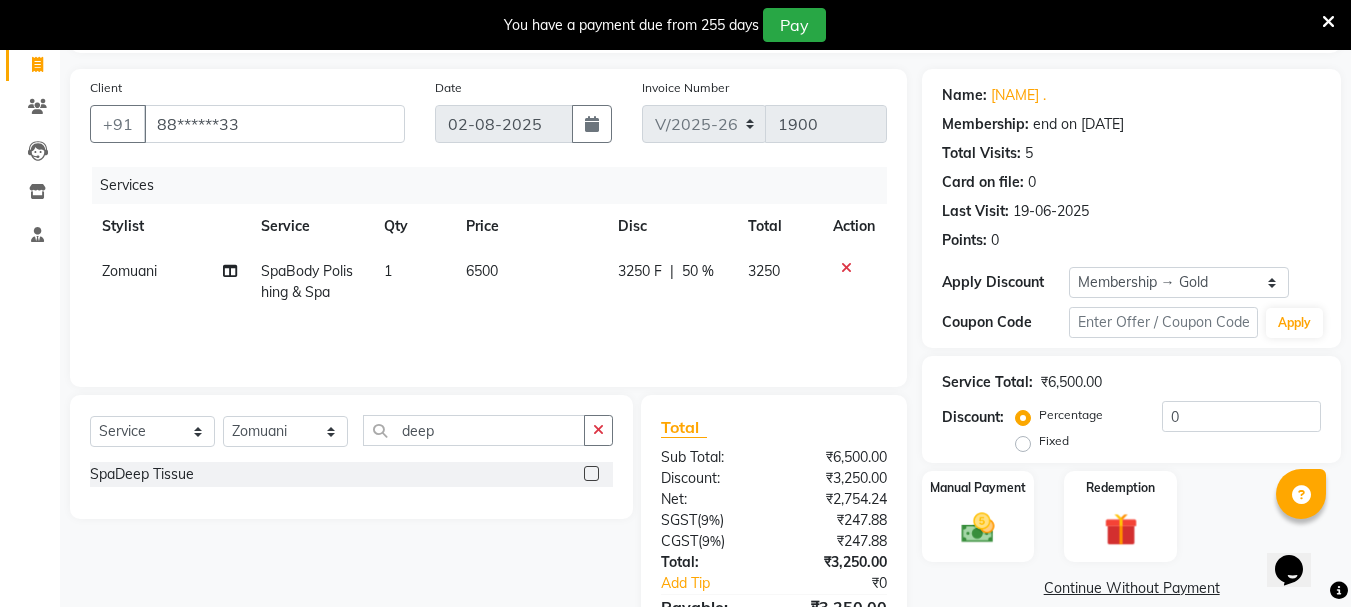 click 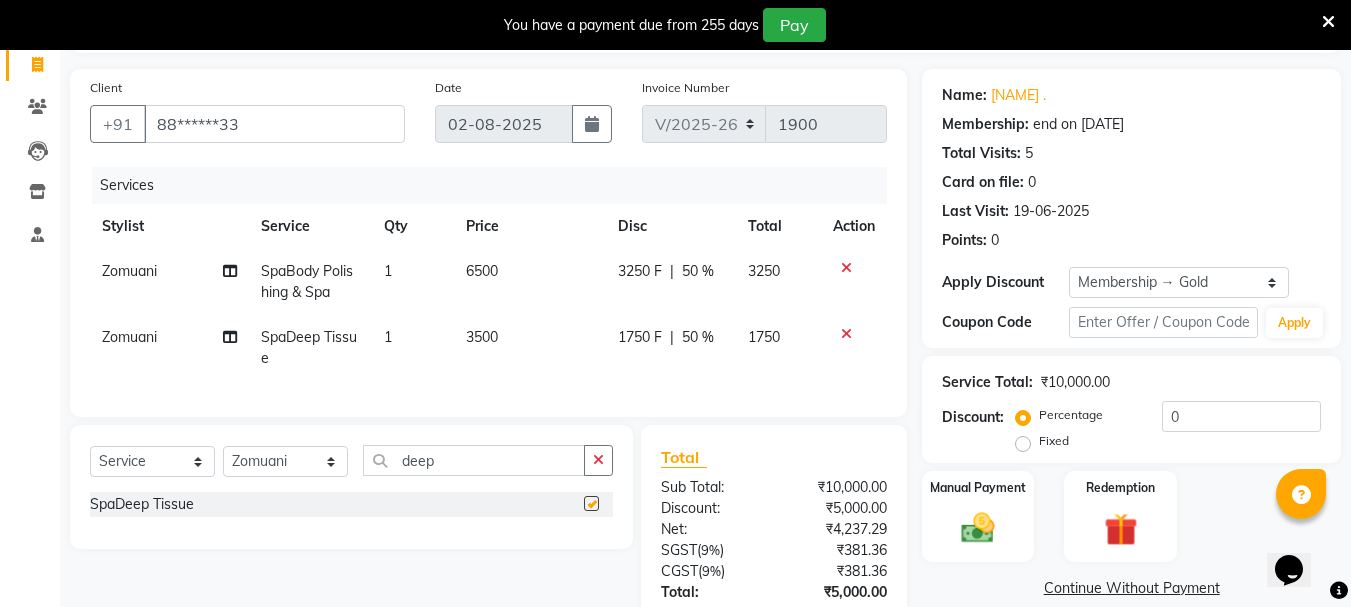 checkbox on "false" 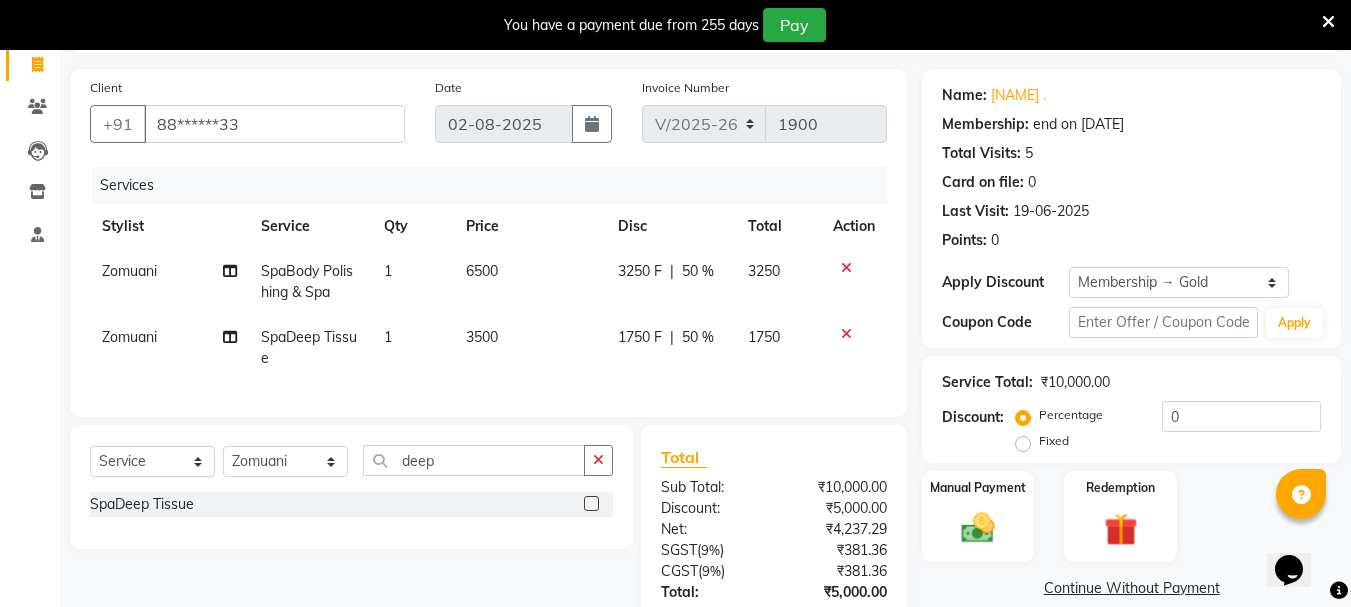 click 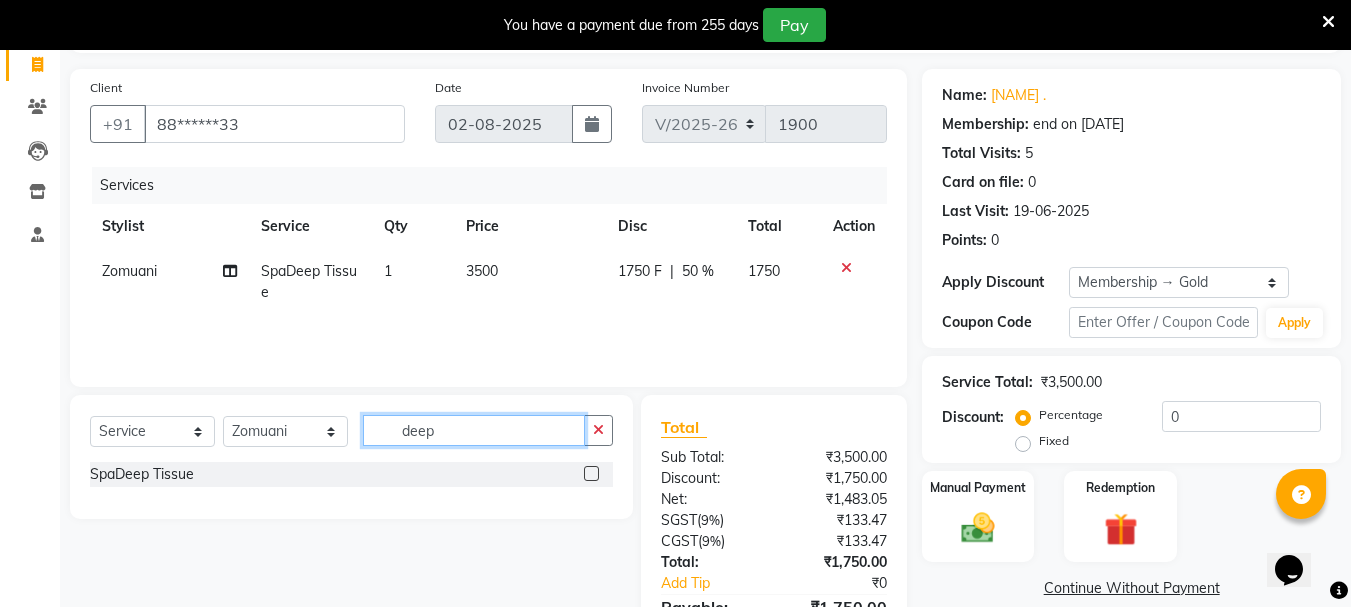 click on "deep" 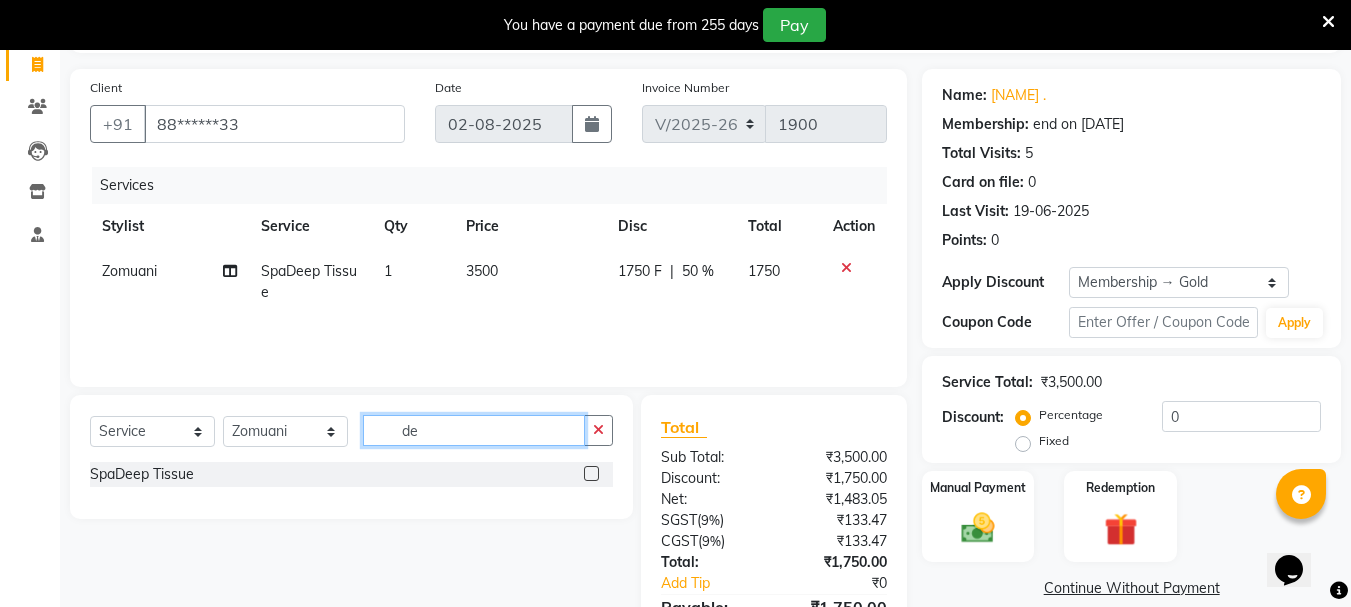 type on "d" 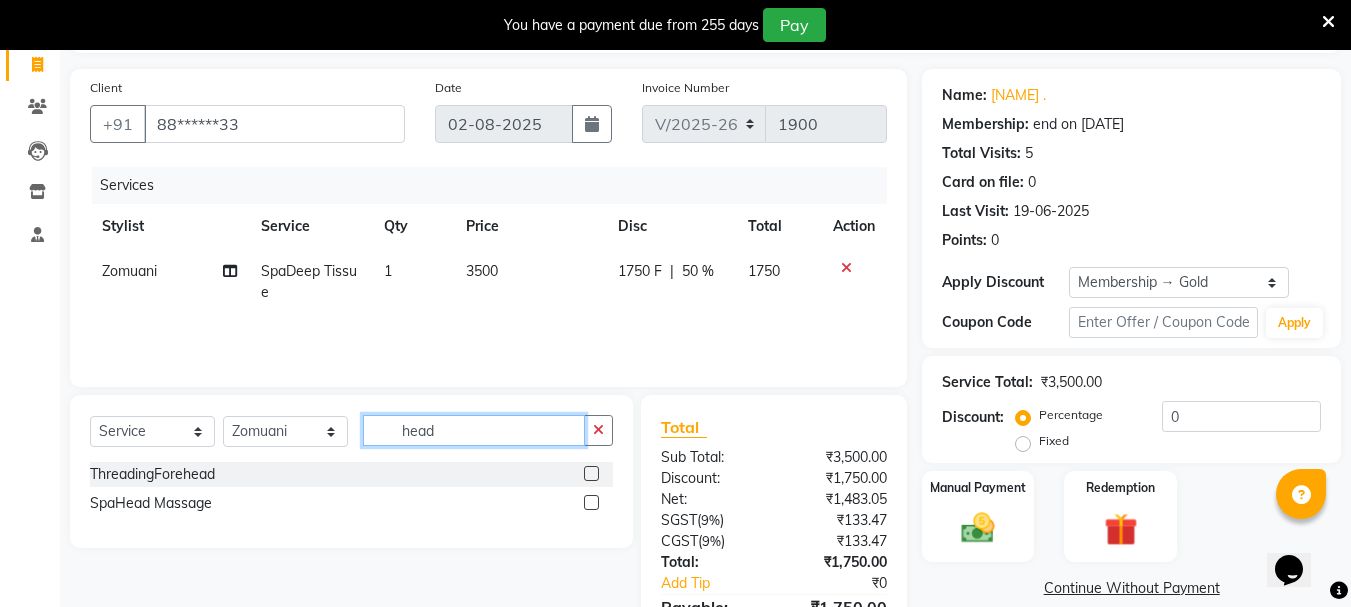 type on "head" 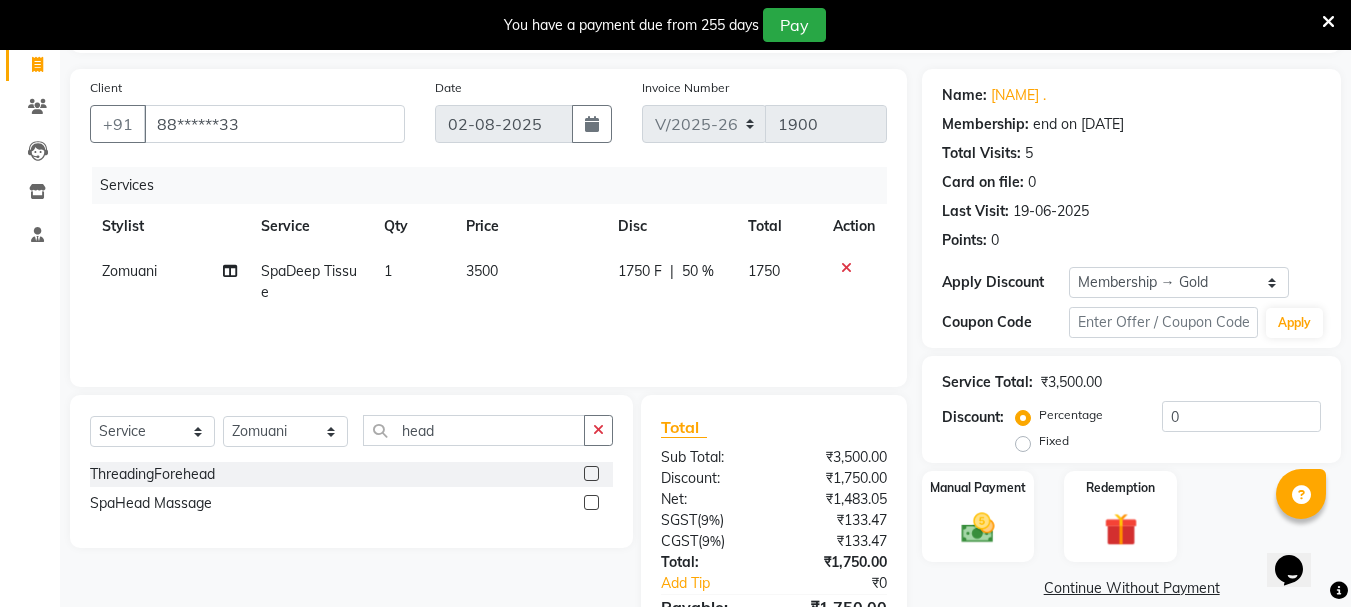 click 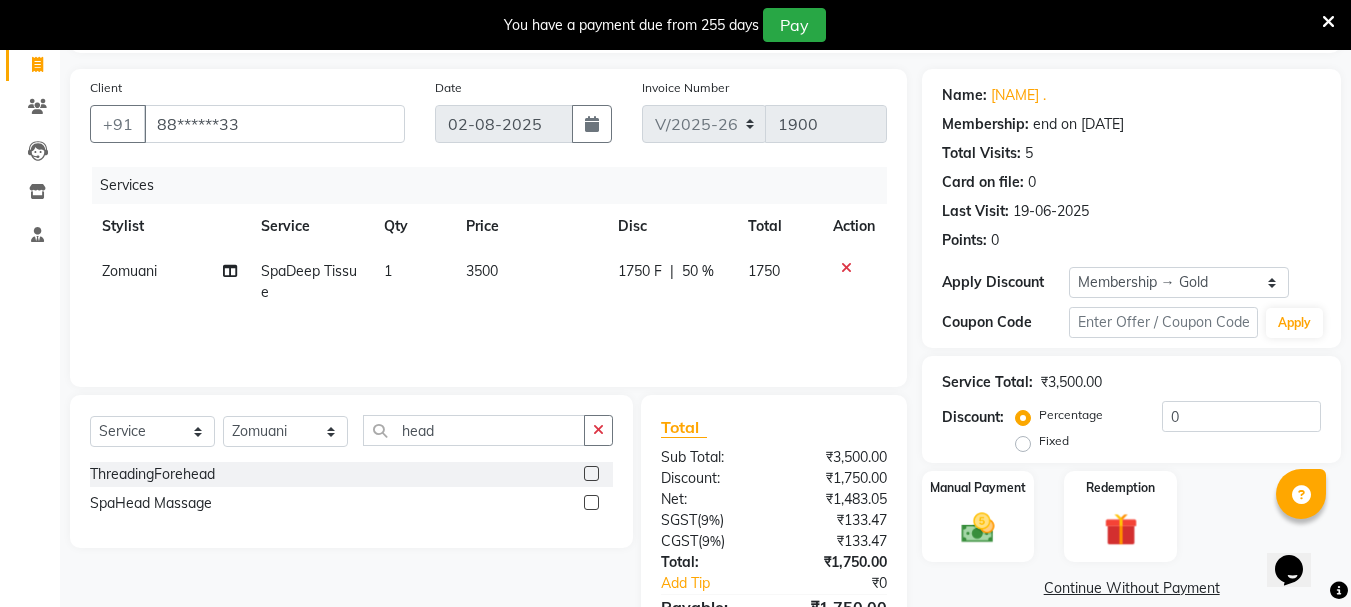 click at bounding box center (590, 503) 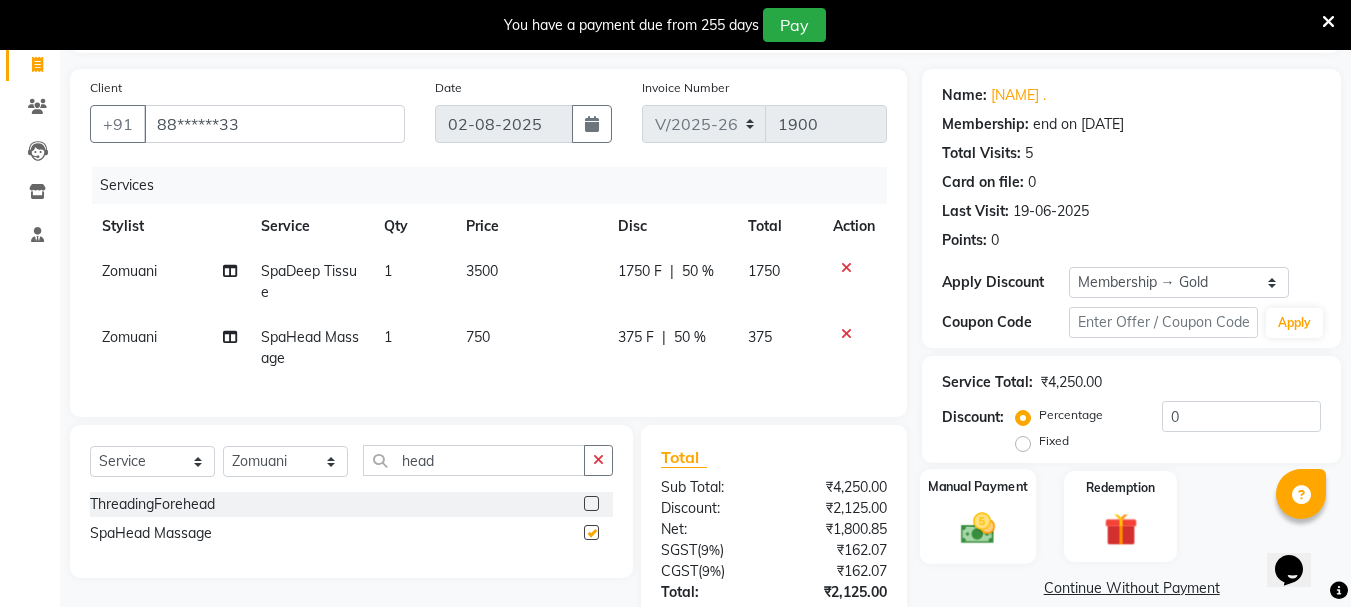 checkbox on "false" 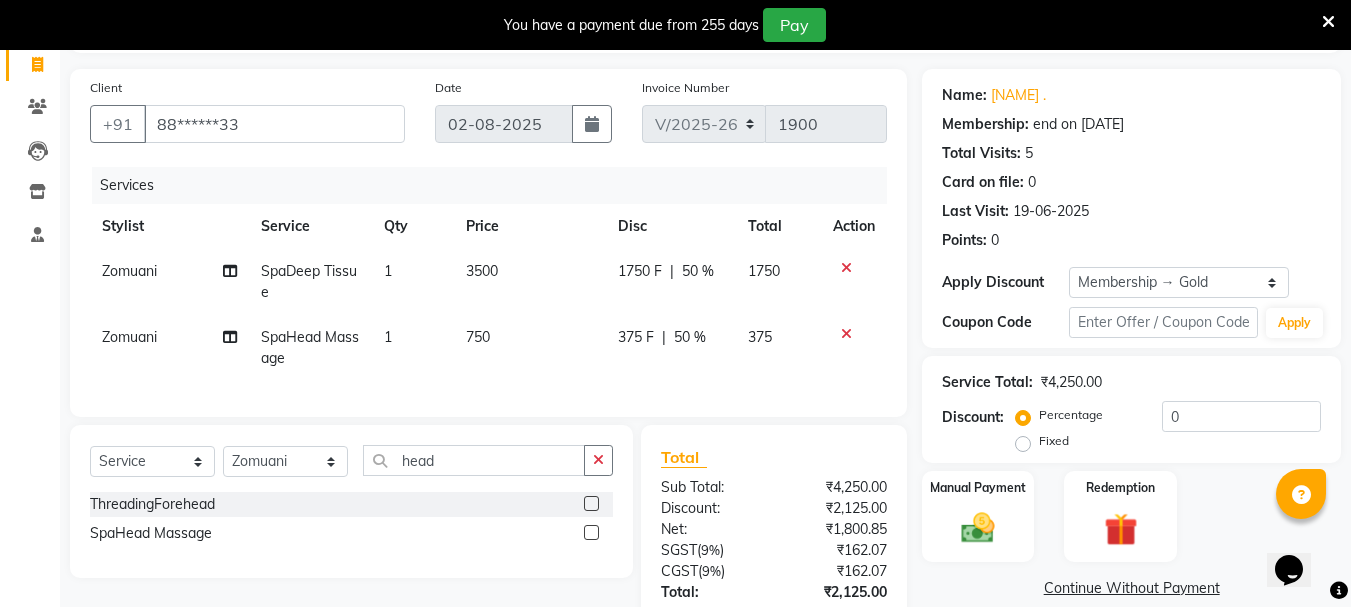 click on "Manual Payment Redemption" 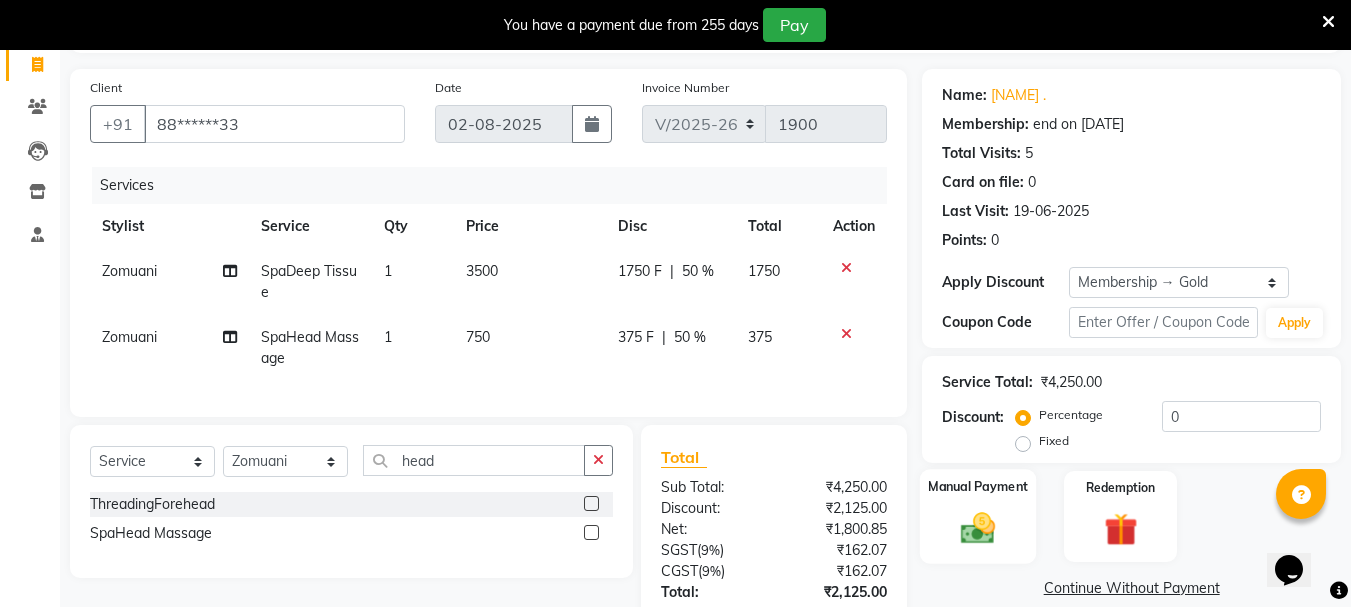 click 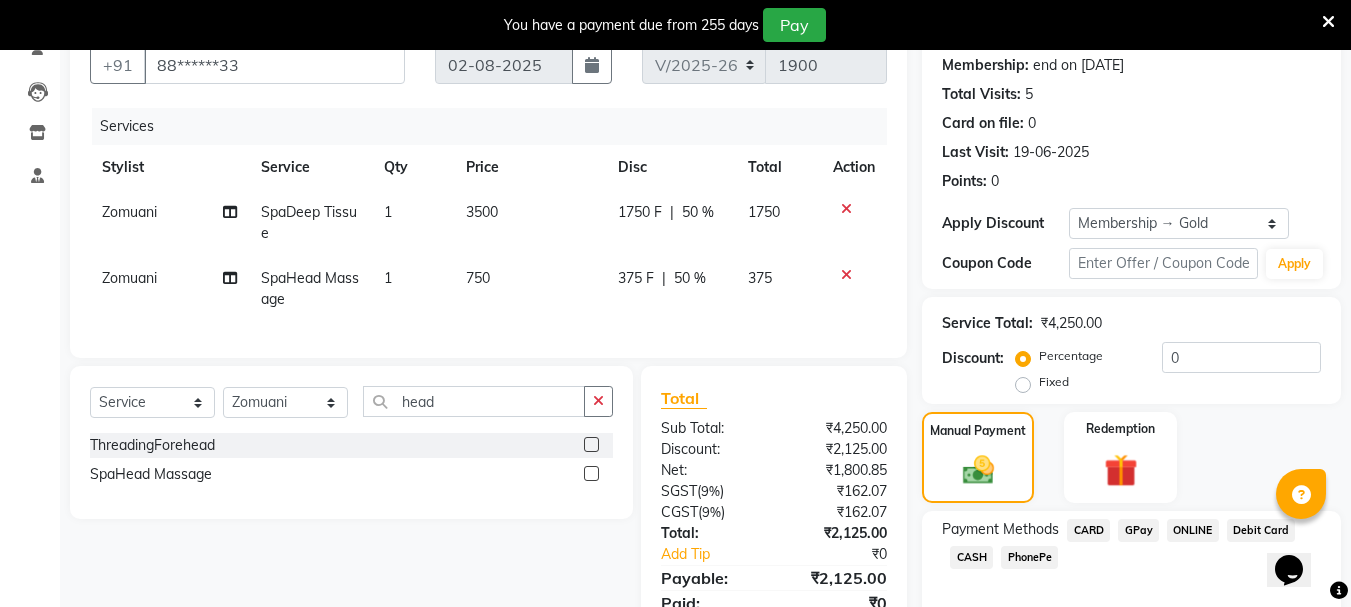 scroll, scrollTop: 288, scrollLeft: 0, axis: vertical 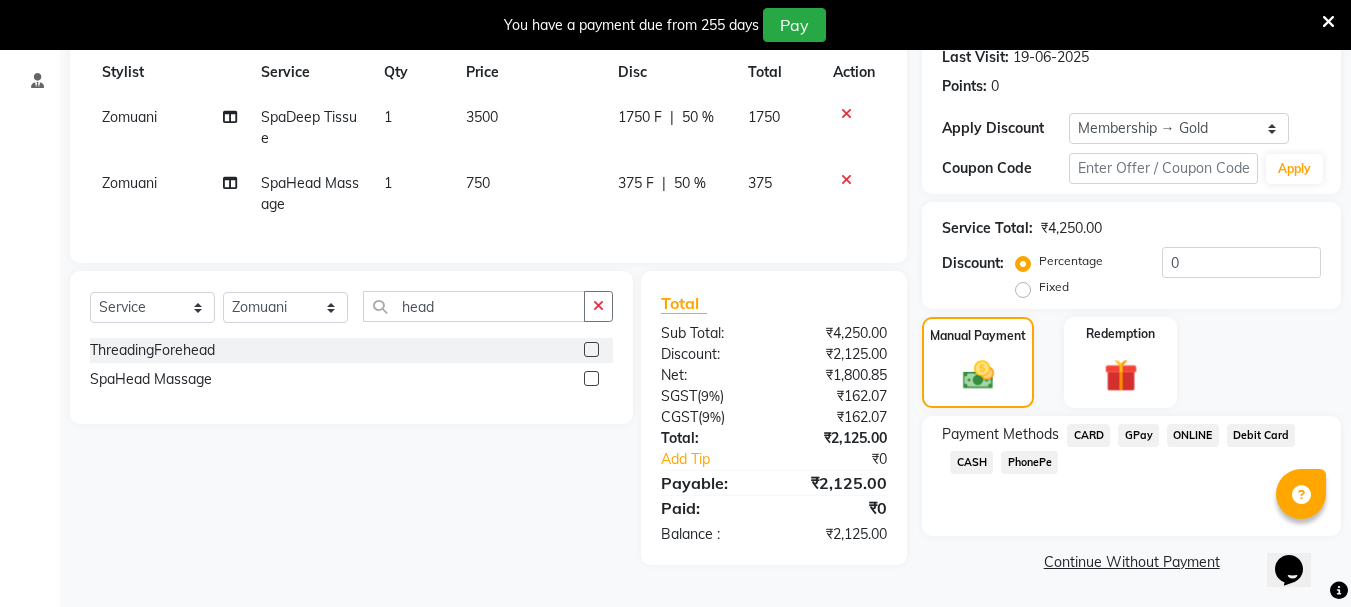 click on "GPay" 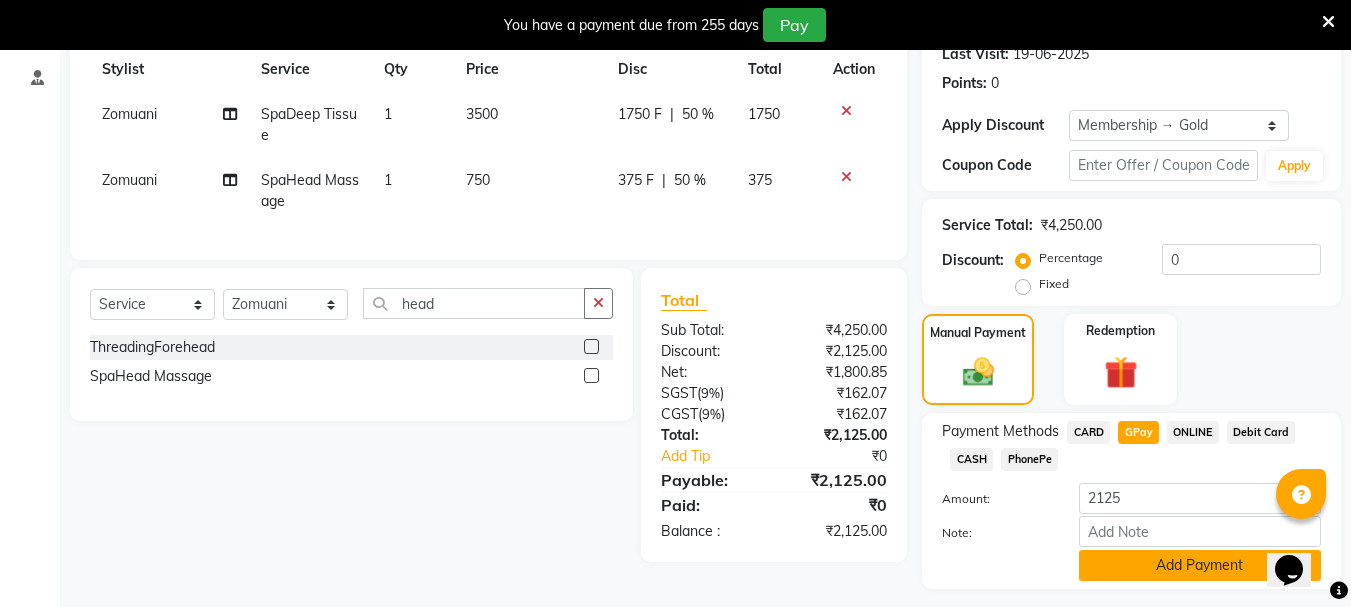 click on "Add Payment" 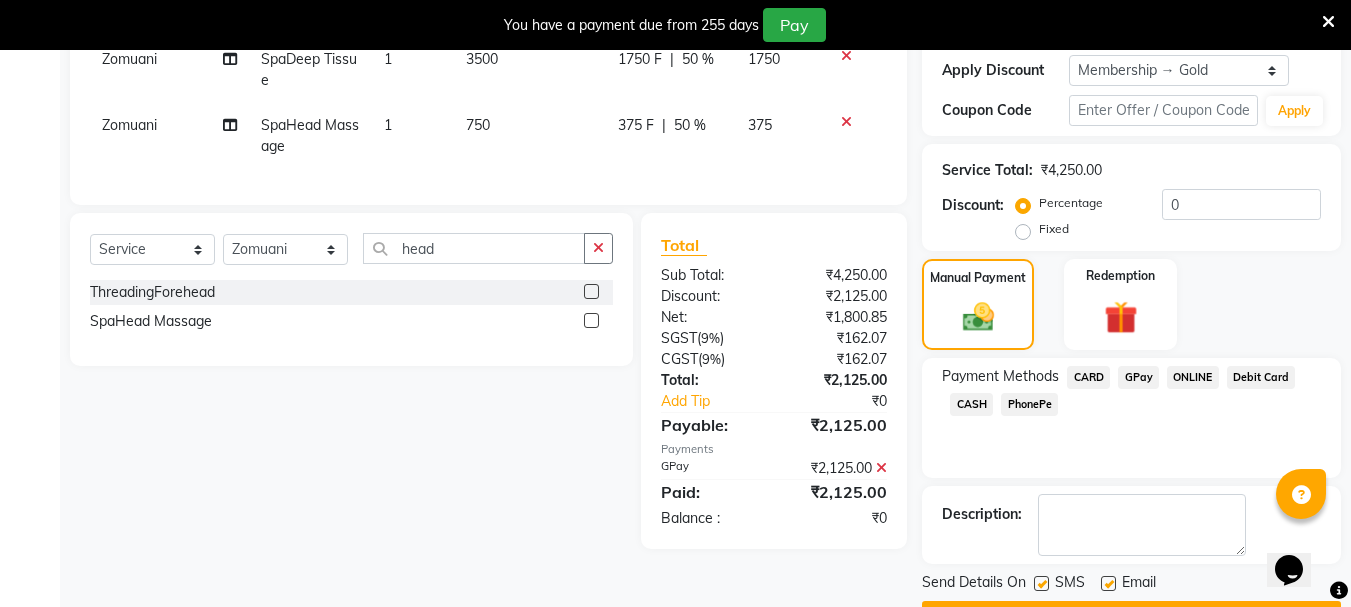 scroll, scrollTop: 398, scrollLeft: 0, axis: vertical 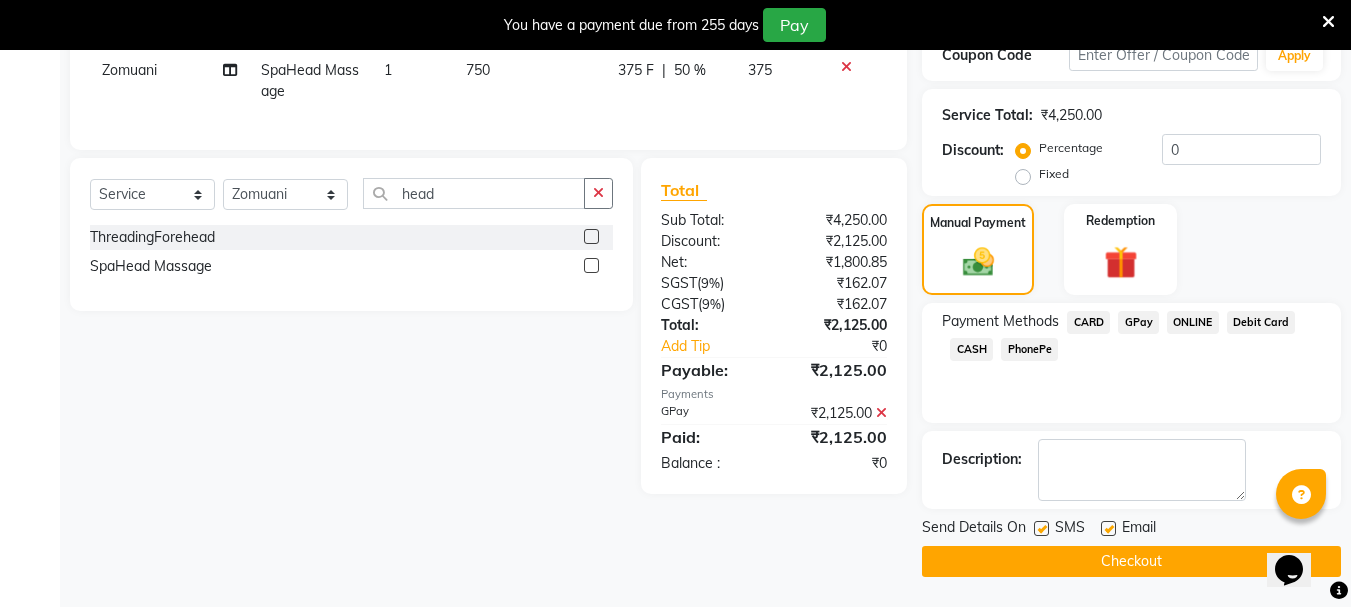 click on "Checkout" 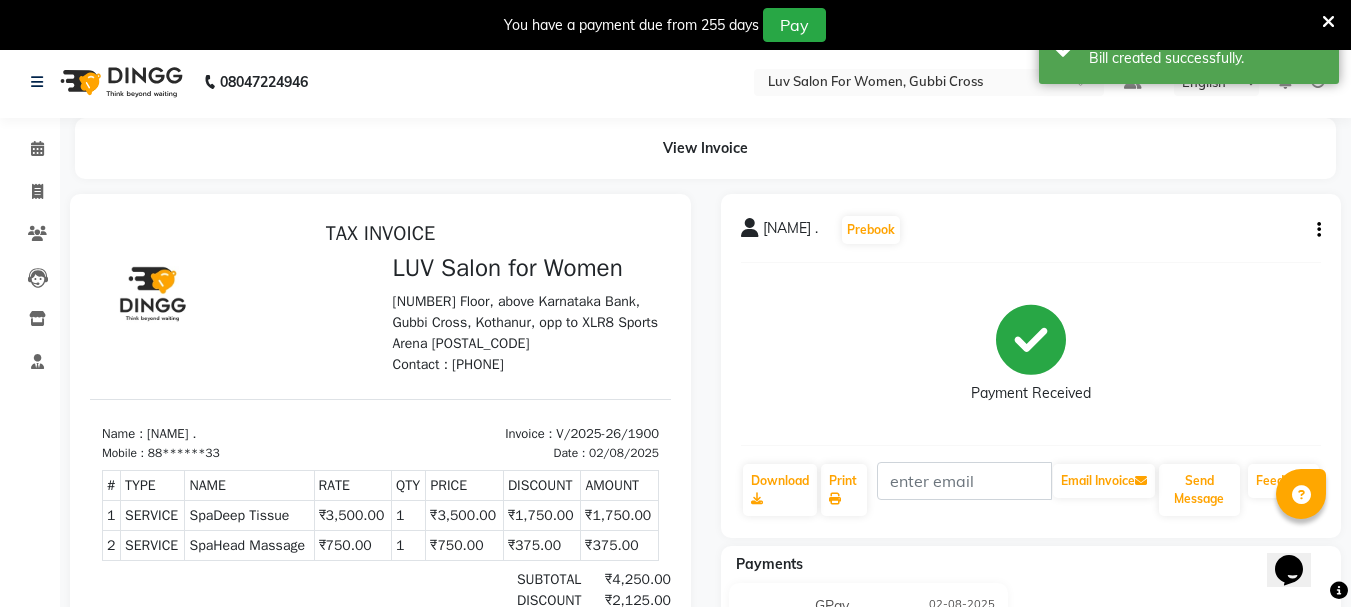 scroll, scrollTop: 0, scrollLeft: 0, axis: both 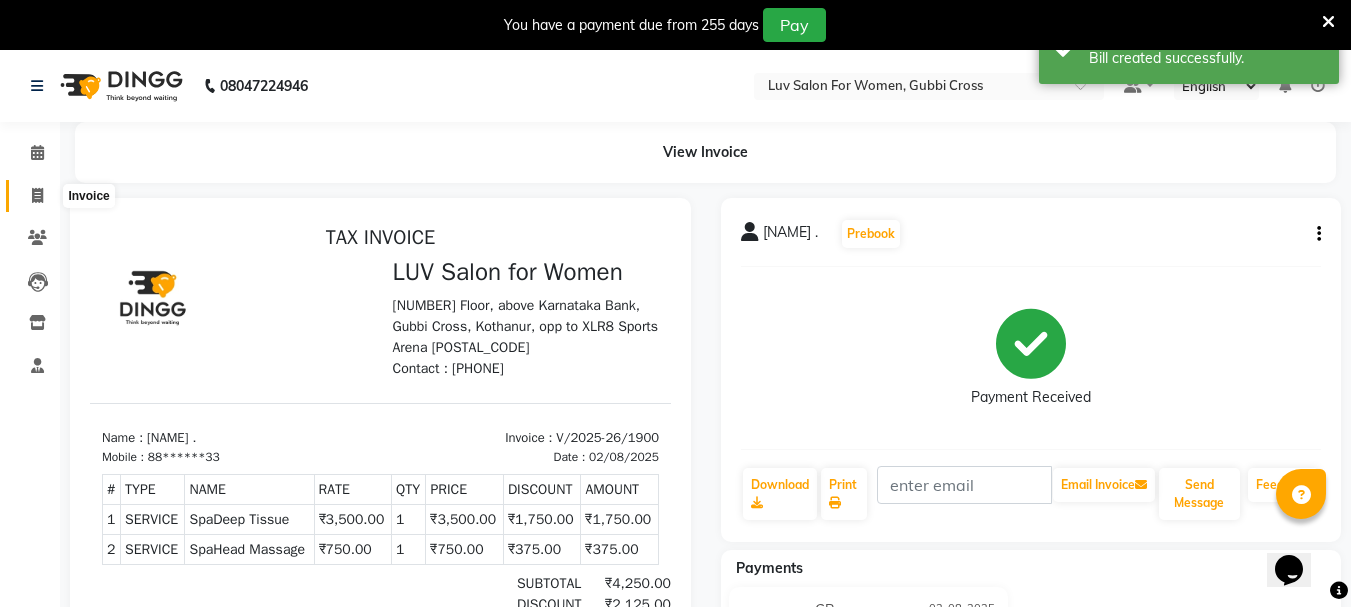 click 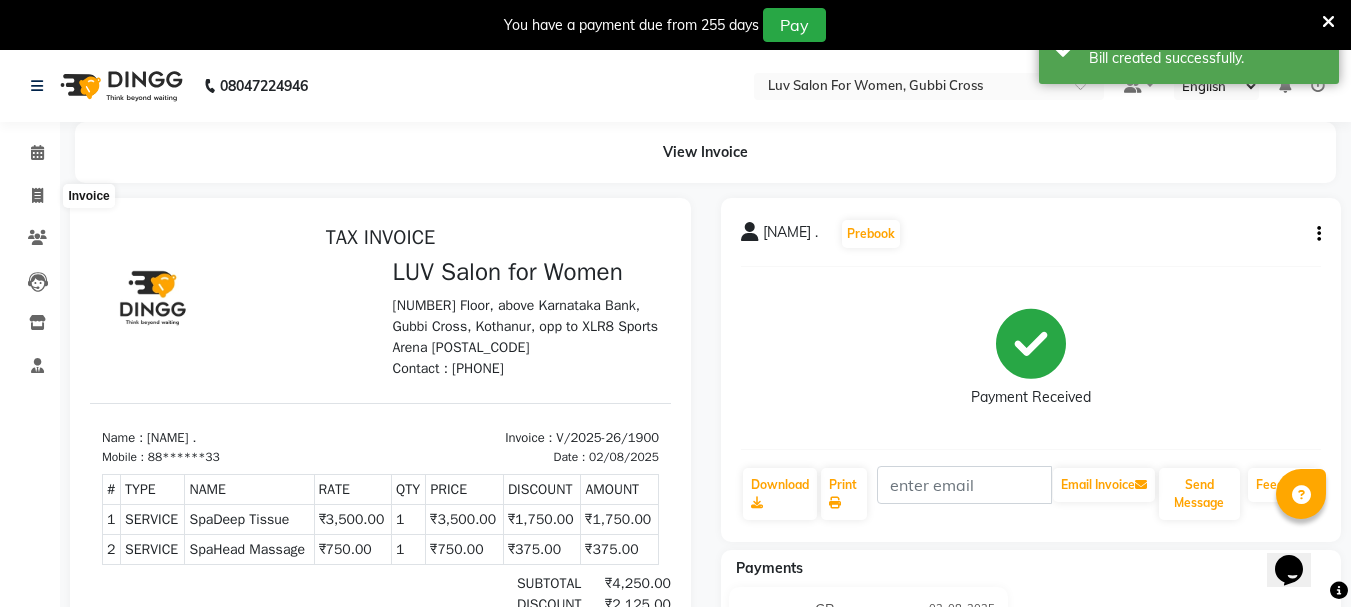 select on "service" 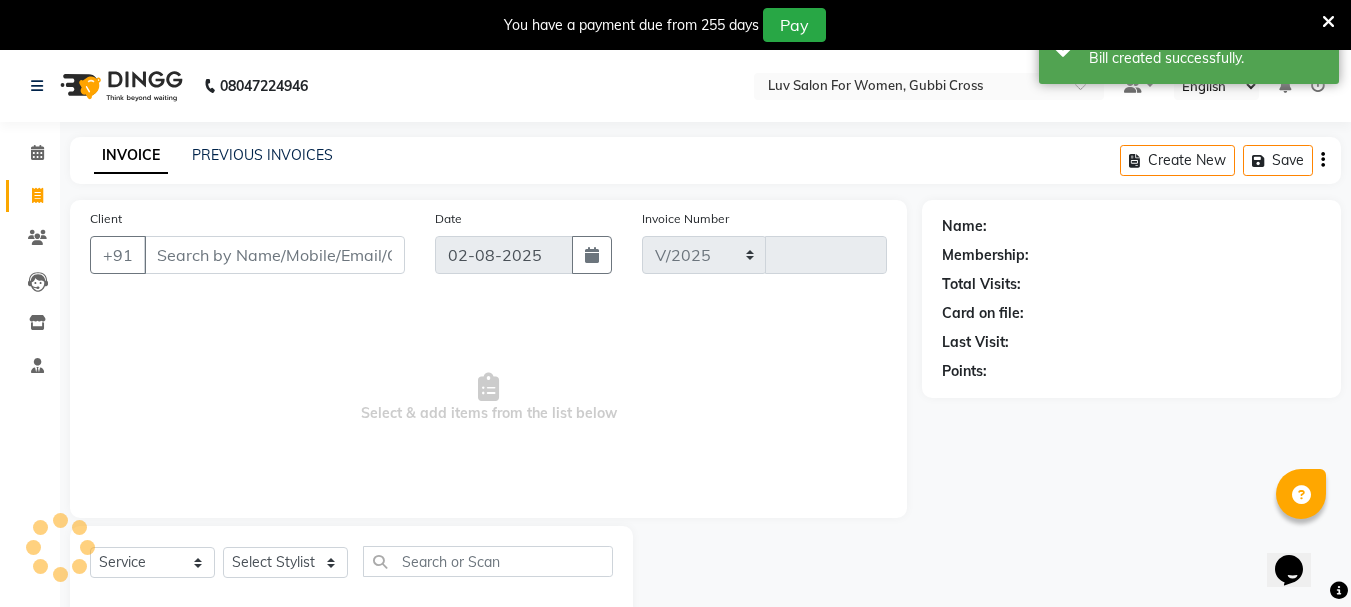 scroll, scrollTop: 50, scrollLeft: 0, axis: vertical 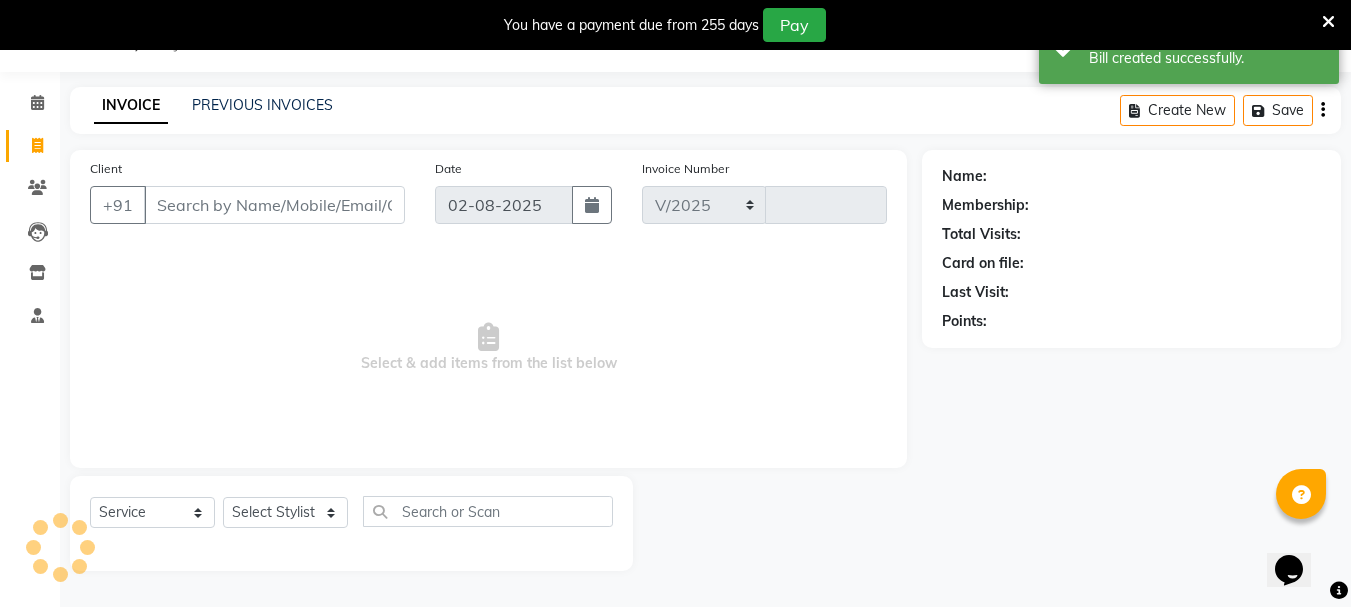 select on "7221" 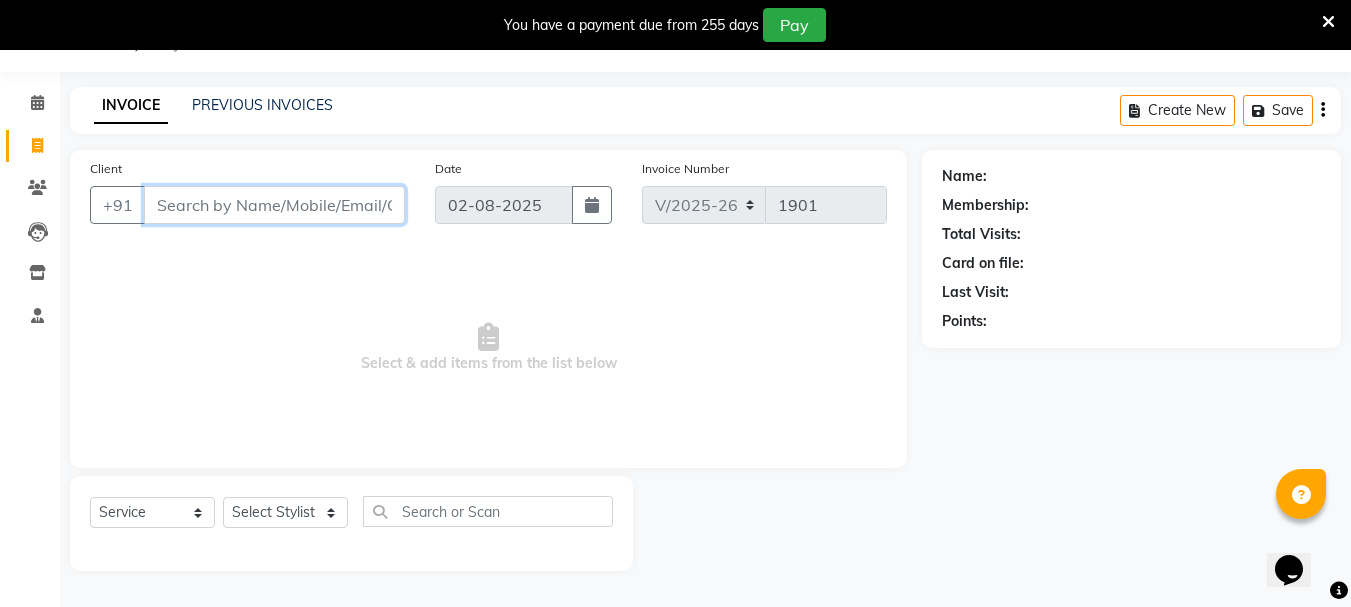 click on "Client" at bounding box center [274, 205] 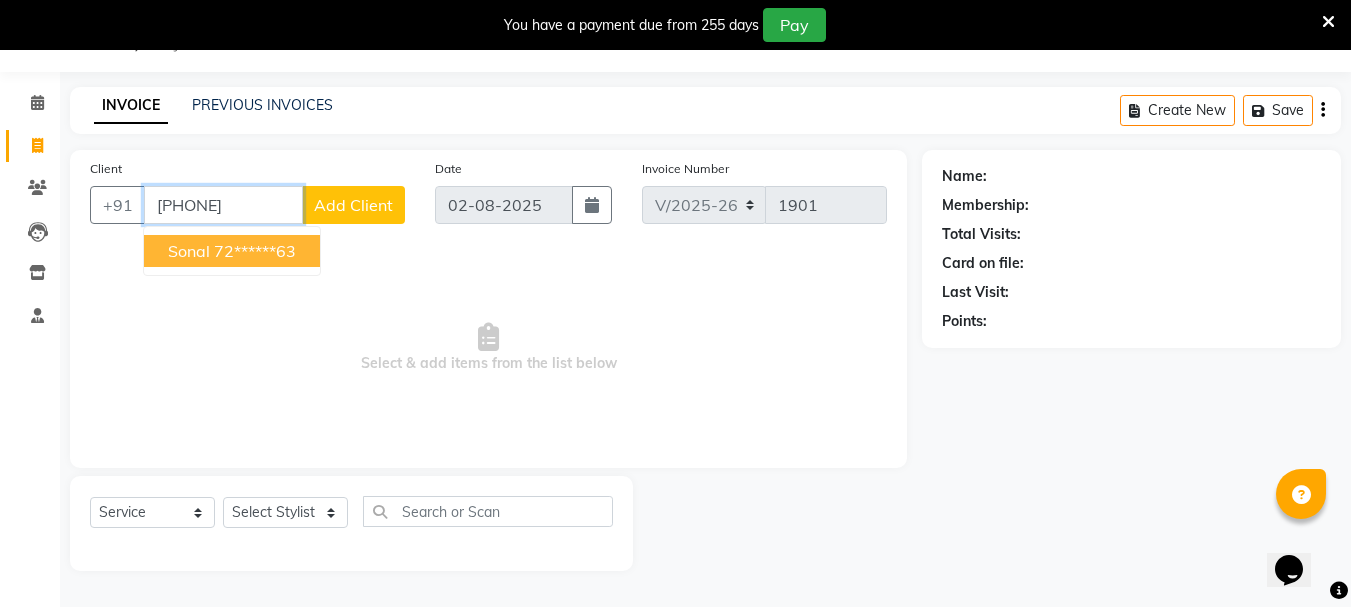 click on "72******63" at bounding box center [255, 251] 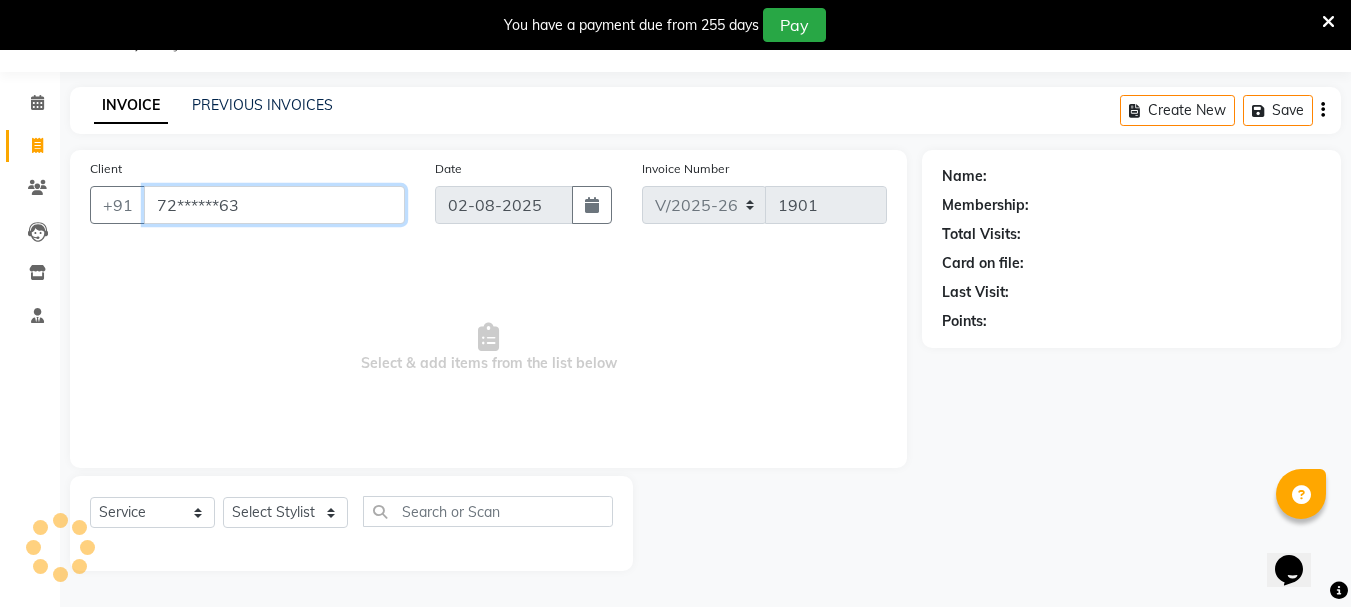 type on "72******63" 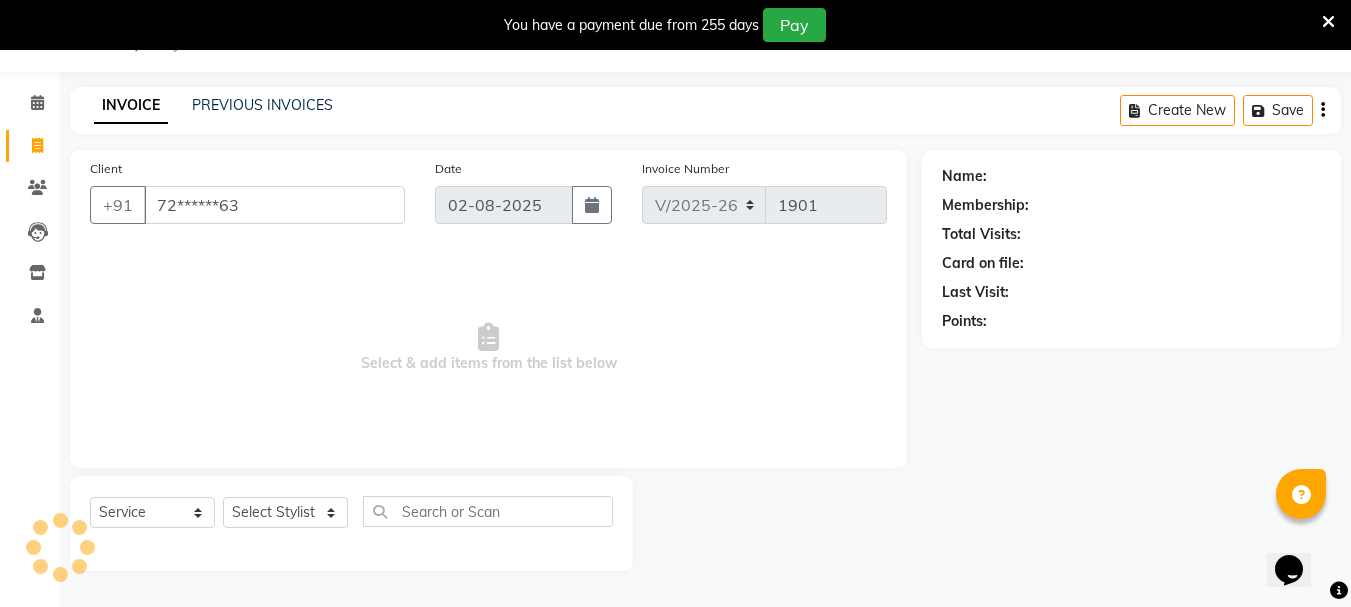 select on "1: Object" 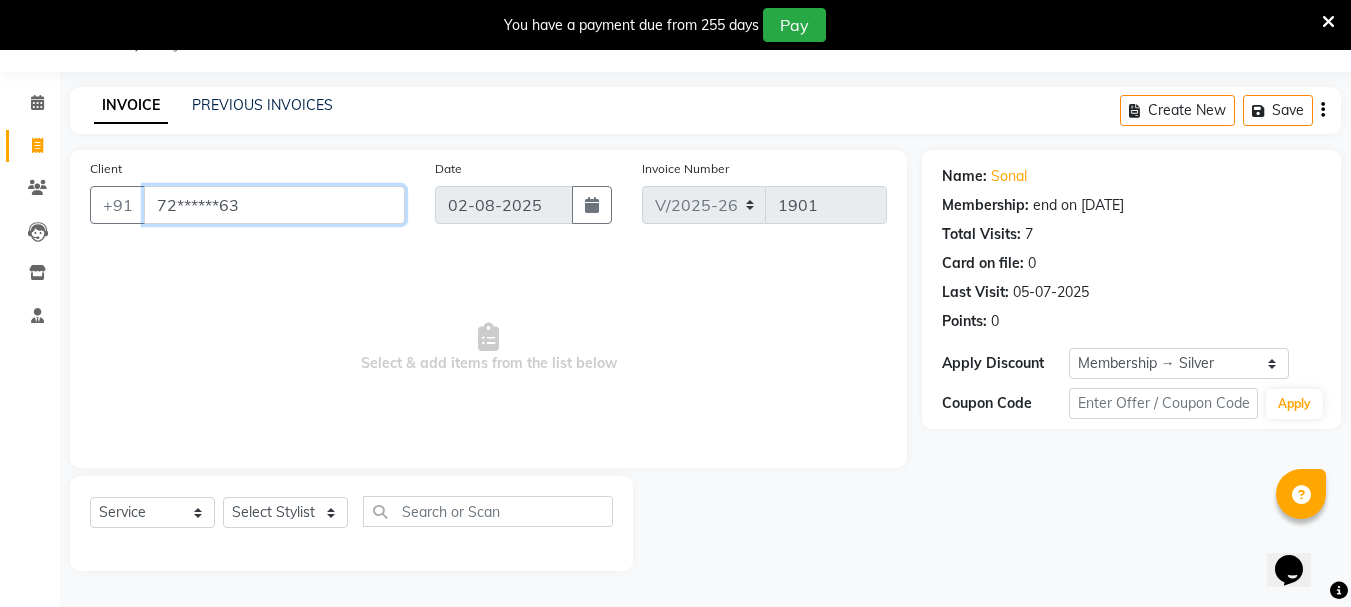 drag, startPoint x: 153, startPoint y: 204, endPoint x: 238, endPoint y: 199, distance: 85.146935 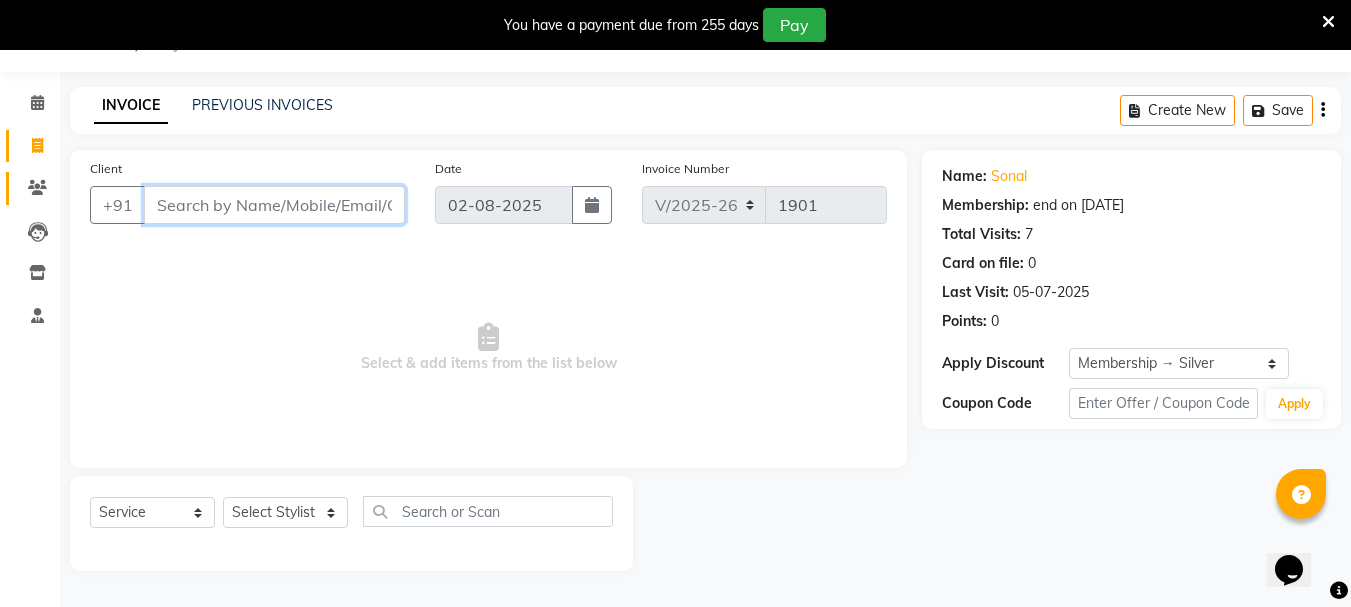 type 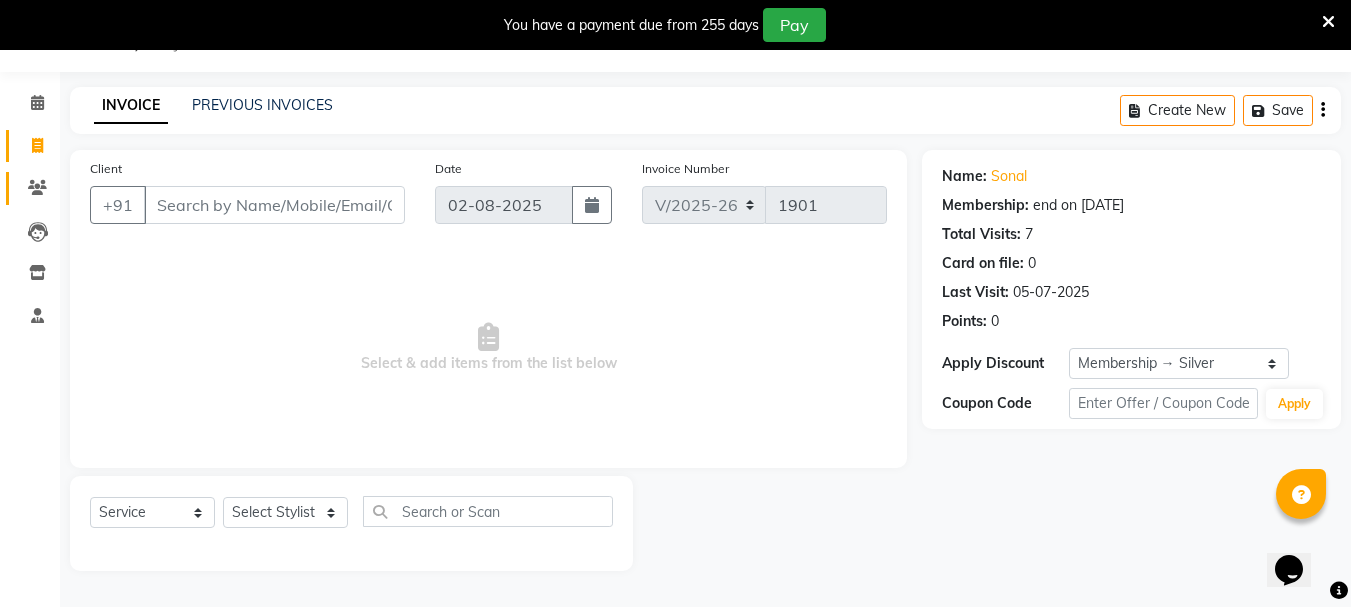 click on "Clients" 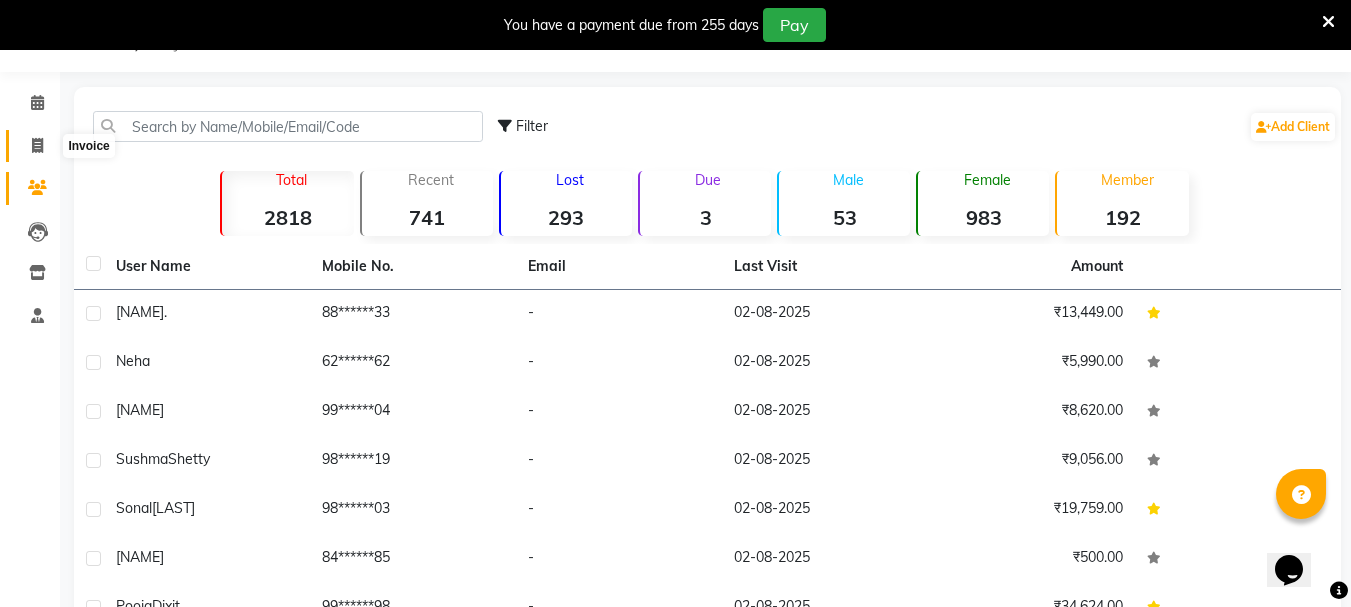 click 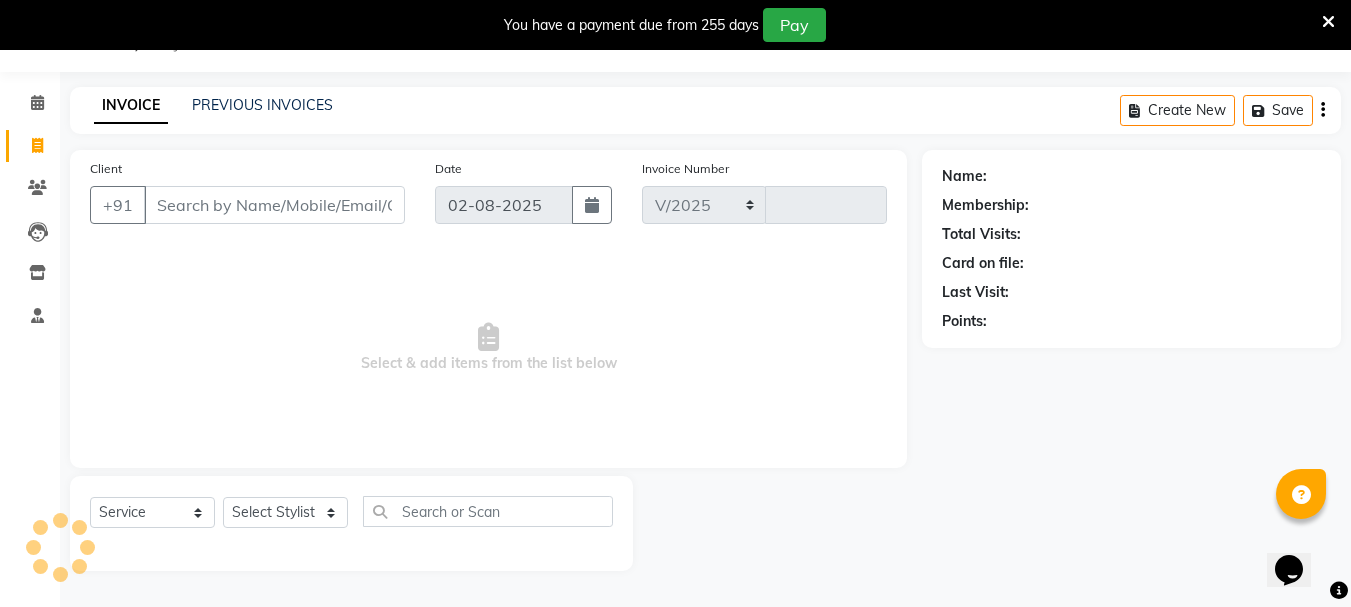 select on "7221" 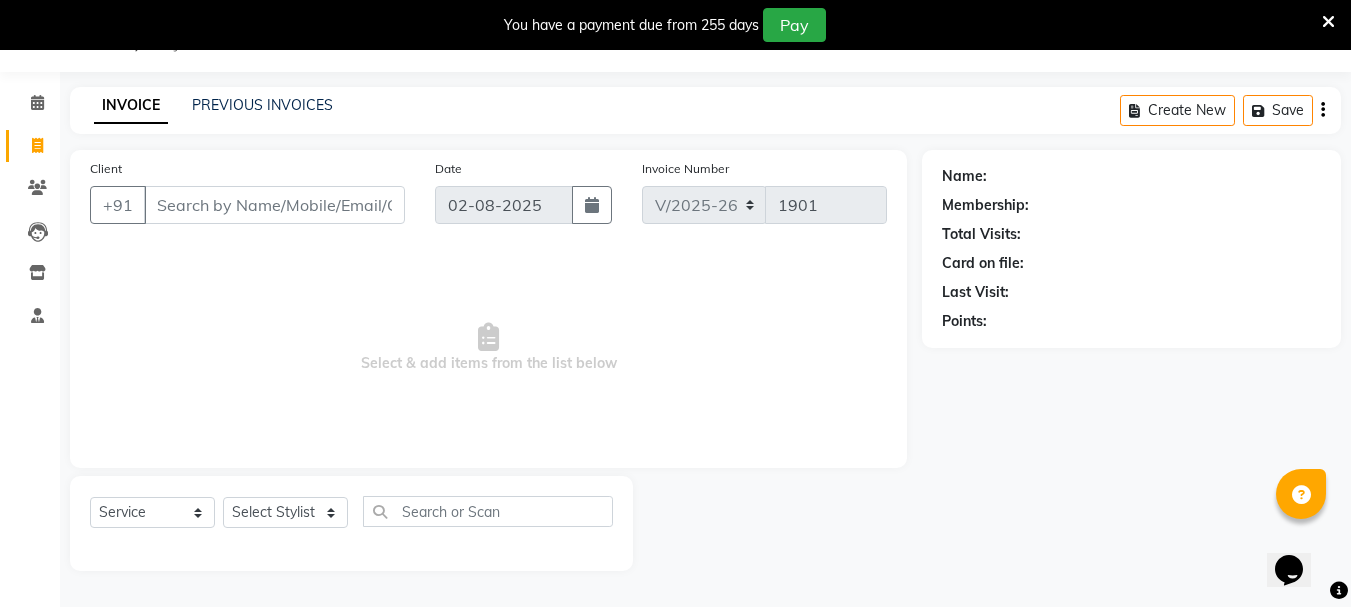 scroll, scrollTop: 10, scrollLeft: 0, axis: vertical 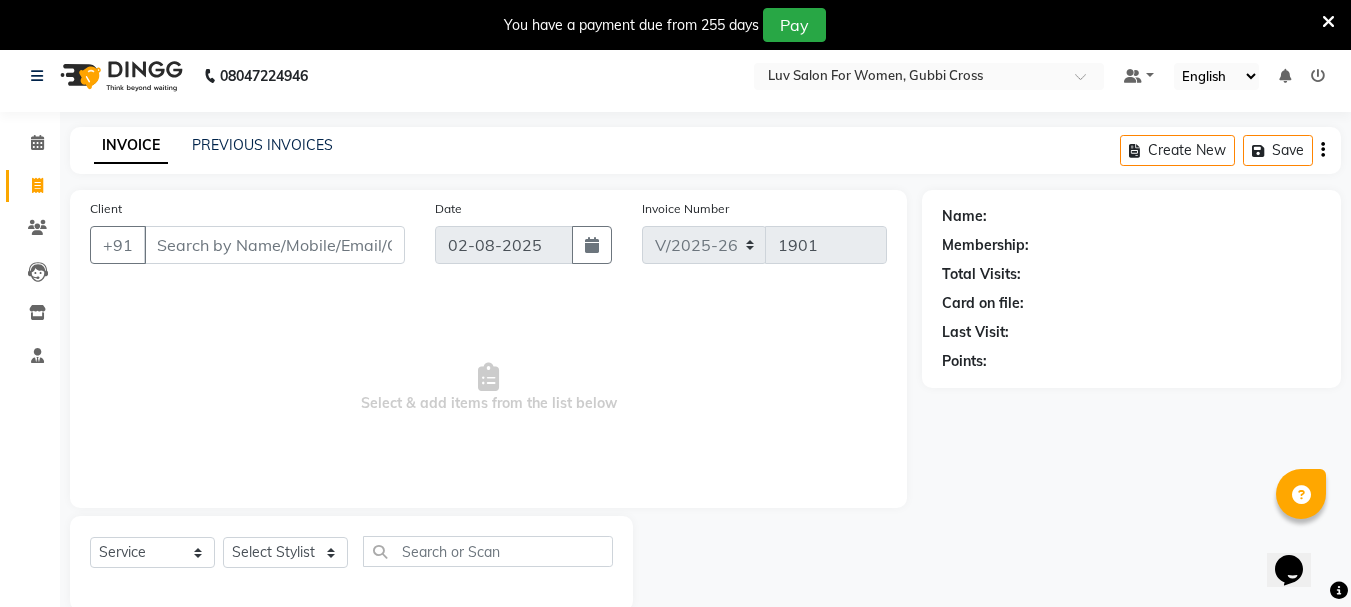 click on "Client" at bounding box center (274, 245) 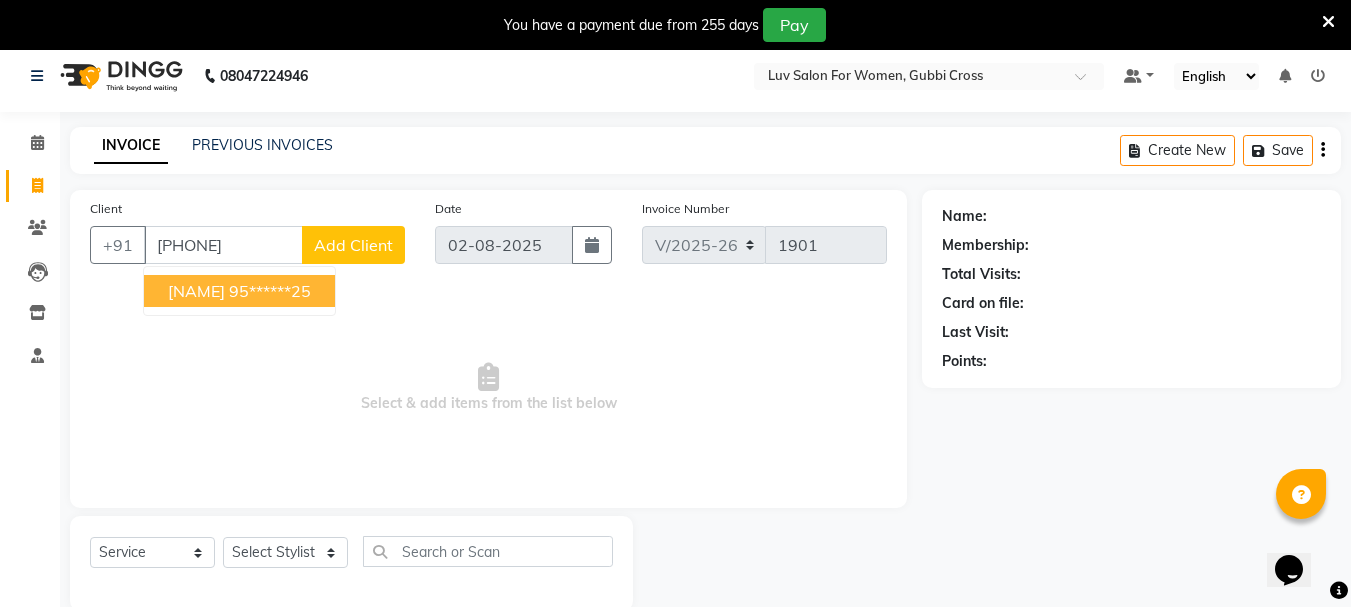 click on "95******25" at bounding box center [270, 291] 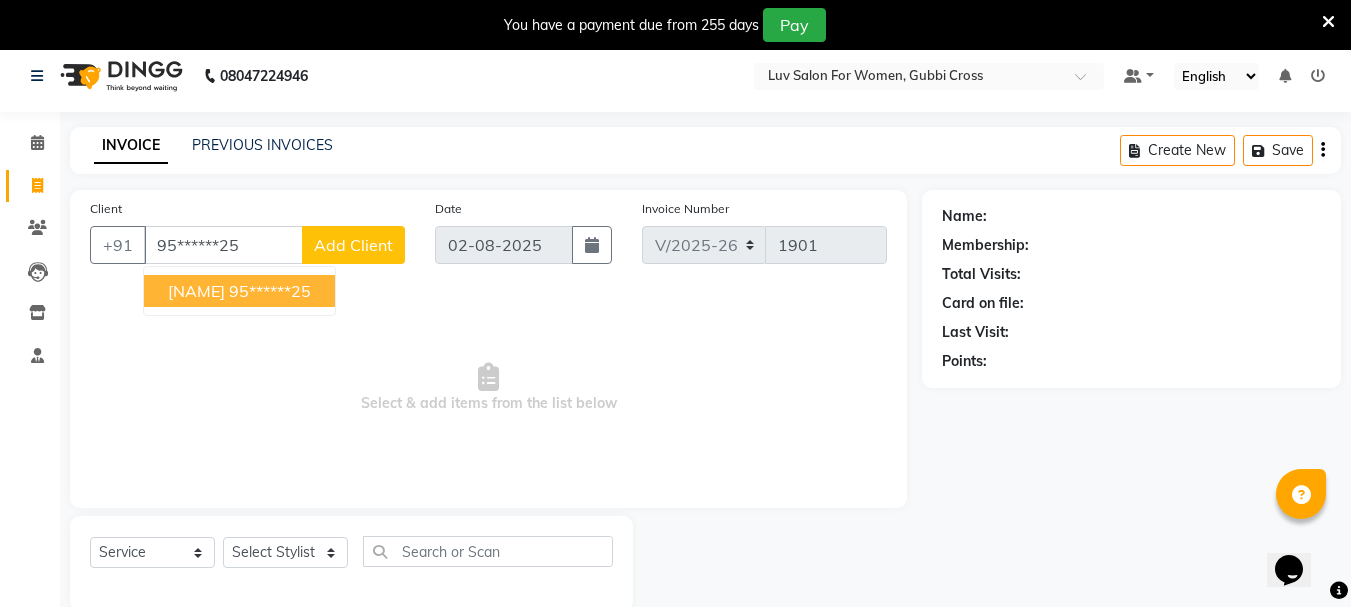 type on "95******25" 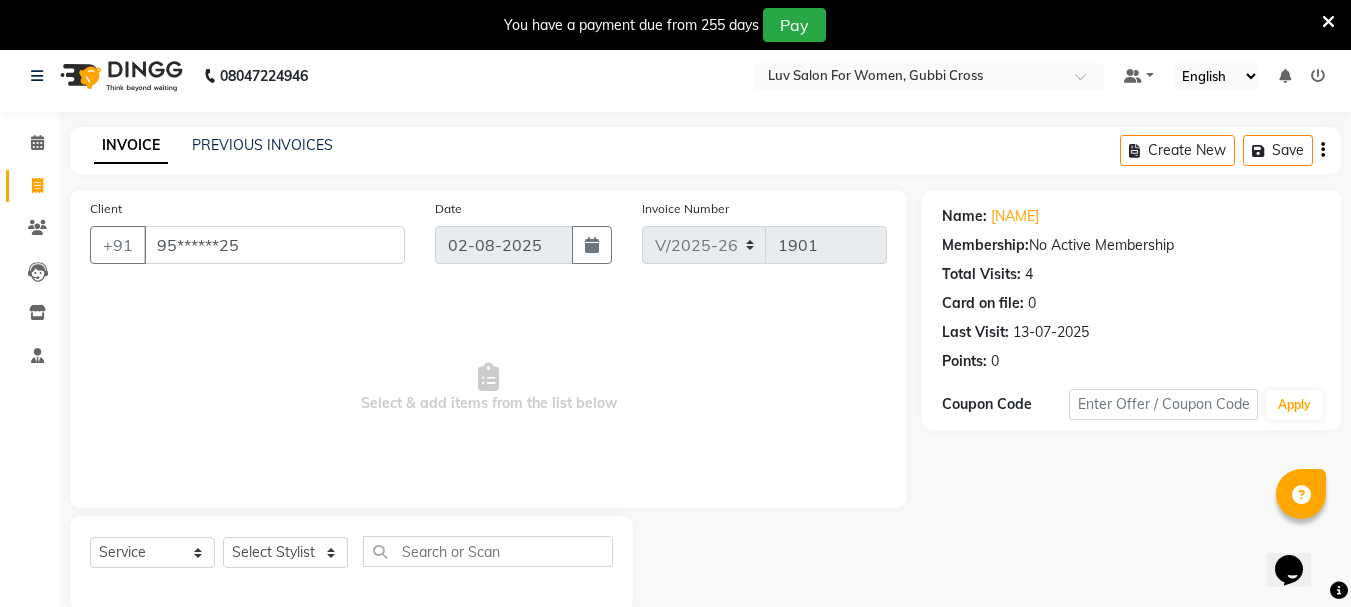 click on "Select  Service  Product  Membership  Package Voucher Prepaid Gift Card  Select Stylist [NAME] [NAME] [NAME] [NAME] [NAME] [NAME] [NAME] [NAME] [NAME] [NAME] Salon Manager [NAME] [NAME] [NAME] [NAME] [NAME] [NAME] [NAME] [NAME] [NAME] [NAME]" 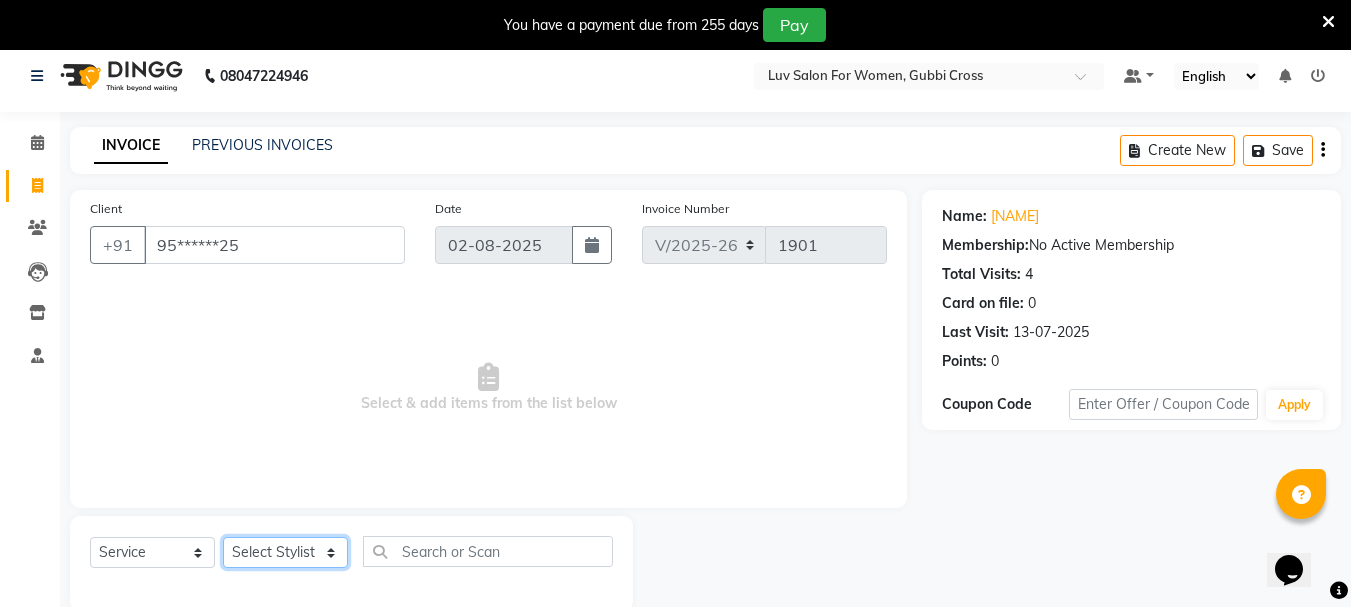 click on "Select Stylist [NAME] [NAME] [NAME] [NAME] [NAME] [NAME] [NAME] [NAME] [NAME] [NAME] Salon Manager [NAME] [NAME] [NAME] [NAME] [NAME] [NAME] [NAME] [NAME] [NAME] [NAME]" 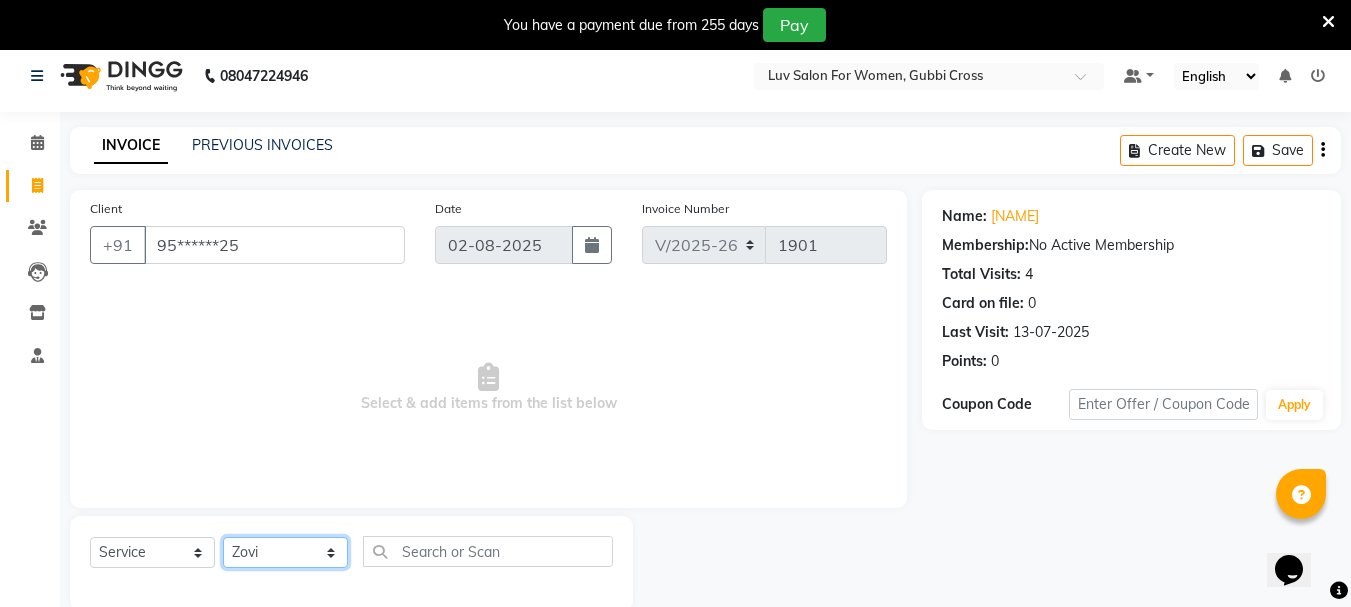 click on "Select Stylist [NAME] [NAME] [NAME] [NAME] [NAME] [NAME] [NAME] [NAME] [NAME] [NAME] Salon Manager [NAME] [NAME] [NAME] [NAME] [NAME] [NAME] [NAME] [NAME] [NAME] [NAME]" 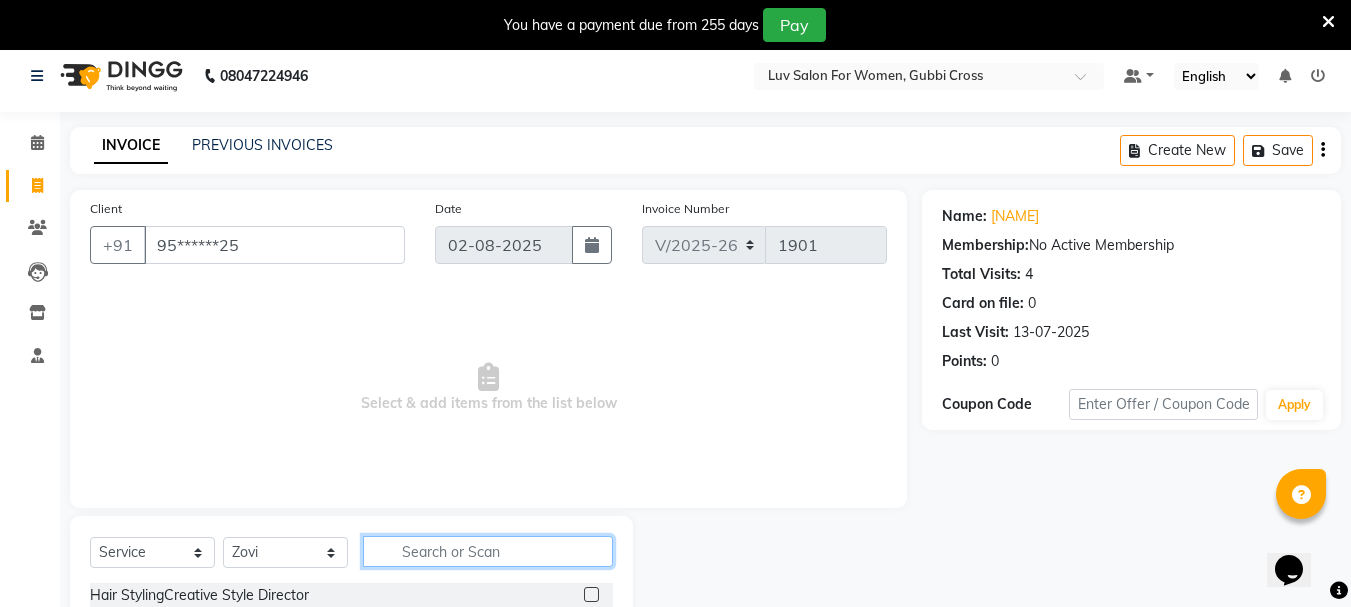 click 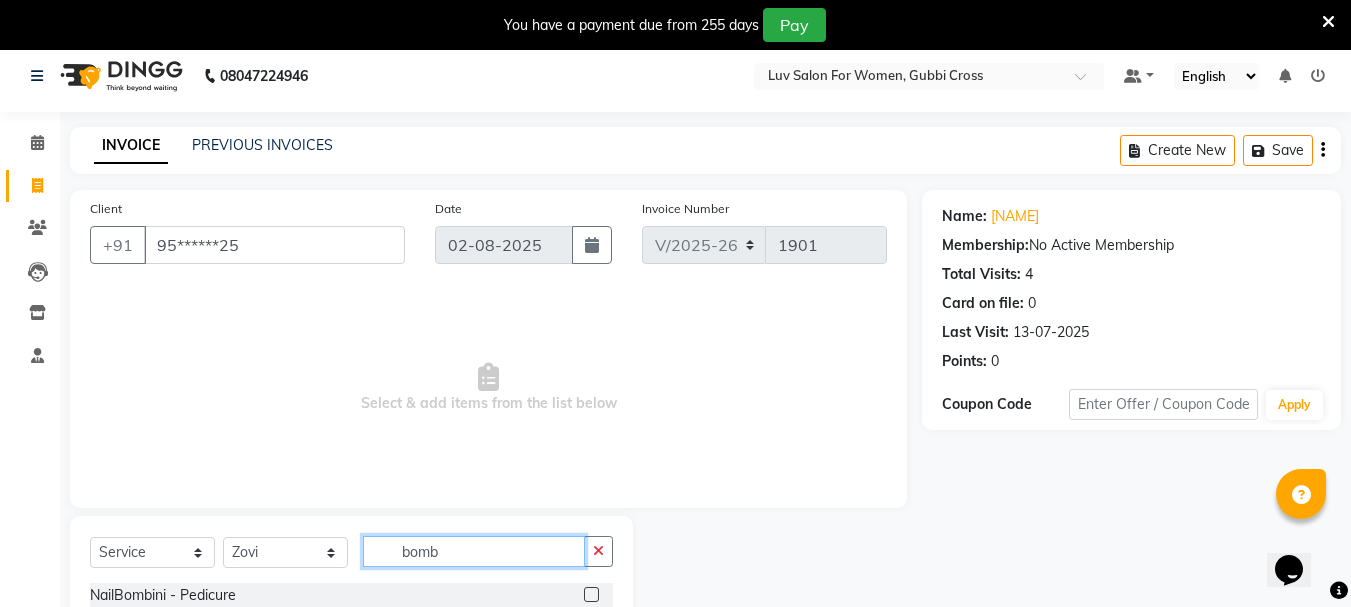 click on "bomb" 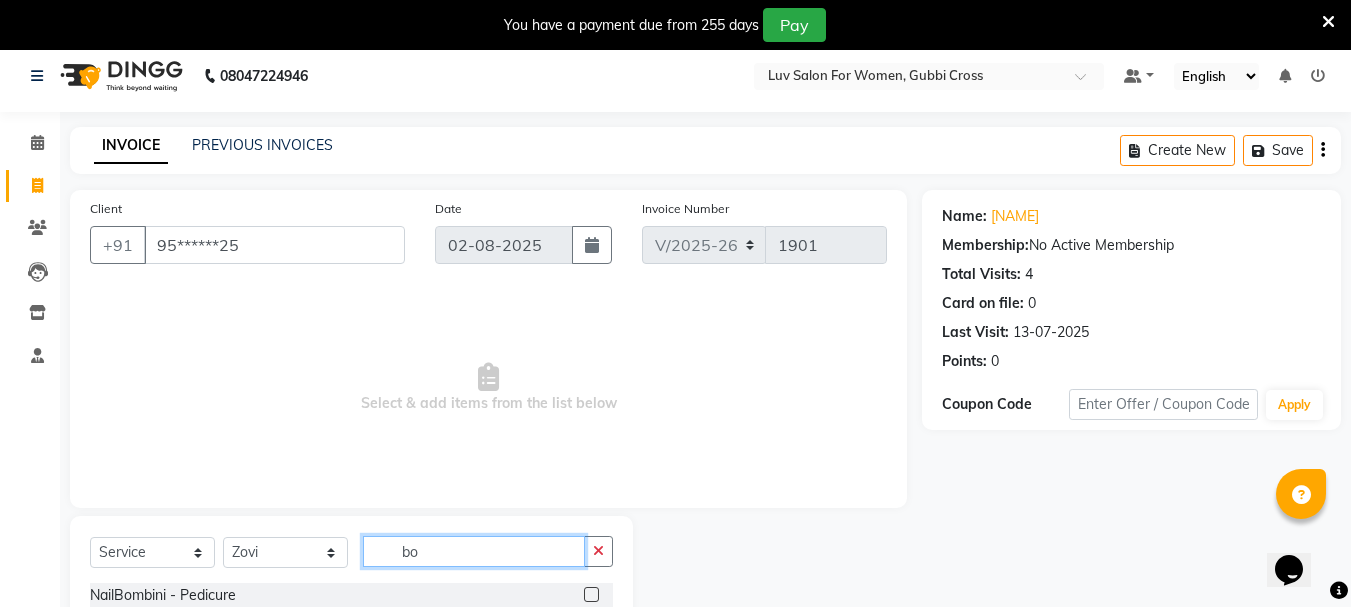 type on "b" 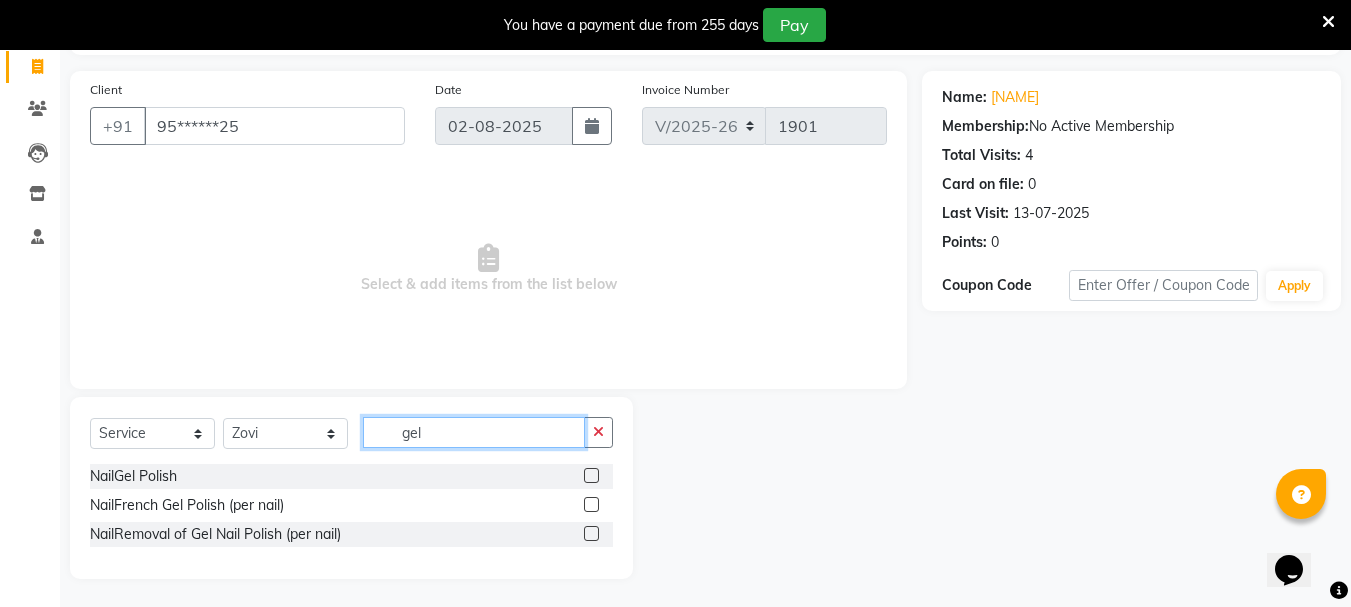 scroll, scrollTop: 131, scrollLeft: 0, axis: vertical 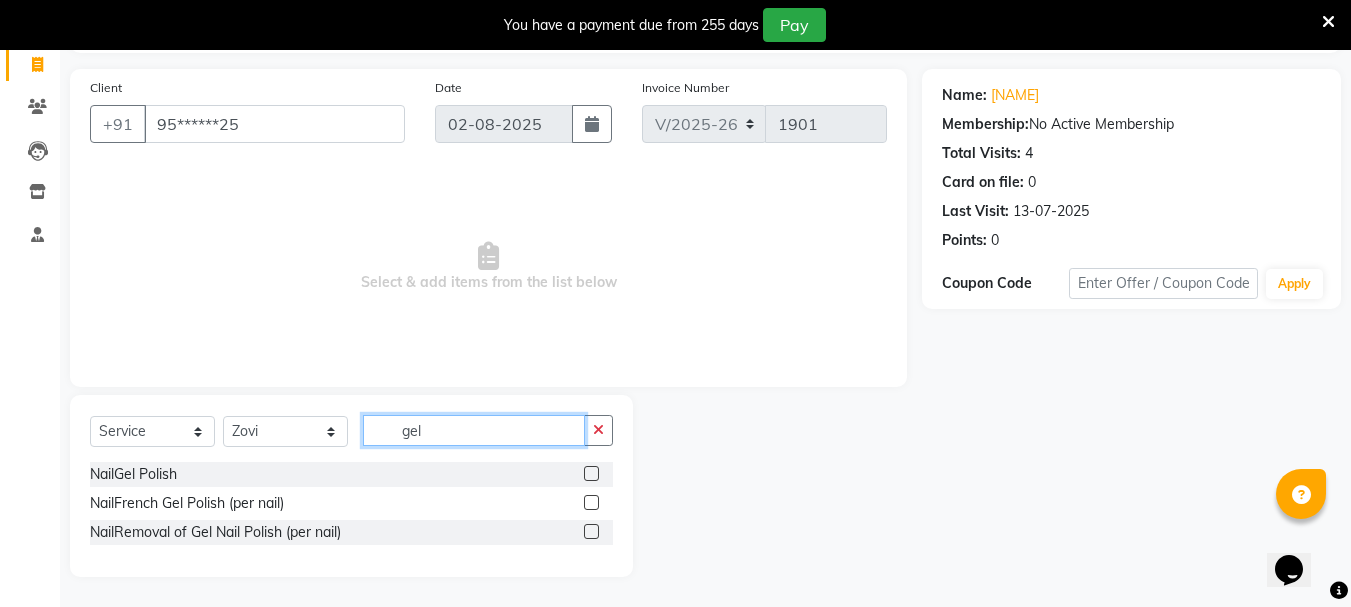 type on "gel" 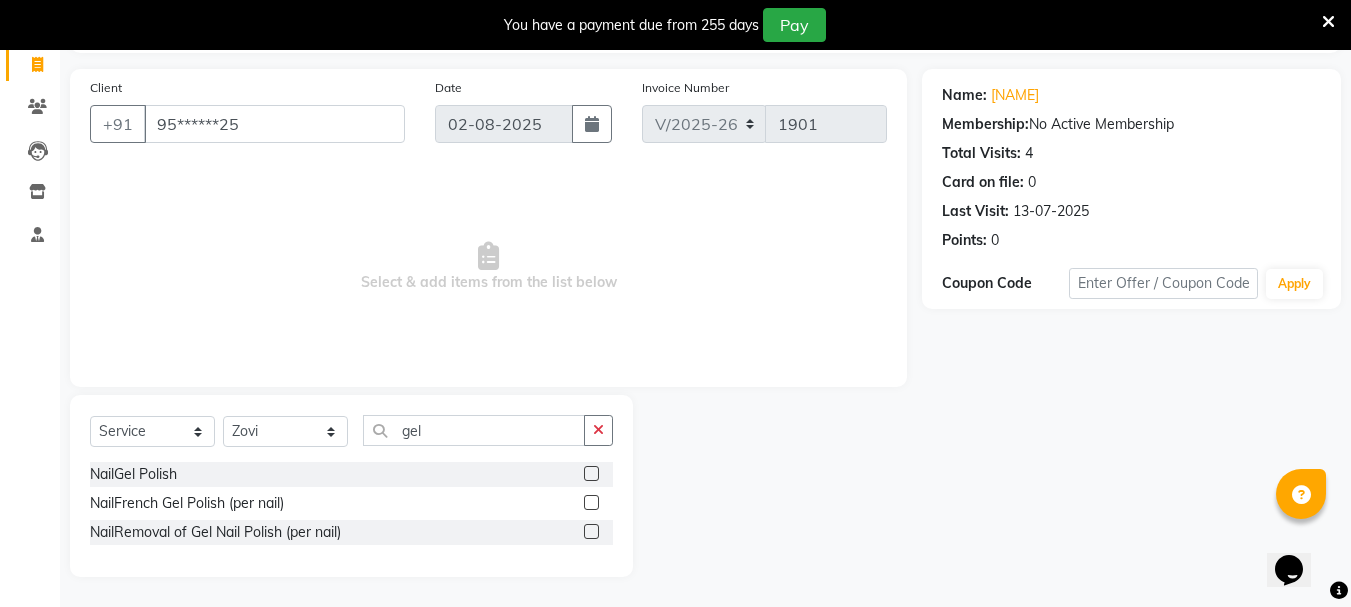 click 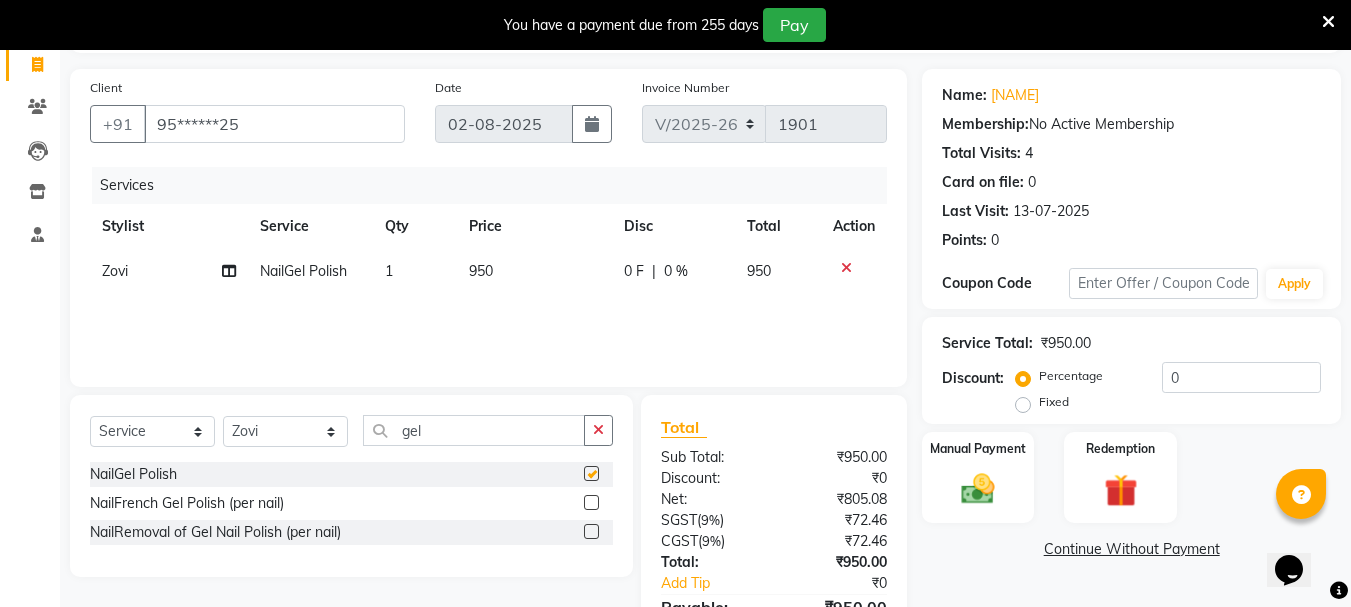 checkbox on "false" 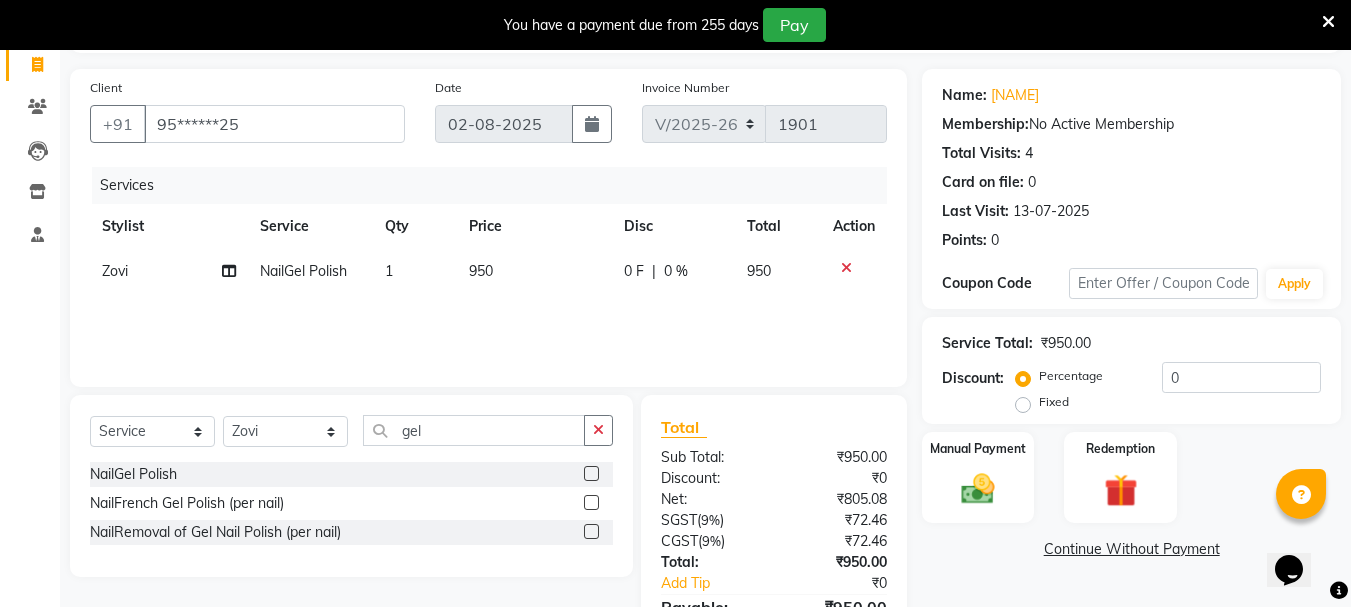 click on "0 F | 0 %" 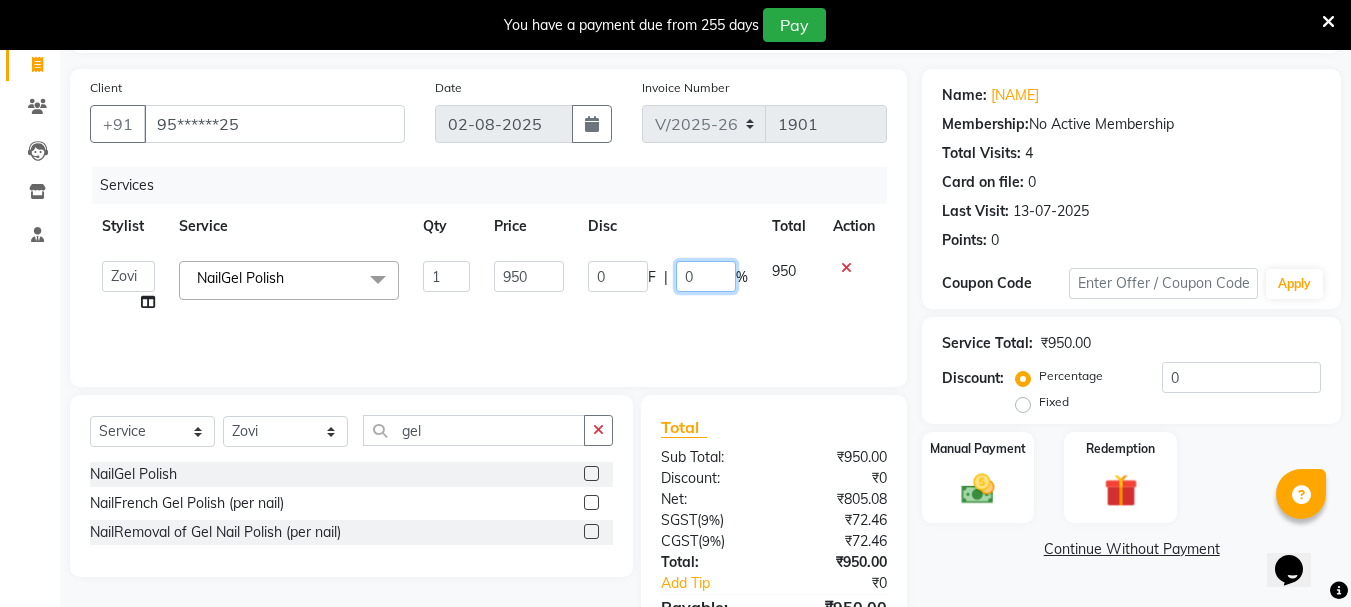 click on "0" 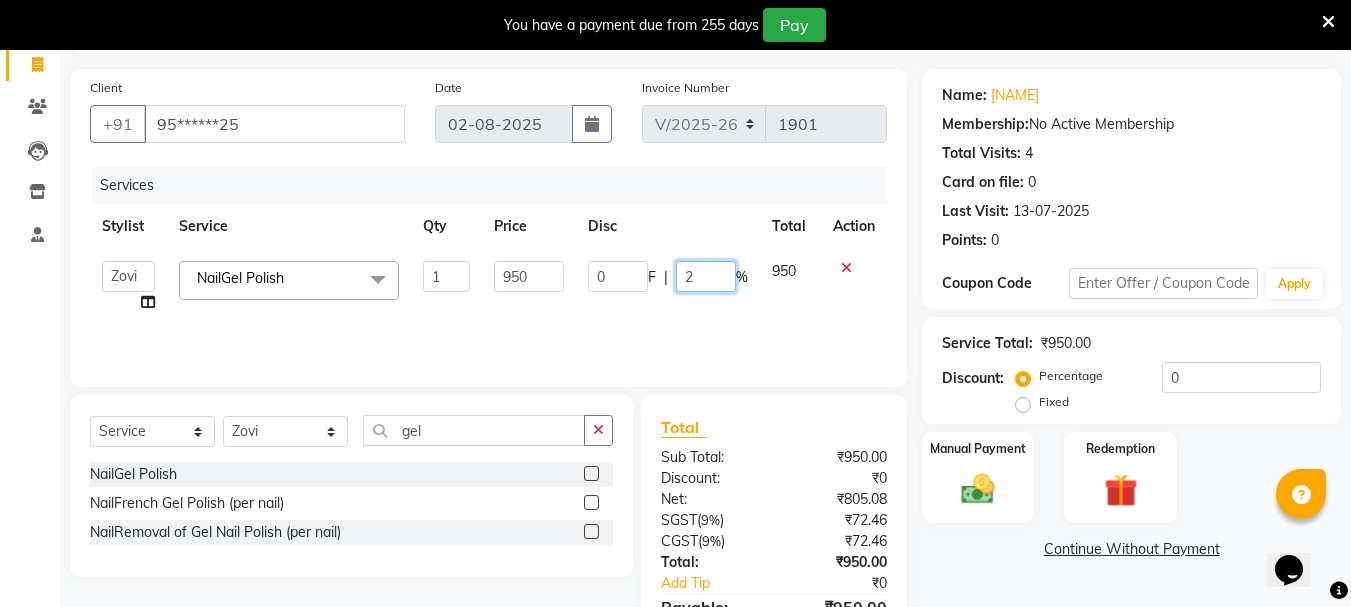 type on "20" 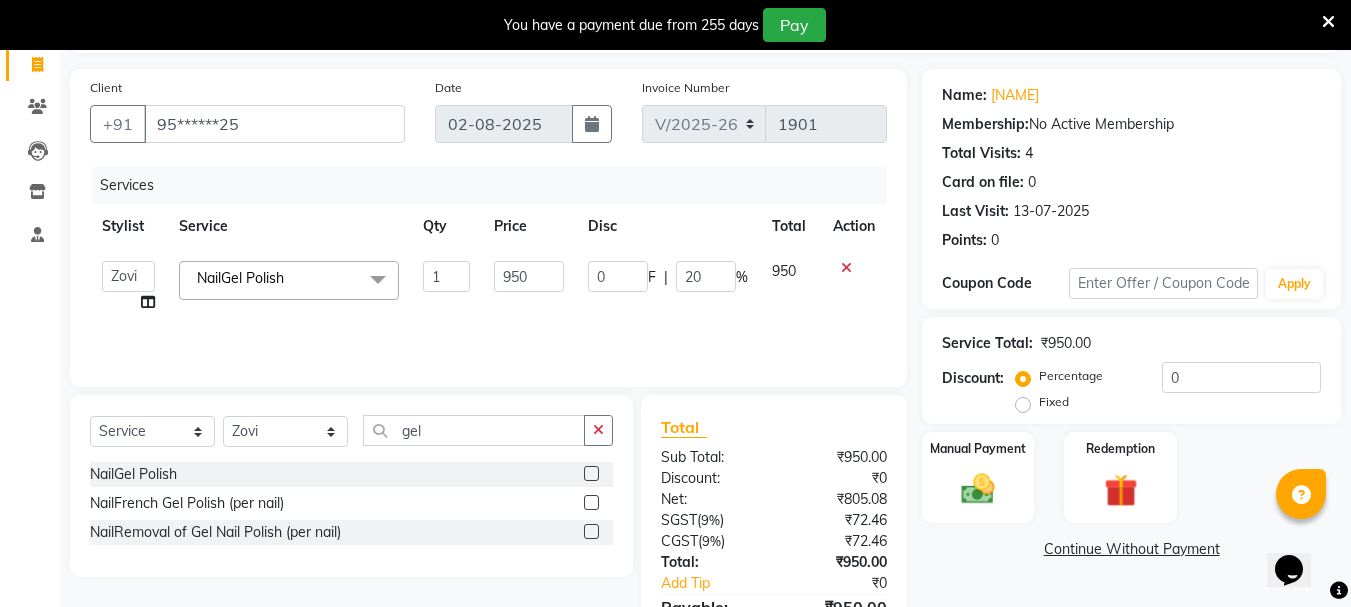 click on "Services Stylist Service Qty Price Disc Total Action  [NAME]   [NAME]   [NAME]   [NAME]   [NAME]   [NAME]   [NAME]   [NAME]   [NAME]   [NAME] Salon Manager   [NAME]   [NAME]   [NAME]   [NAME]   [NAME]   [NAME]   [NAME]   [NAME]   [NAME]   [NAME]  Hair Gel Polish  x Hair StylingCreative Style Director Hair StylingSenior Stylist Hair StylingStylist Hair StylingBlunt Hair Cut Hair StylingFringe Hair StylingKids Hair Cut (below 6 years) Hair StylingShampoo & Conditioning Hair StylingBlow-dry Hair StylingIroning Hair StylingTong Curls Hair Accessories Hair ColorRoot Touch-Up Vegan Hair ColorRoot Touch-Up PPD Free Hair ColorRoot Touch-Up Ammonia Free Hair ColorHighlights (Per Foil) Hair ColorHighlights with pre lightener (Per Foil) Hair ColorCrazy Hair Color (Per Foil) Hair ColorGlobal Hair Color Hair ColorBalayage/Ombre Henna Hair Toning Hair & Scalp TreatmentHair Spa - Shea Butter Hair & Scalp TreatmentHair Spa - Nashi Hair & Scalp Treatment[NAME] Hair & Scalp TreatmentQOD F4st Hair & Scalp TreatmentHair Spa - Wella 1 0" 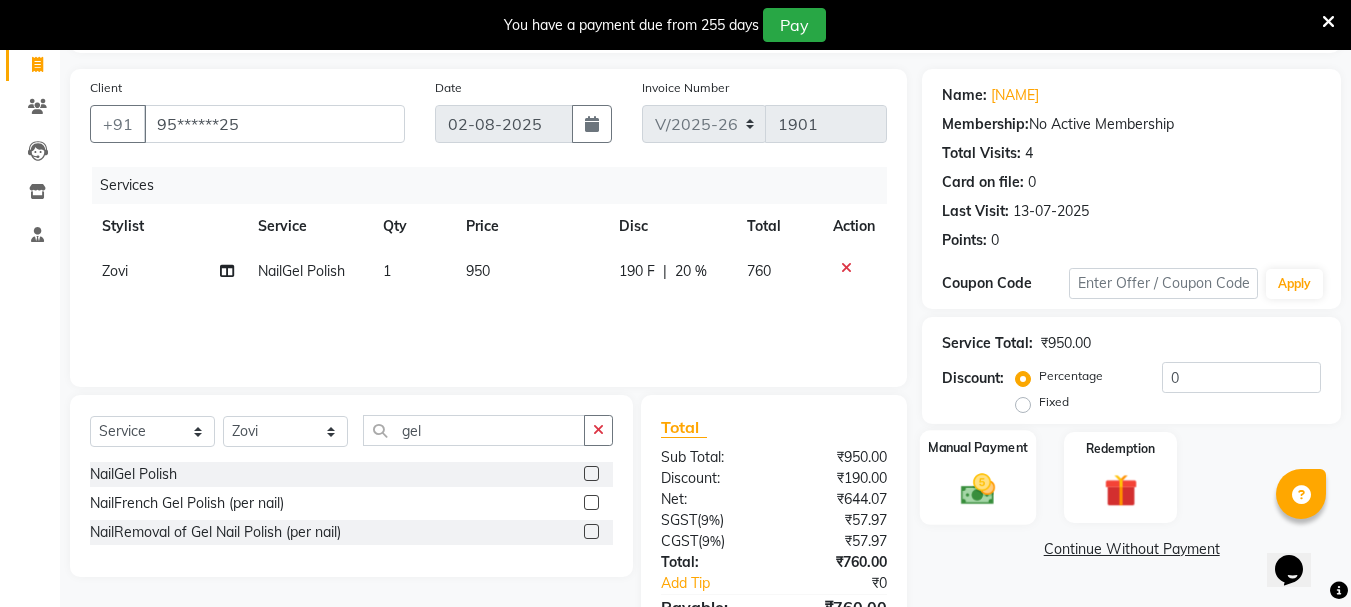 click 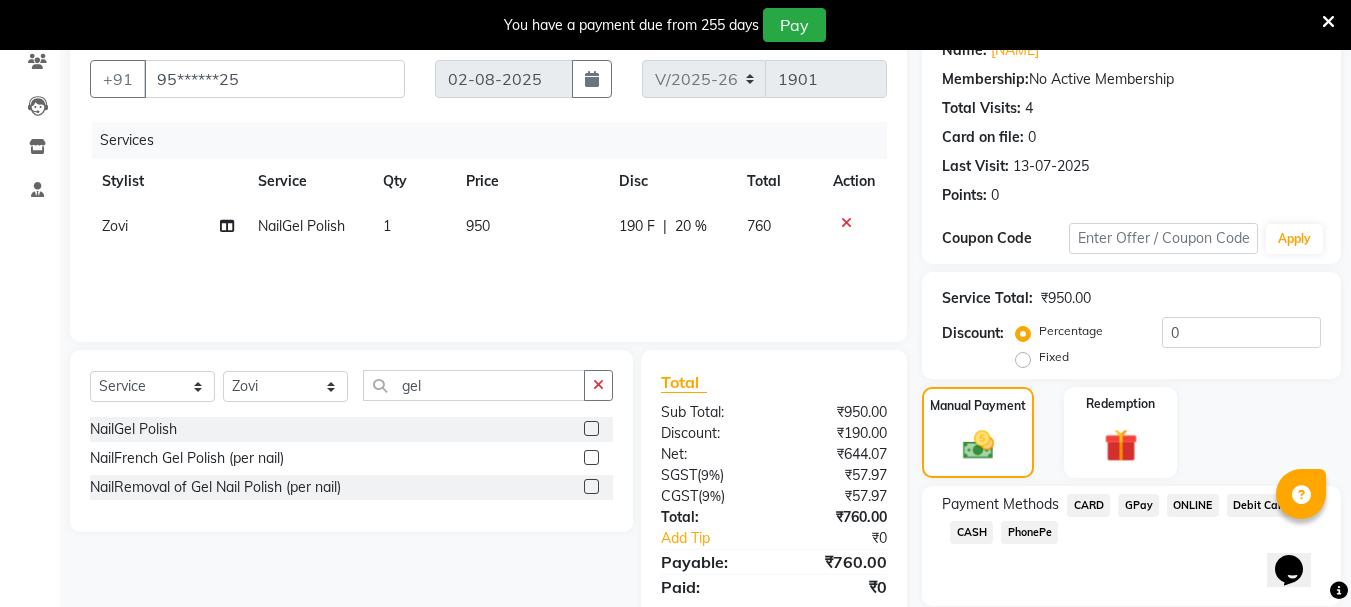 scroll, scrollTop: 246, scrollLeft: 0, axis: vertical 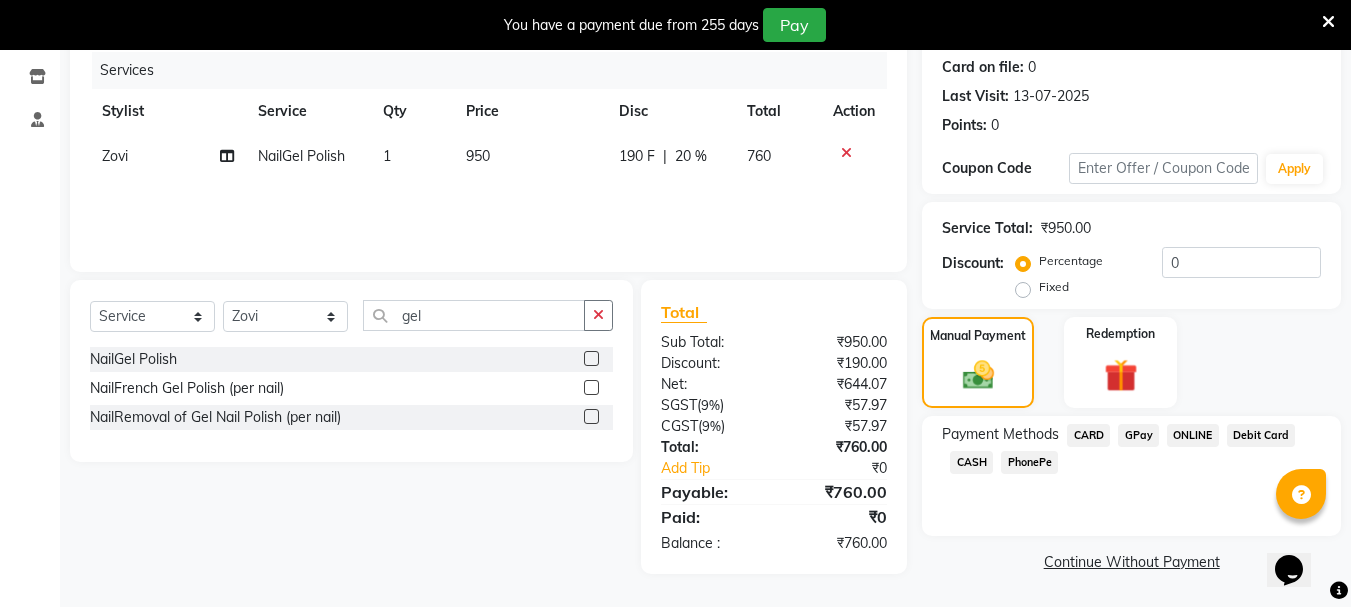 click on "CARD" 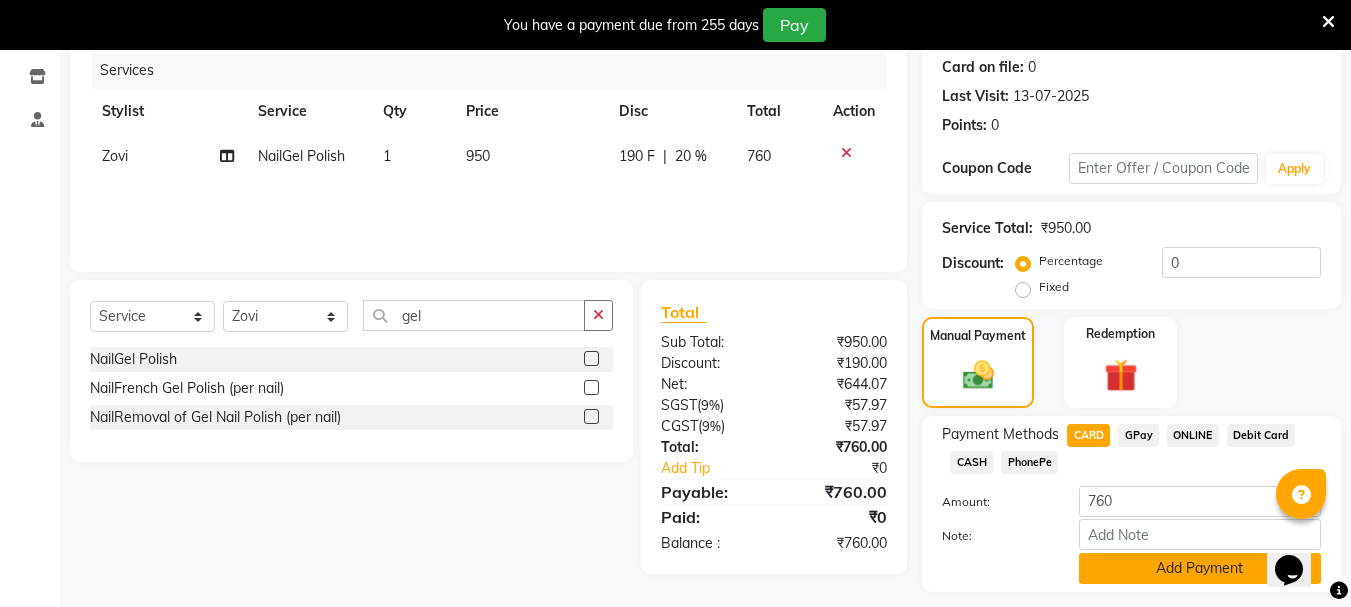 click on "Add Payment" 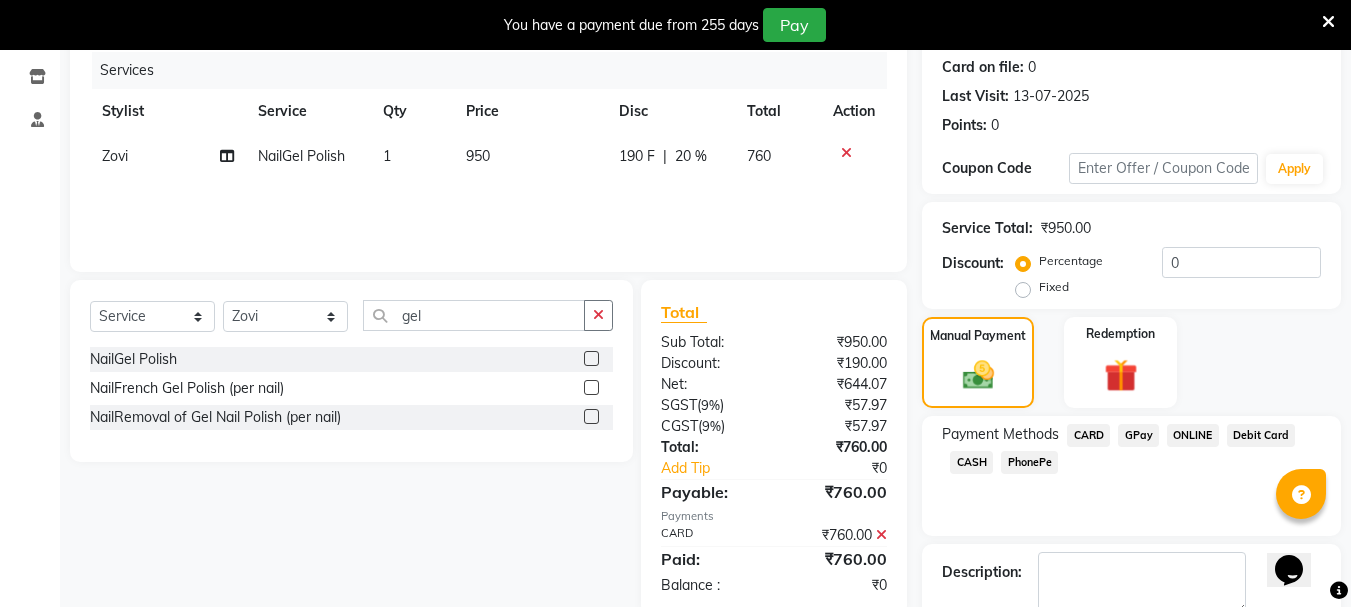 scroll, scrollTop: 359, scrollLeft: 0, axis: vertical 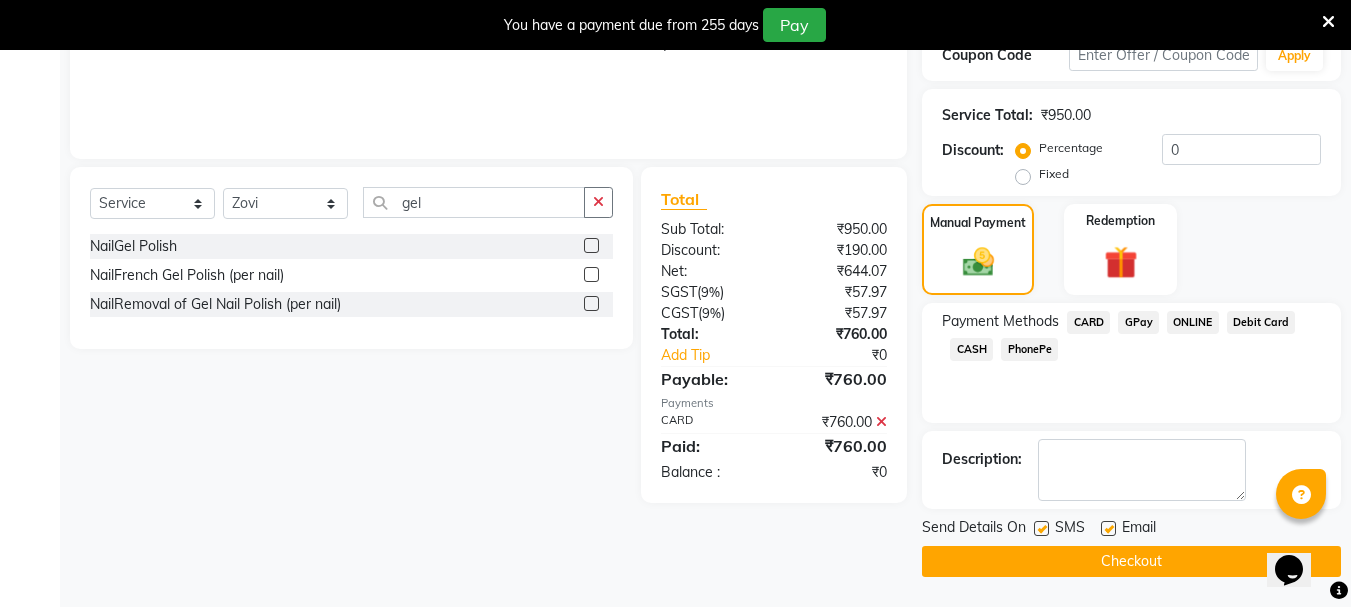click on "Checkout" 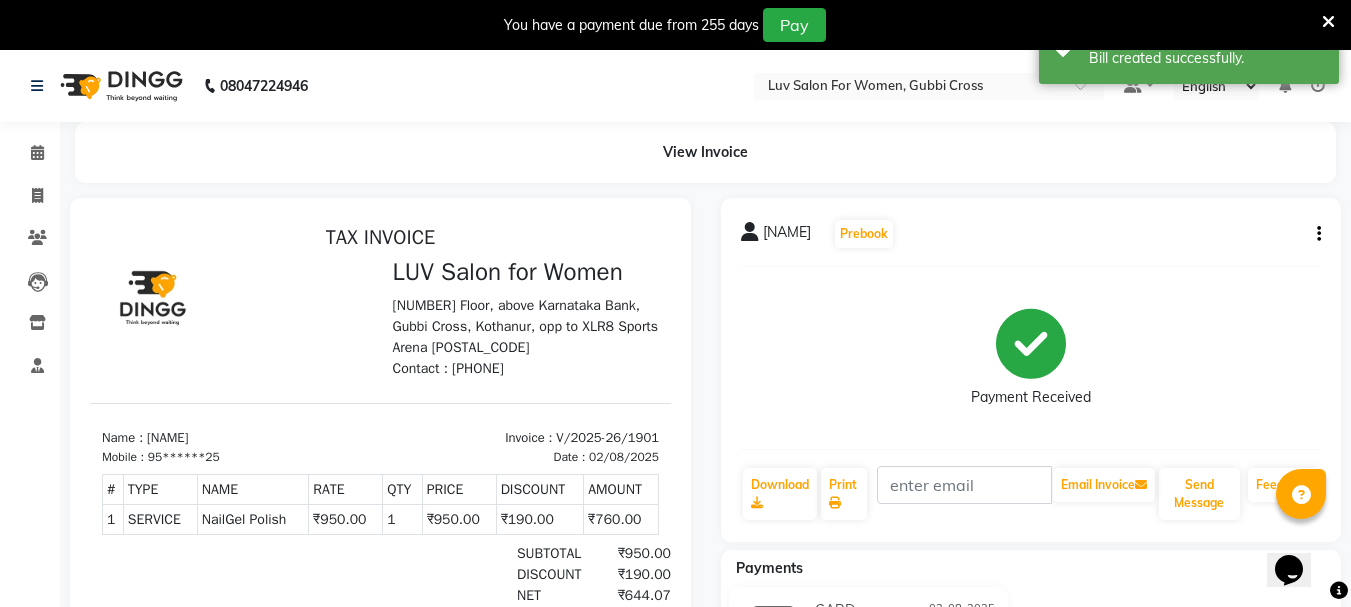 scroll, scrollTop: 0, scrollLeft: 0, axis: both 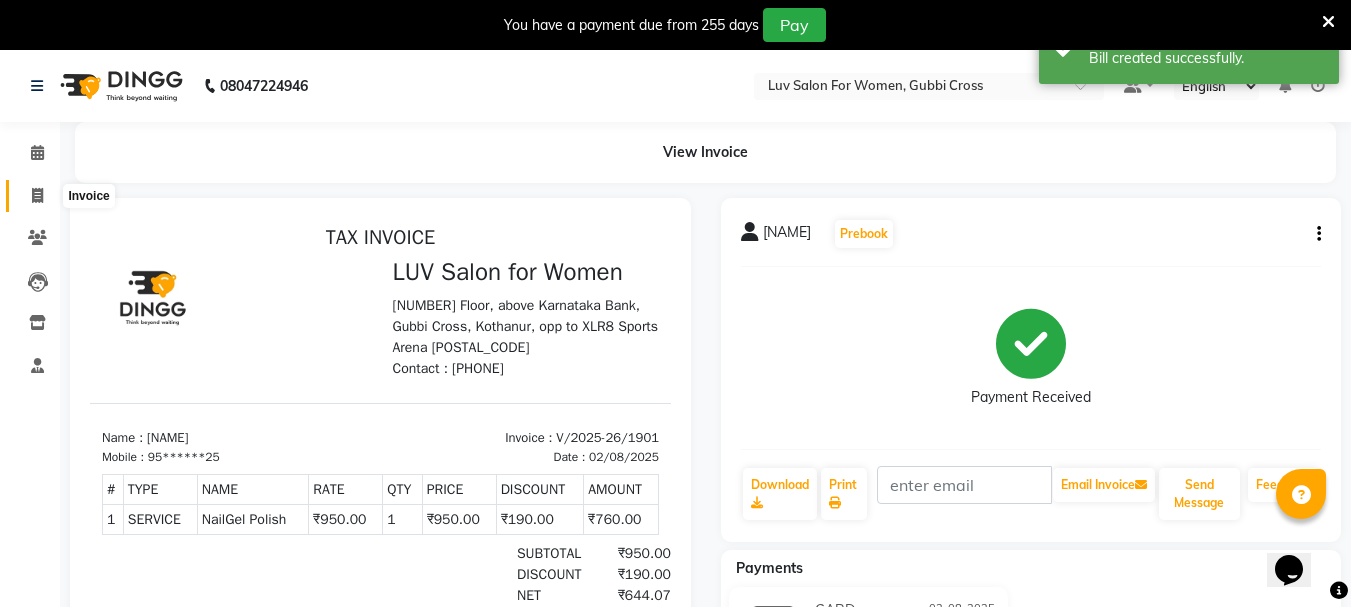 click 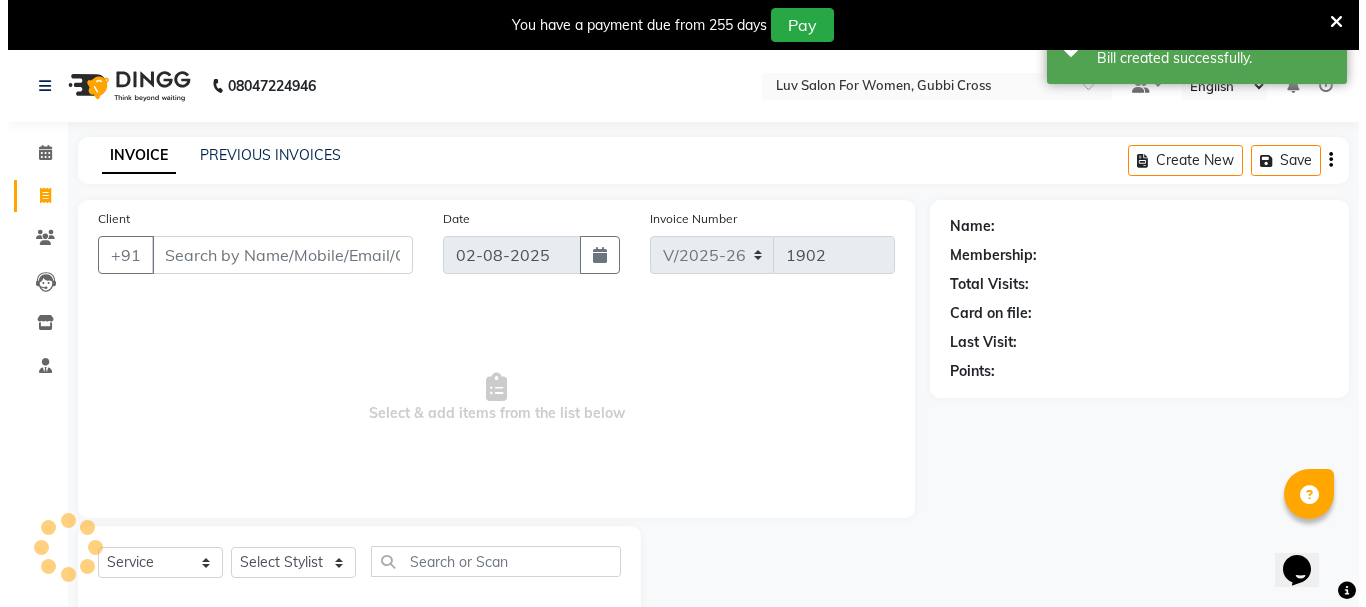 scroll, scrollTop: 50, scrollLeft: 0, axis: vertical 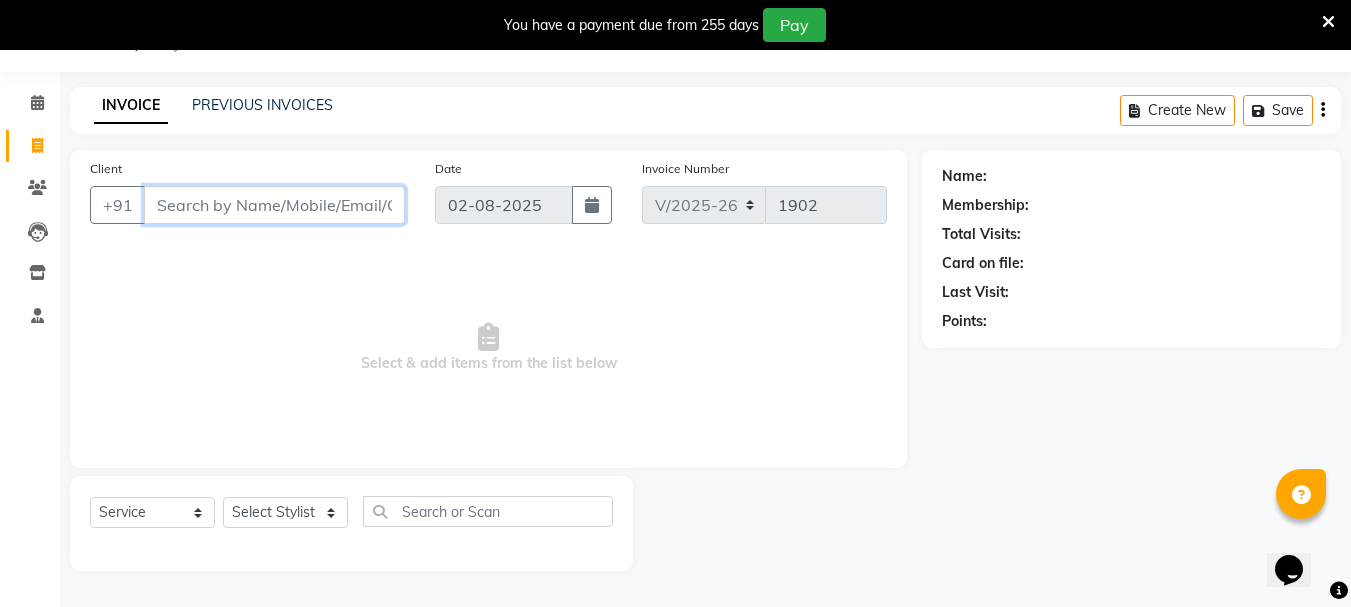 click on "Client" at bounding box center (274, 205) 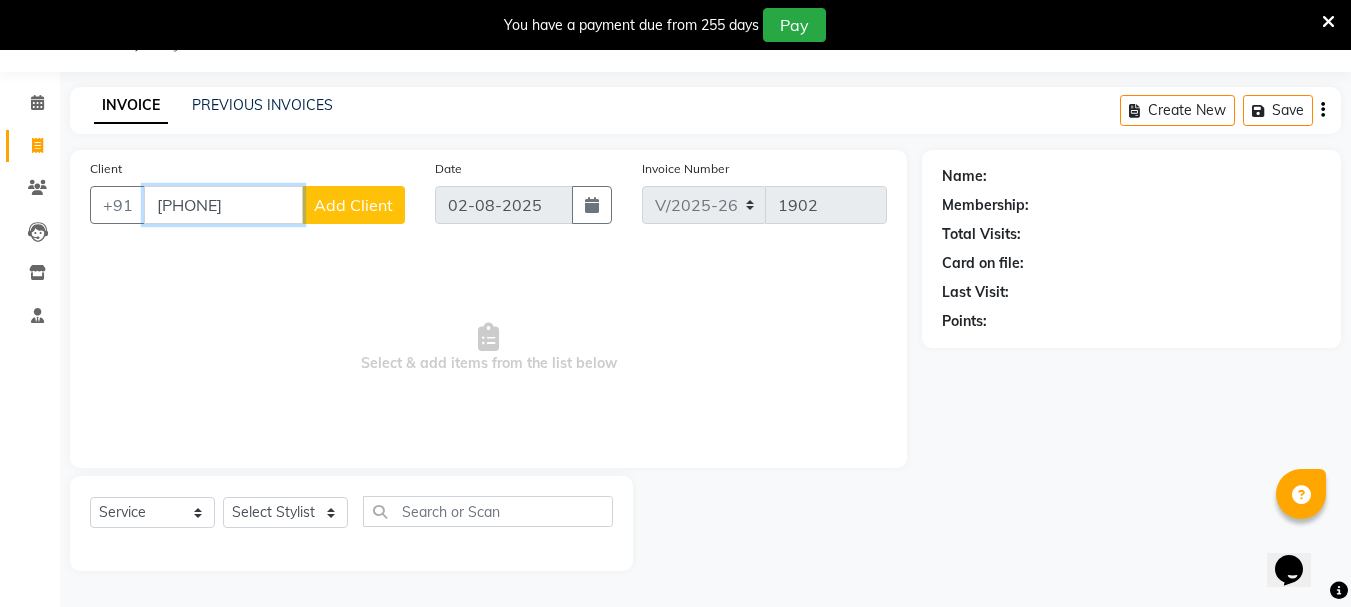 type on "[PHONE]" 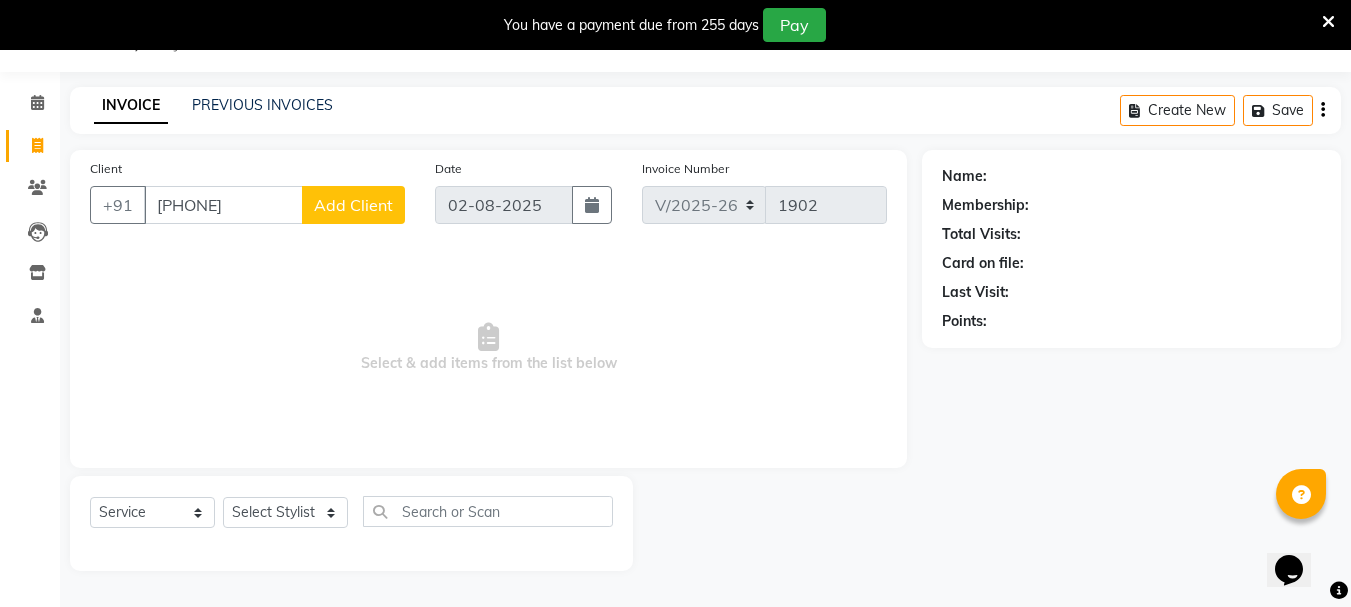 click on "Add Client" 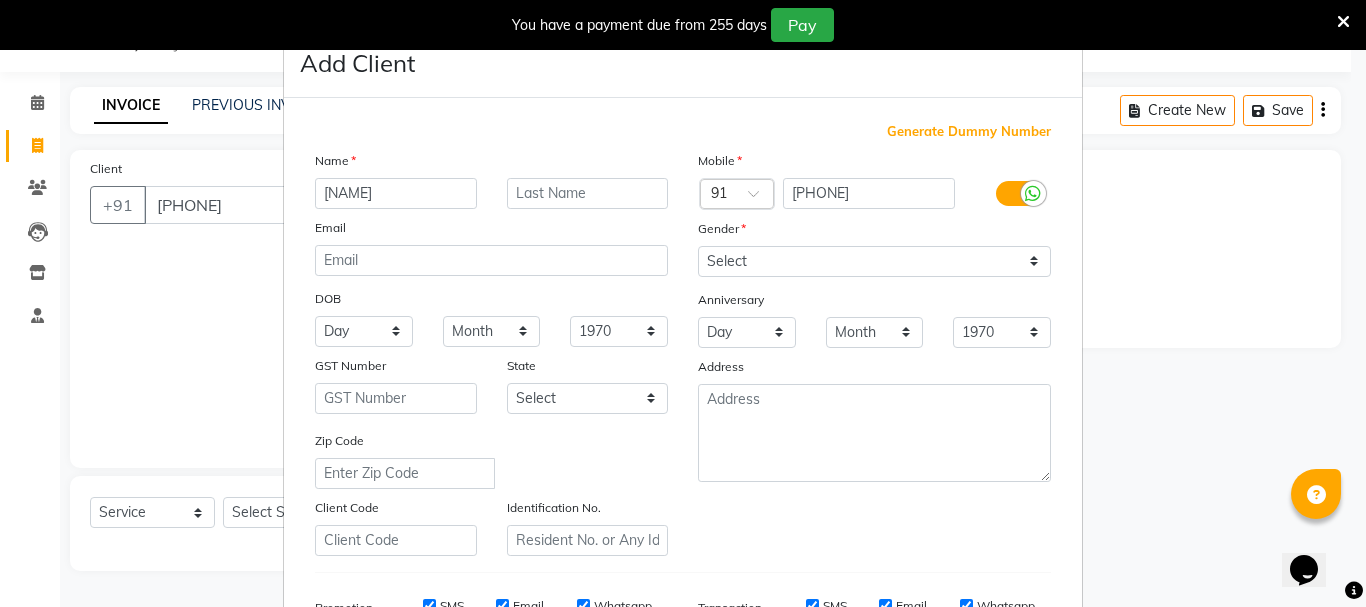 type on "[NAME]" 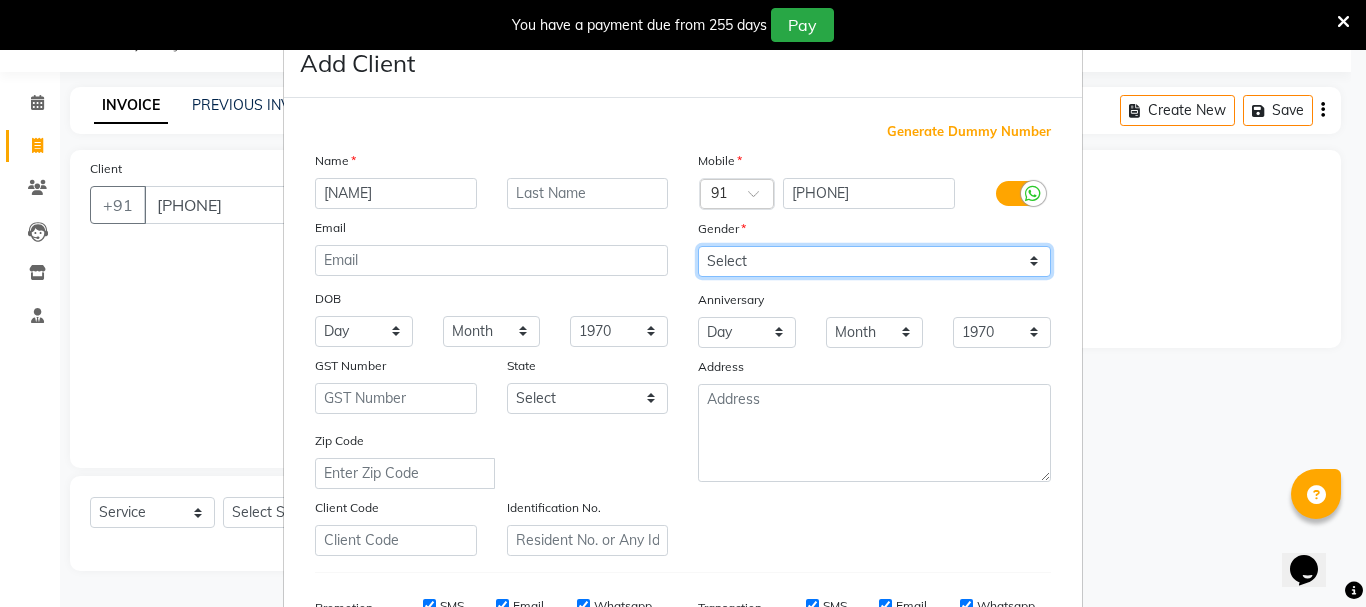 click on "Select Male Female Other Prefer Not To Say" at bounding box center (874, 261) 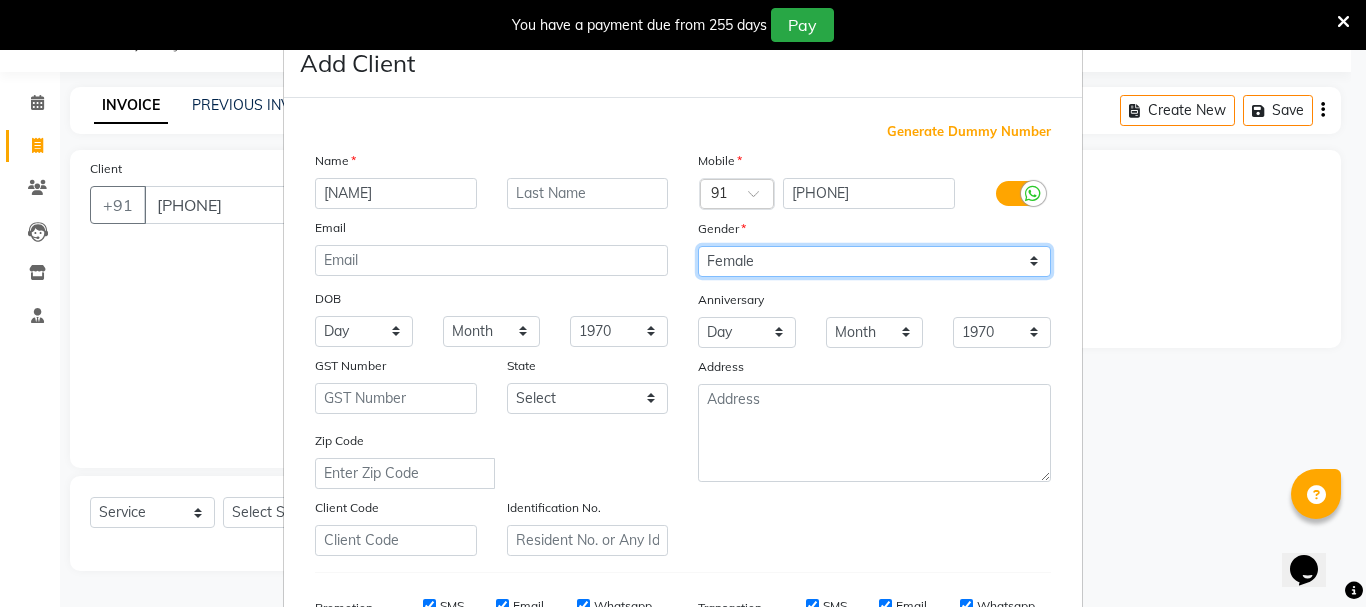 click on "Select Male Female Other Prefer Not To Say" at bounding box center [874, 261] 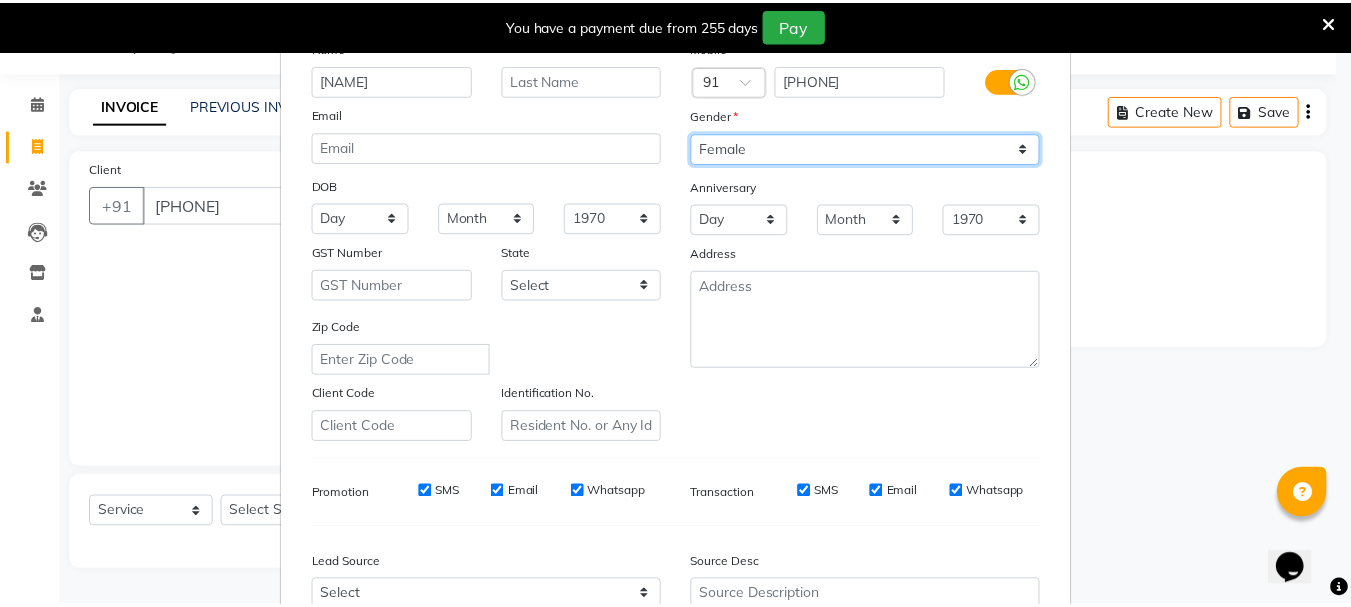 scroll, scrollTop: 300, scrollLeft: 0, axis: vertical 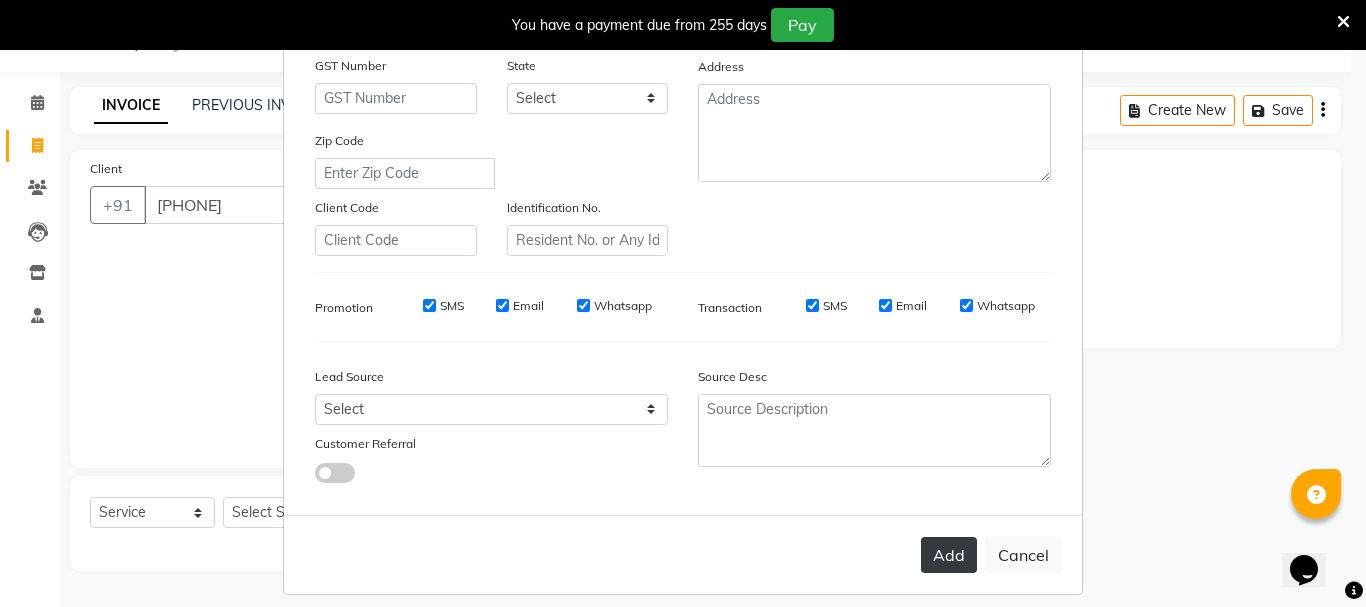 click on "Add" at bounding box center (949, 555) 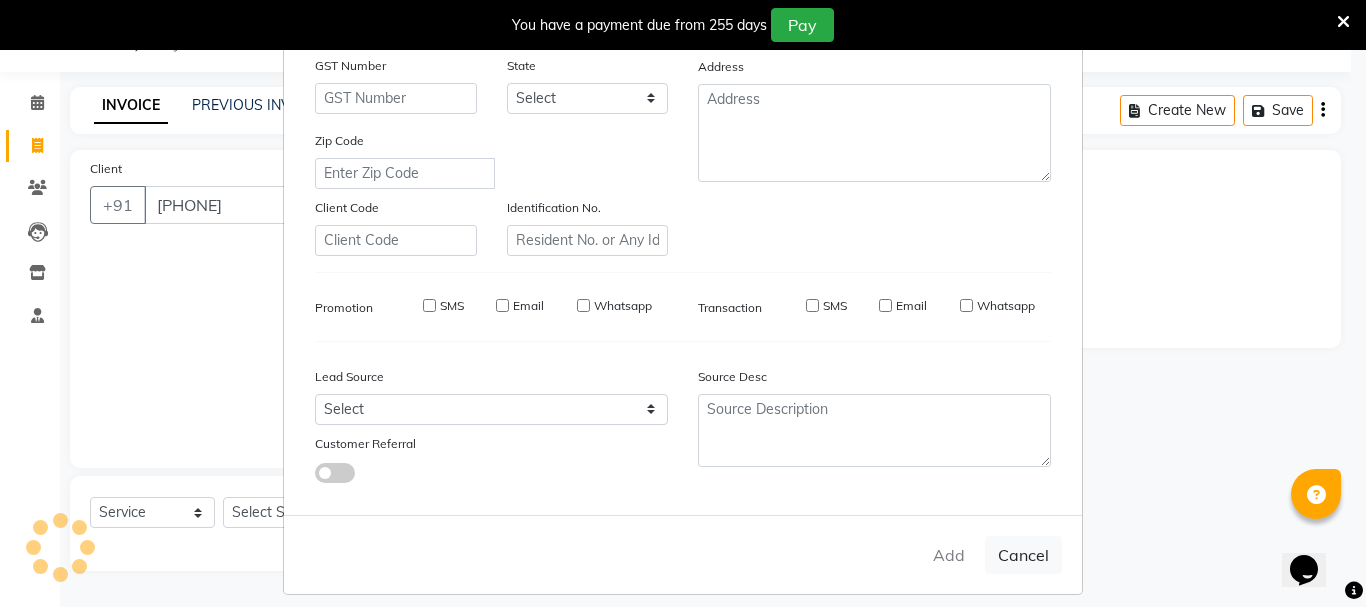 type on "99******03" 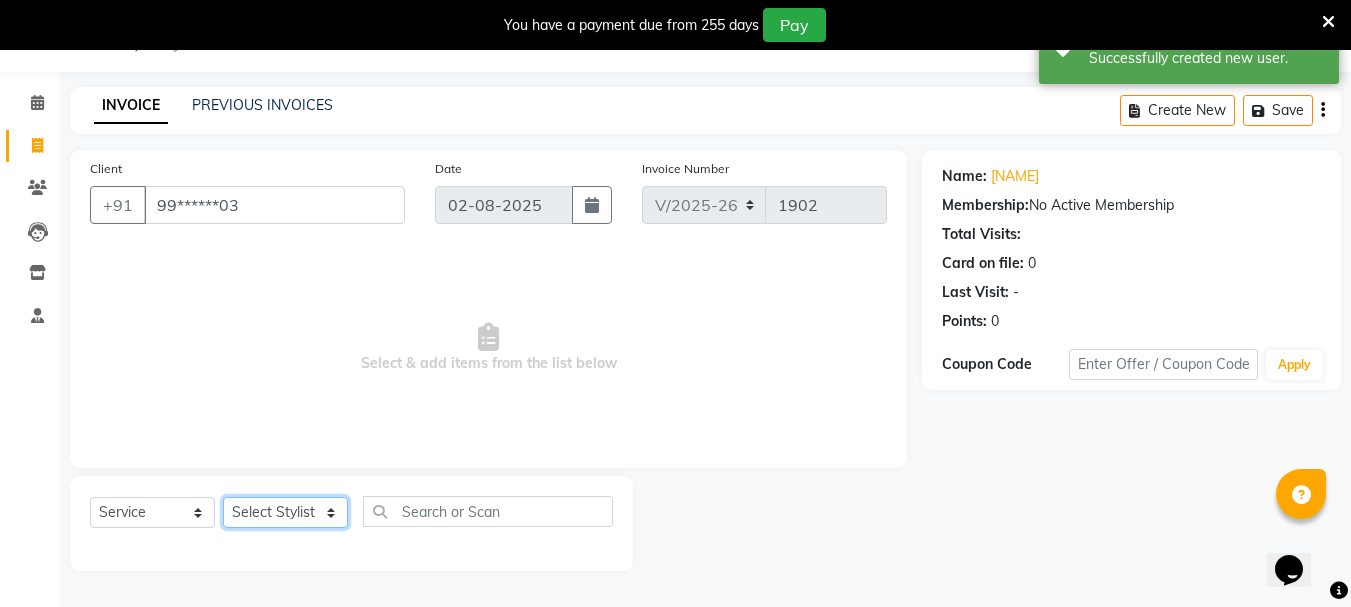 click on "Select Stylist [NAME] [NAME] [NAME] [NAME] [NAME] [NAME] [NAME] [NAME] [NAME] [NAME] Salon Manager [NAME] [NAME] [NAME] [NAME] [NAME] [NAME] [NAME] [NAME] [NAME] [NAME]" 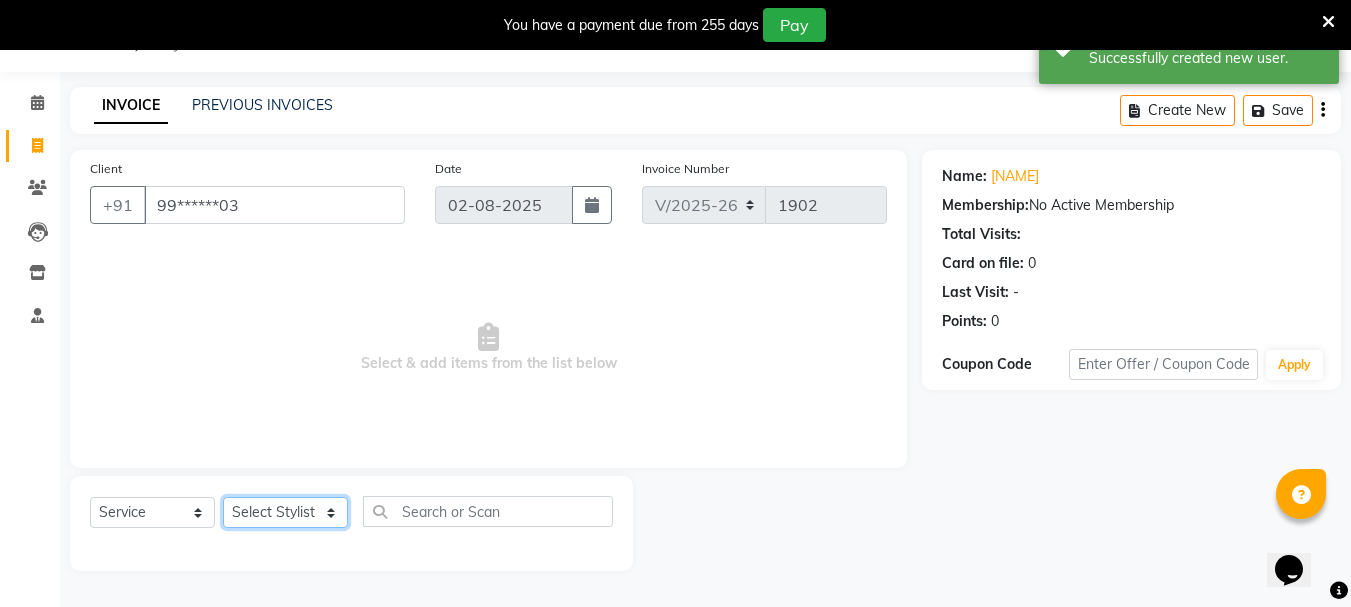 select on "64240" 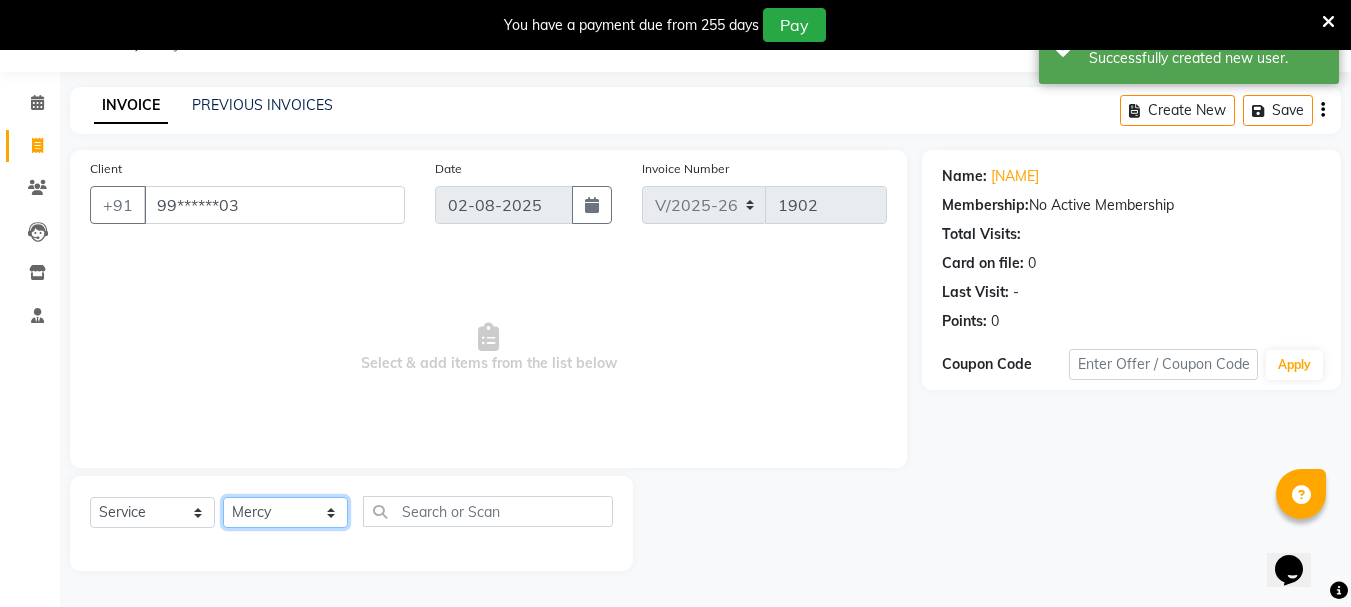 click on "Select Stylist [NAME] [NAME] [NAME] [NAME] [NAME] [NAME] [NAME] [NAME] [NAME] [NAME] Salon Manager [NAME] [NAME] [NAME] [NAME] [NAME] [NAME] [NAME] [NAME] [NAME] [NAME]" 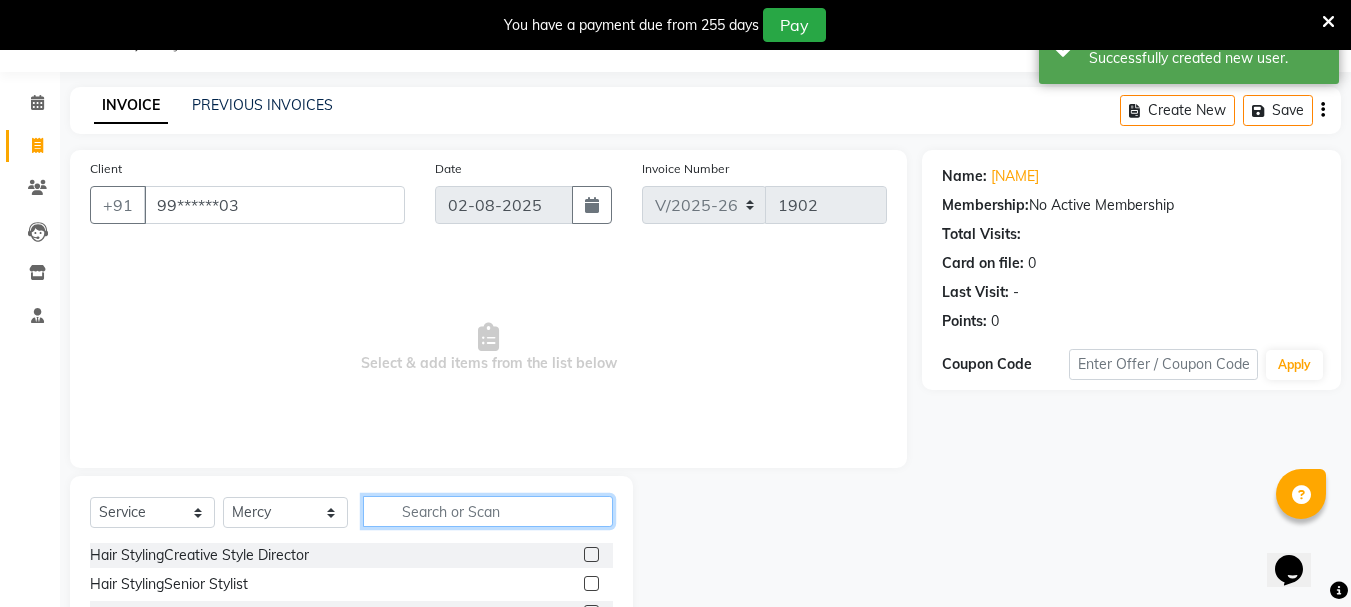 click 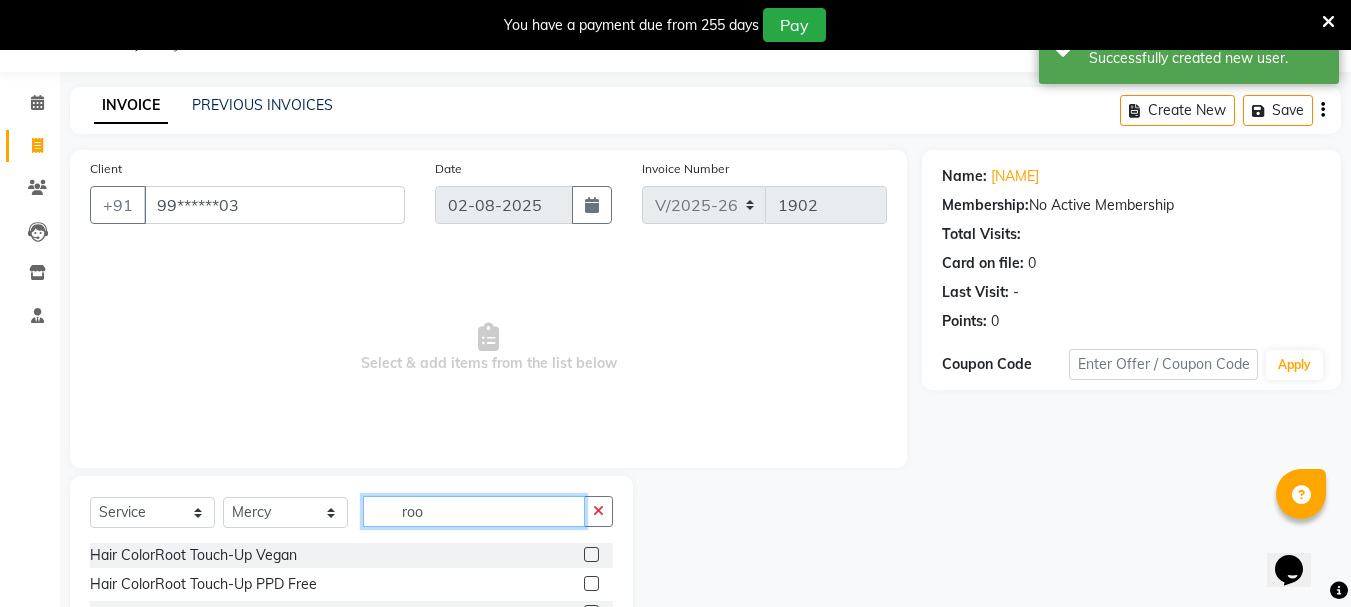 type on "roo" 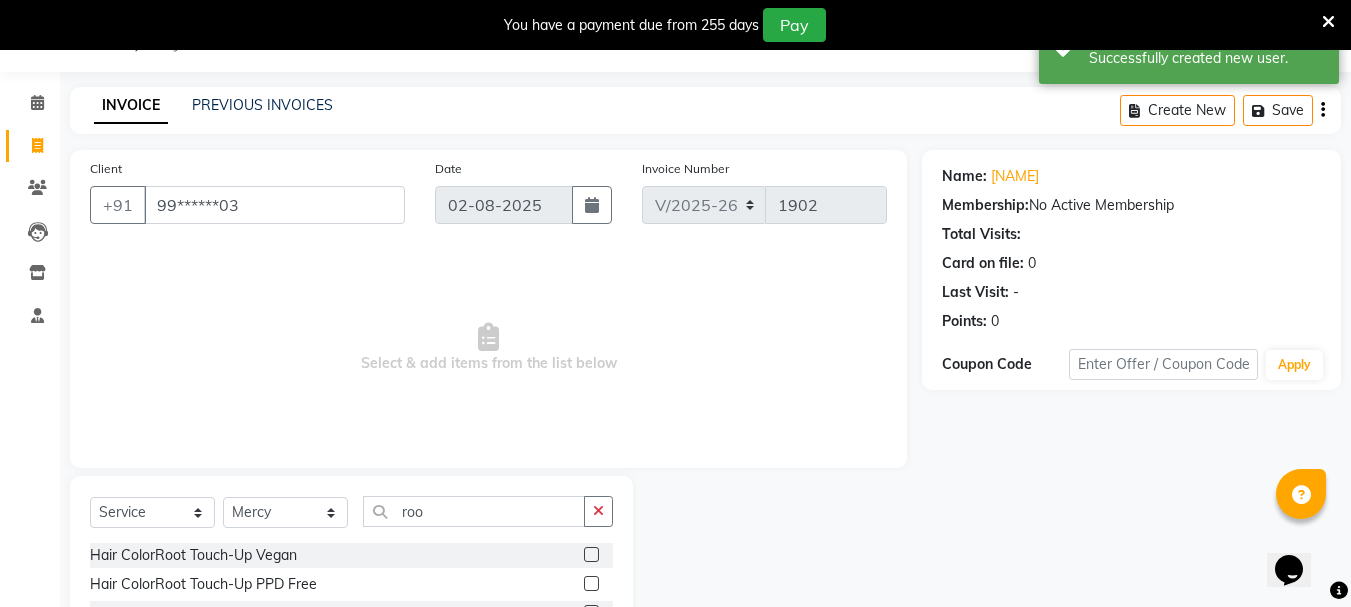click 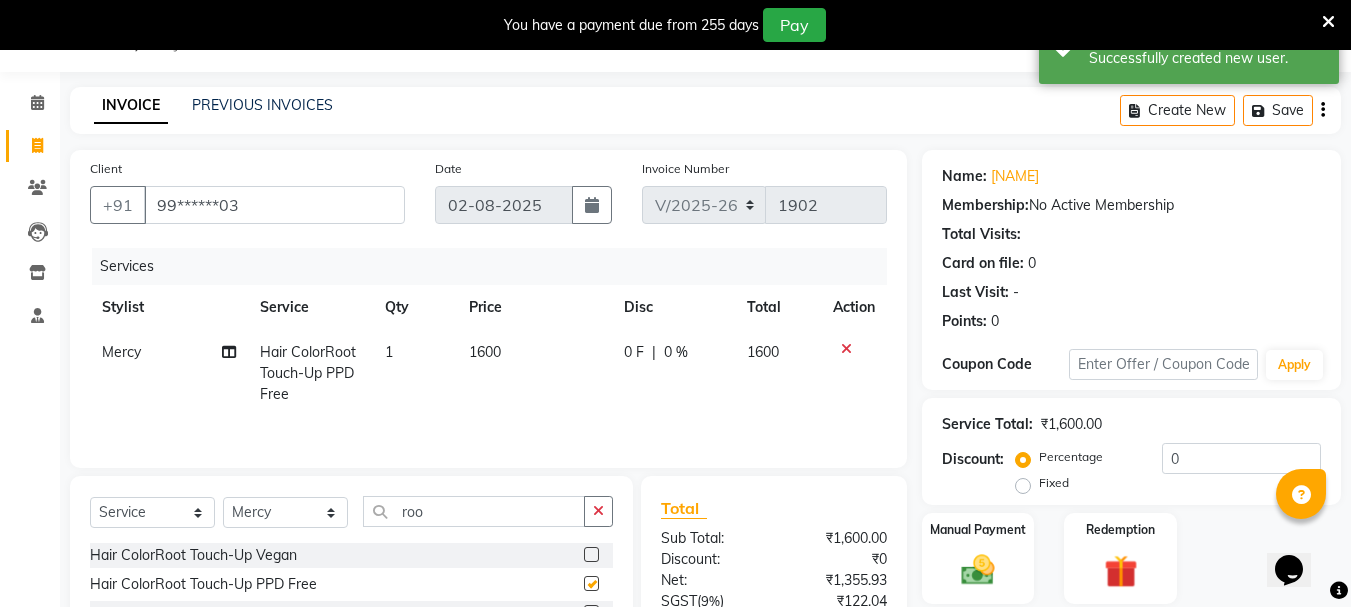 checkbox on "false" 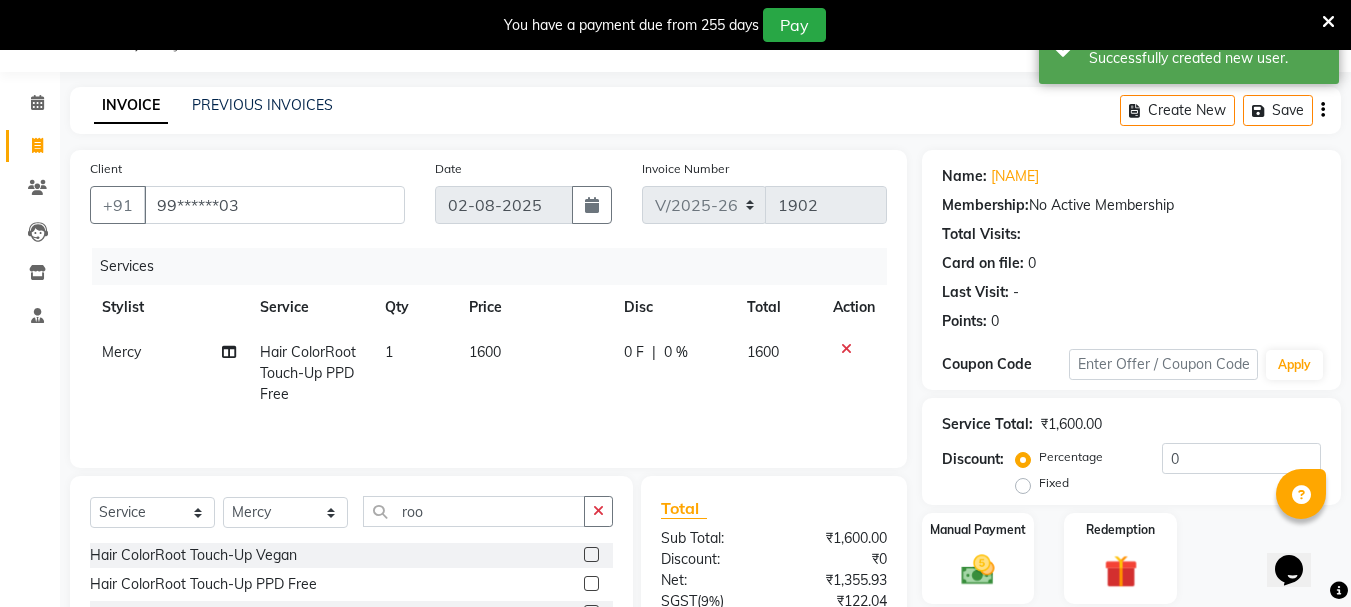 click on "1600" 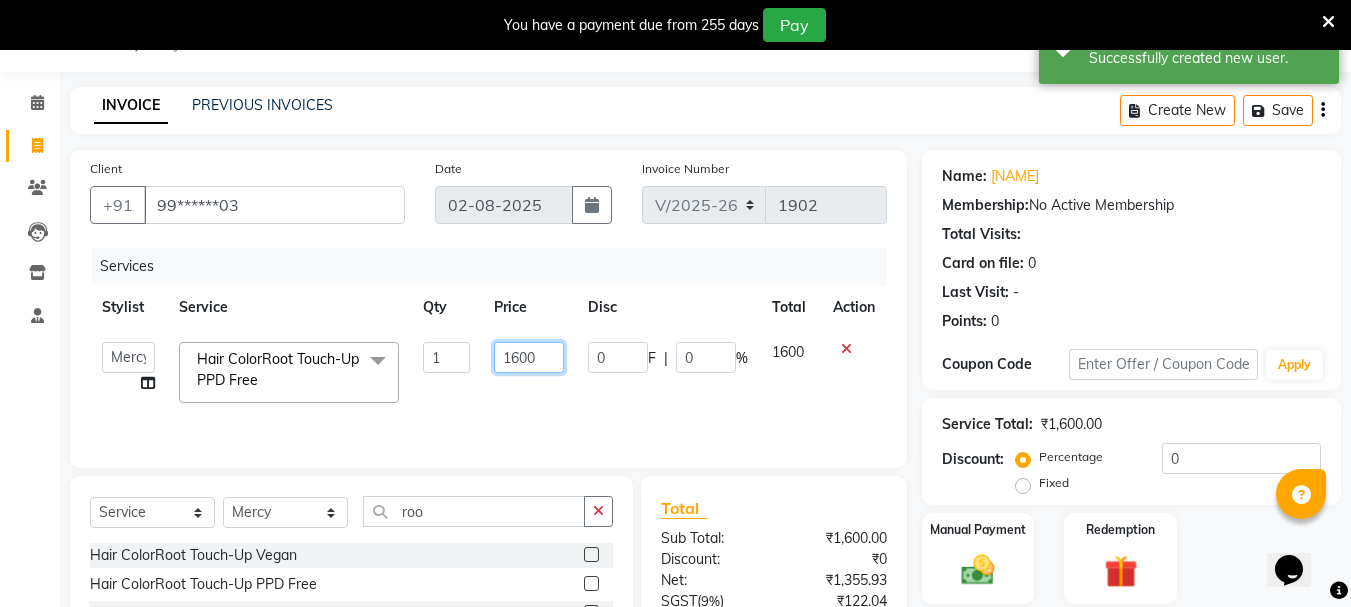 click on "1600" 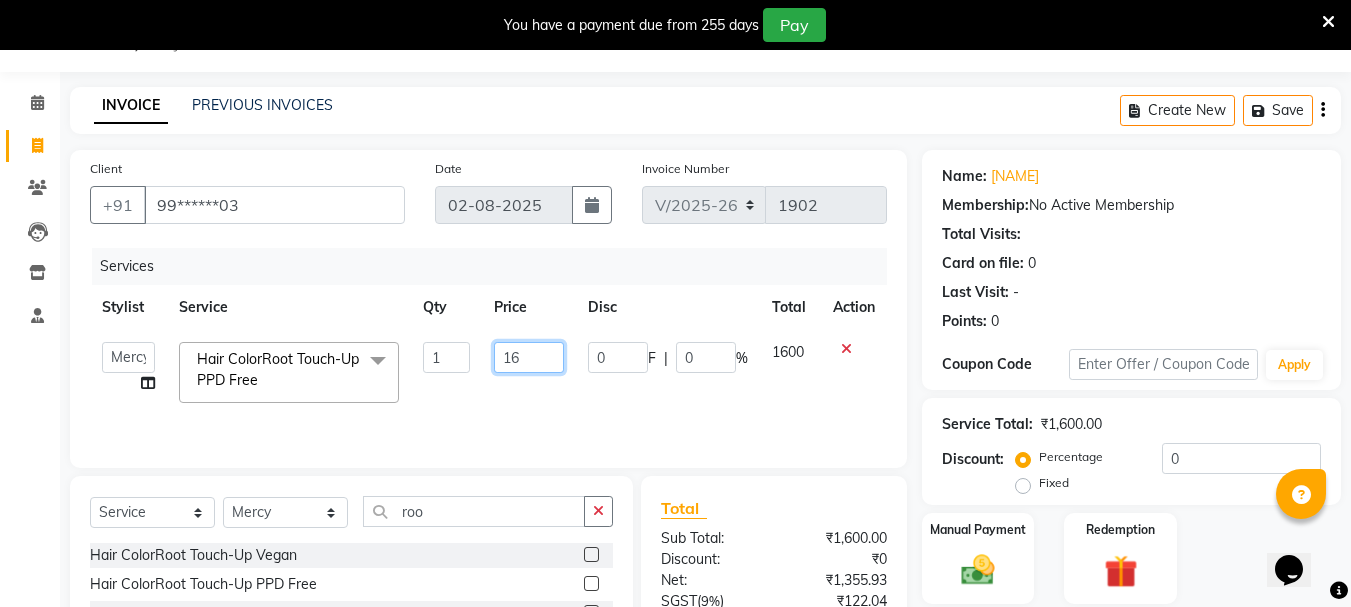 type on "1" 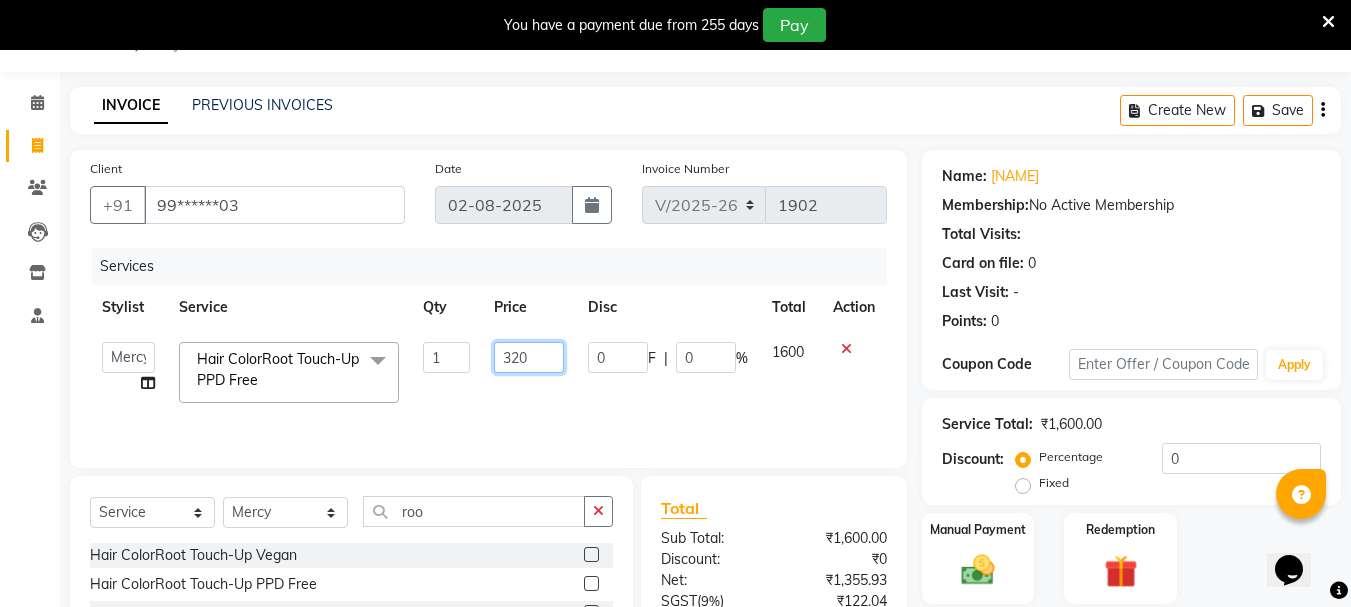 type on "3200" 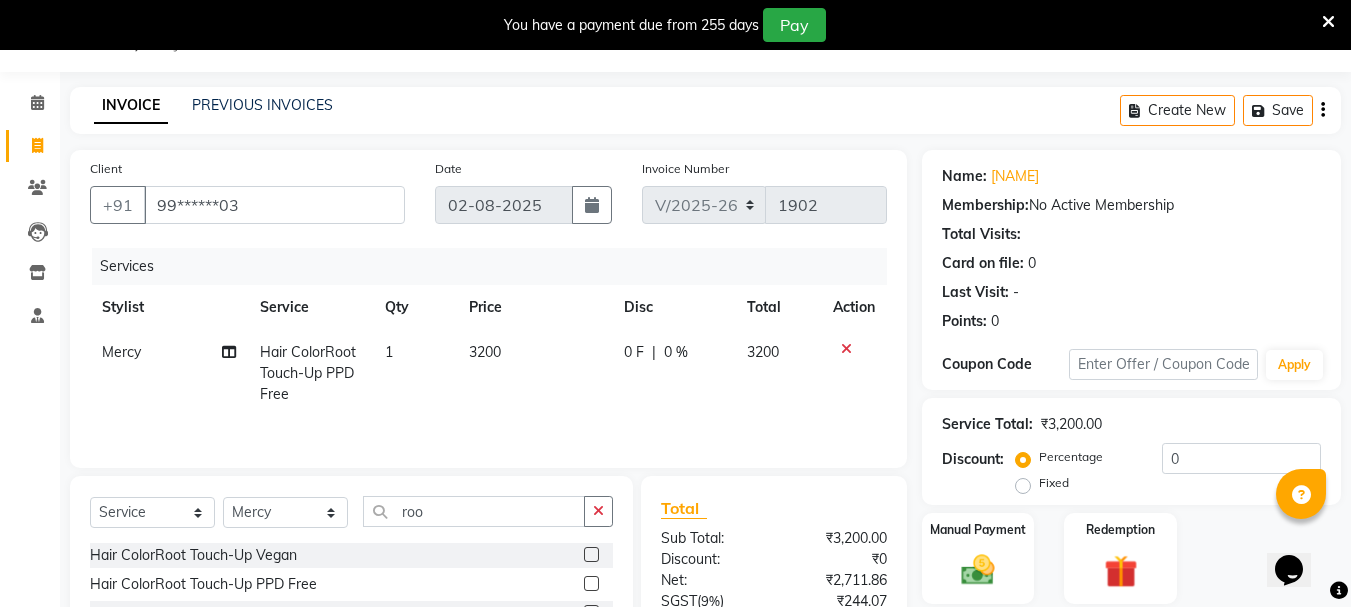 click on "0 %" 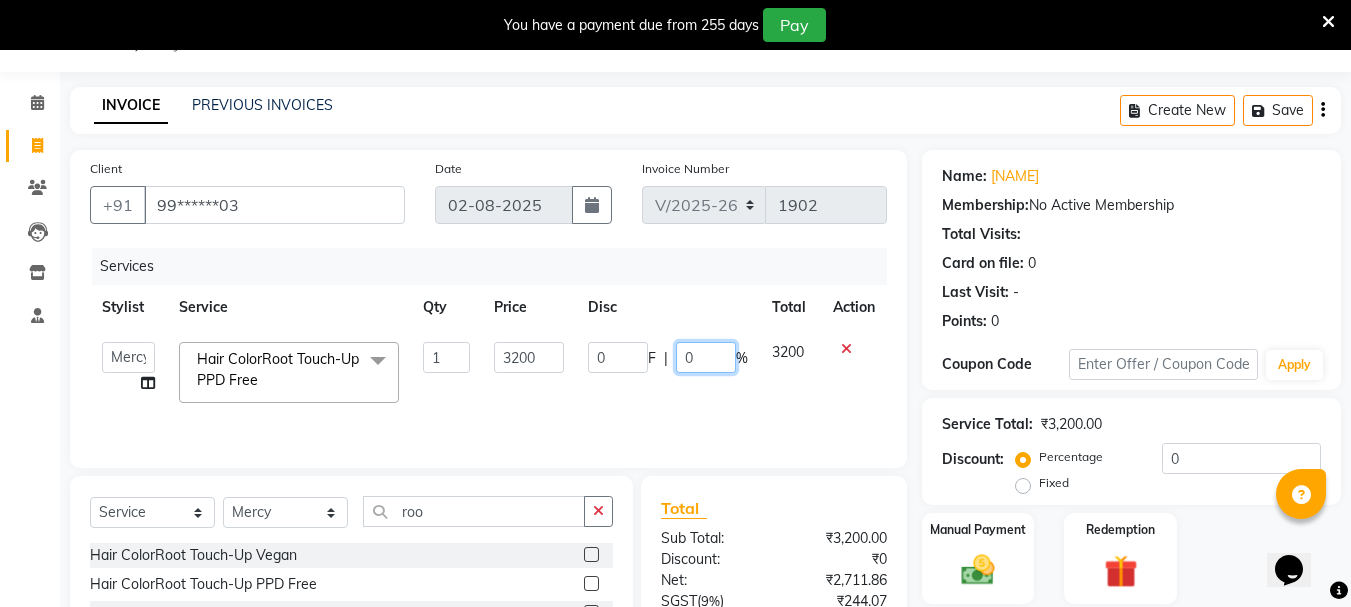 click on "0" 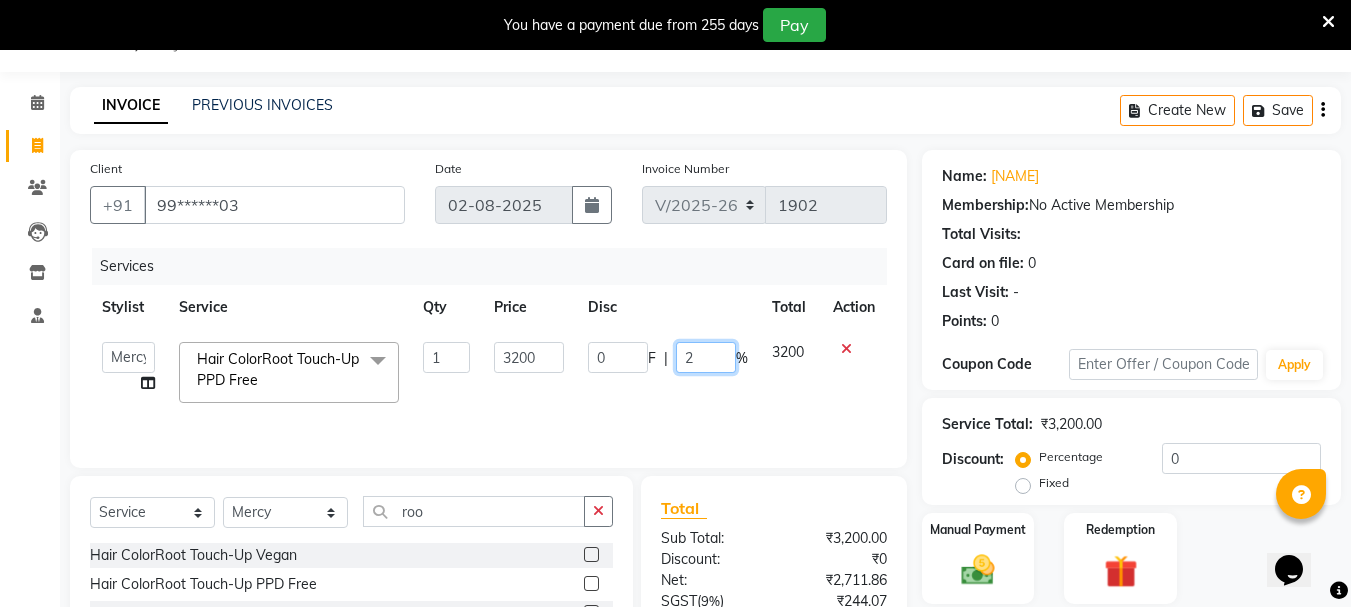 type on "20" 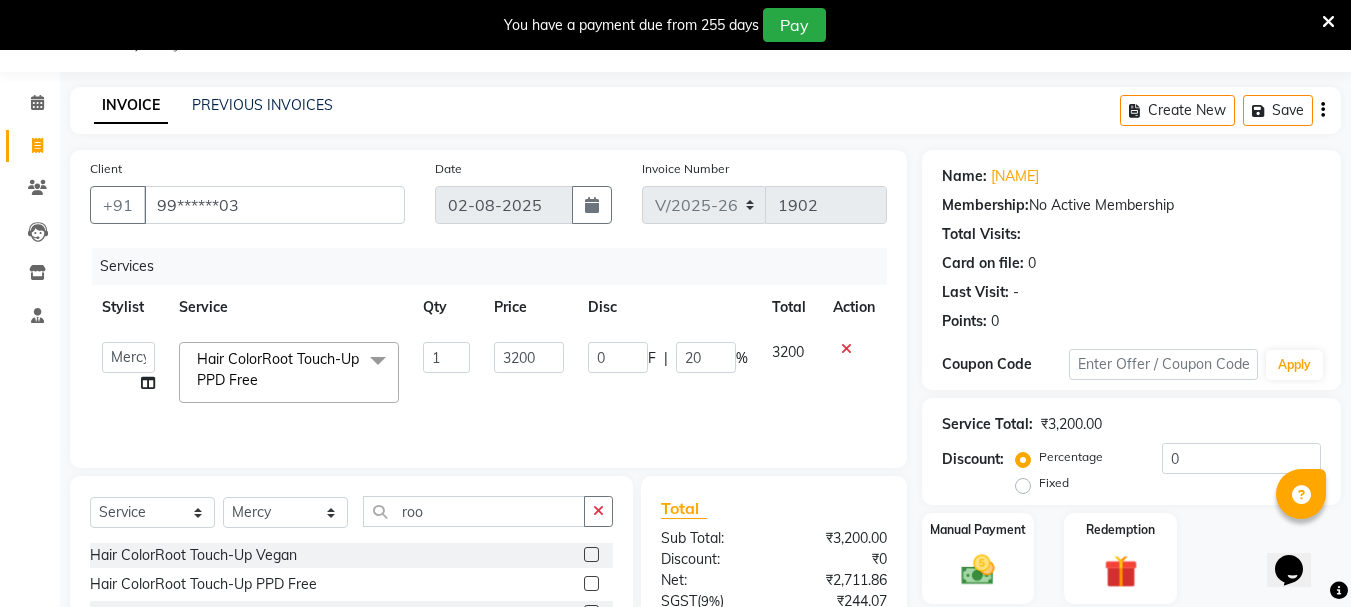 click on "3200" 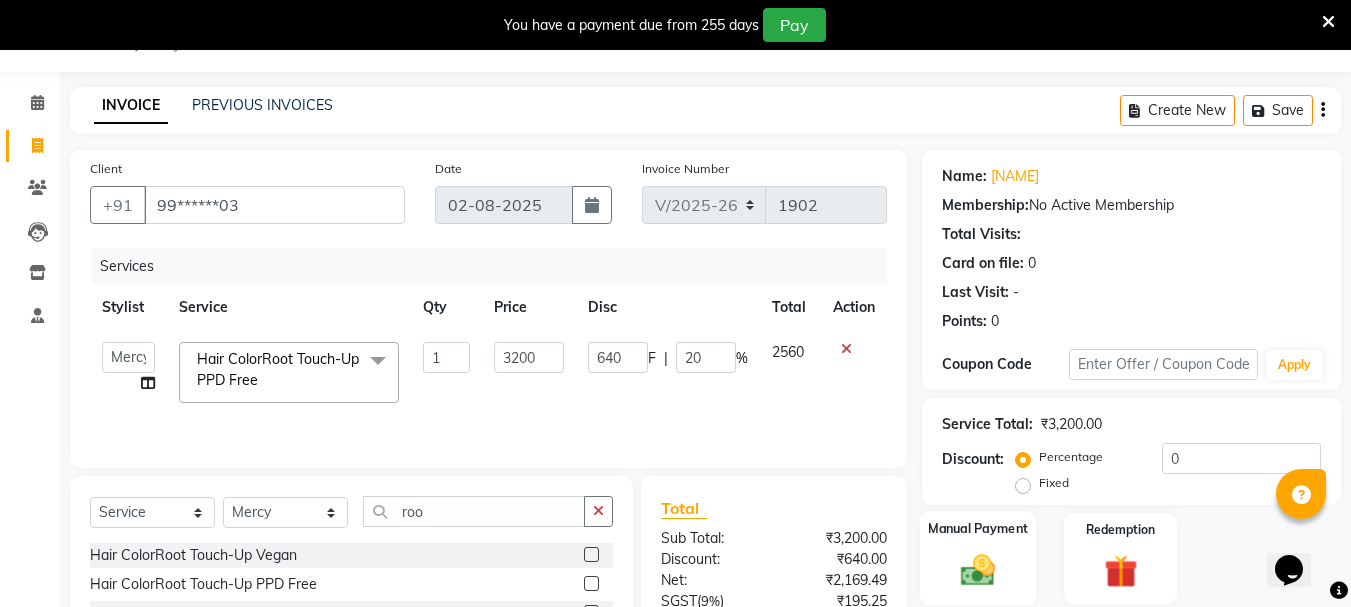 click 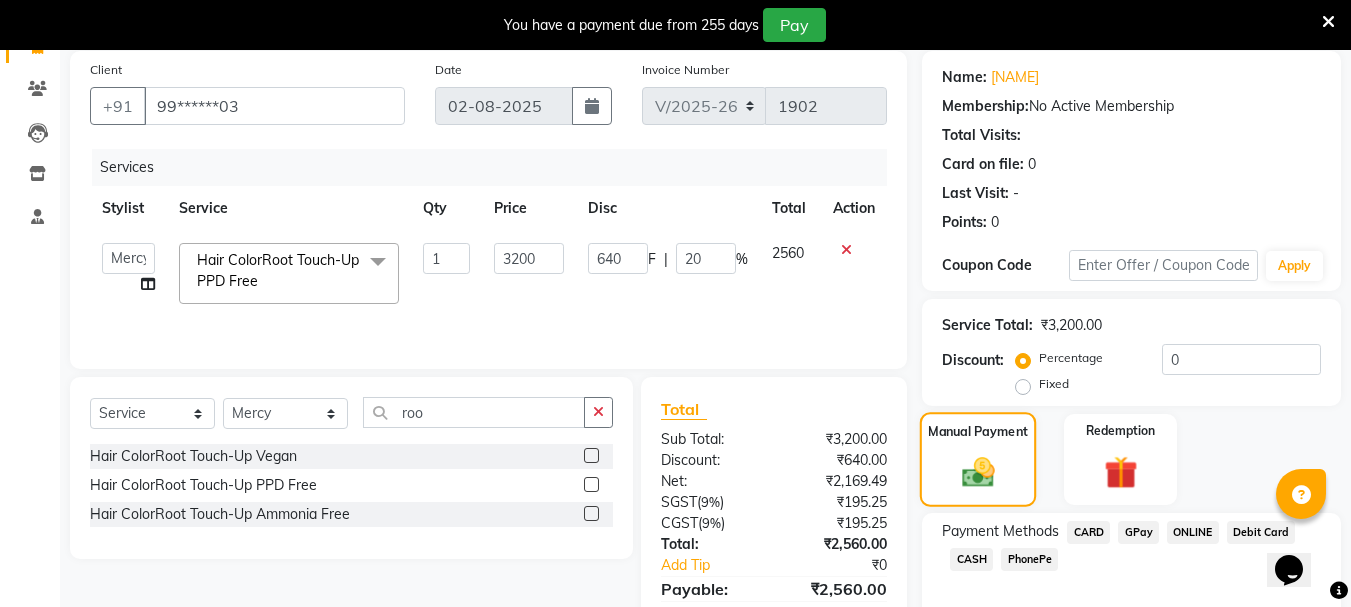 scroll, scrollTop: 246, scrollLeft: 0, axis: vertical 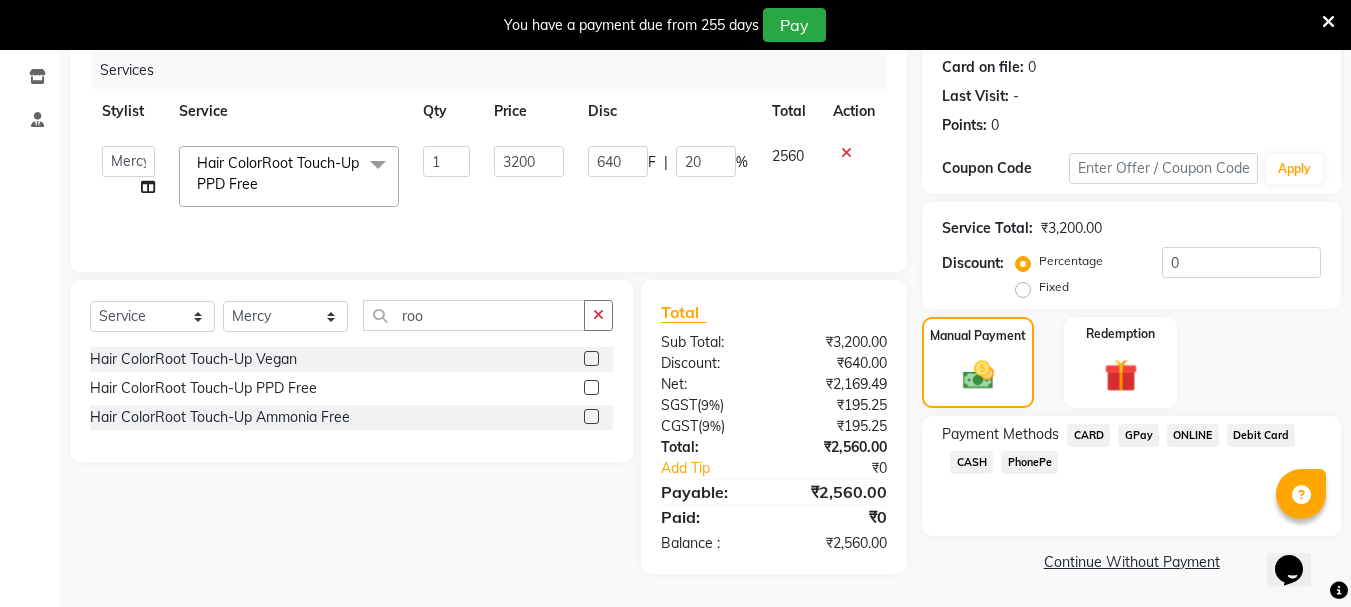 click on "GPay" 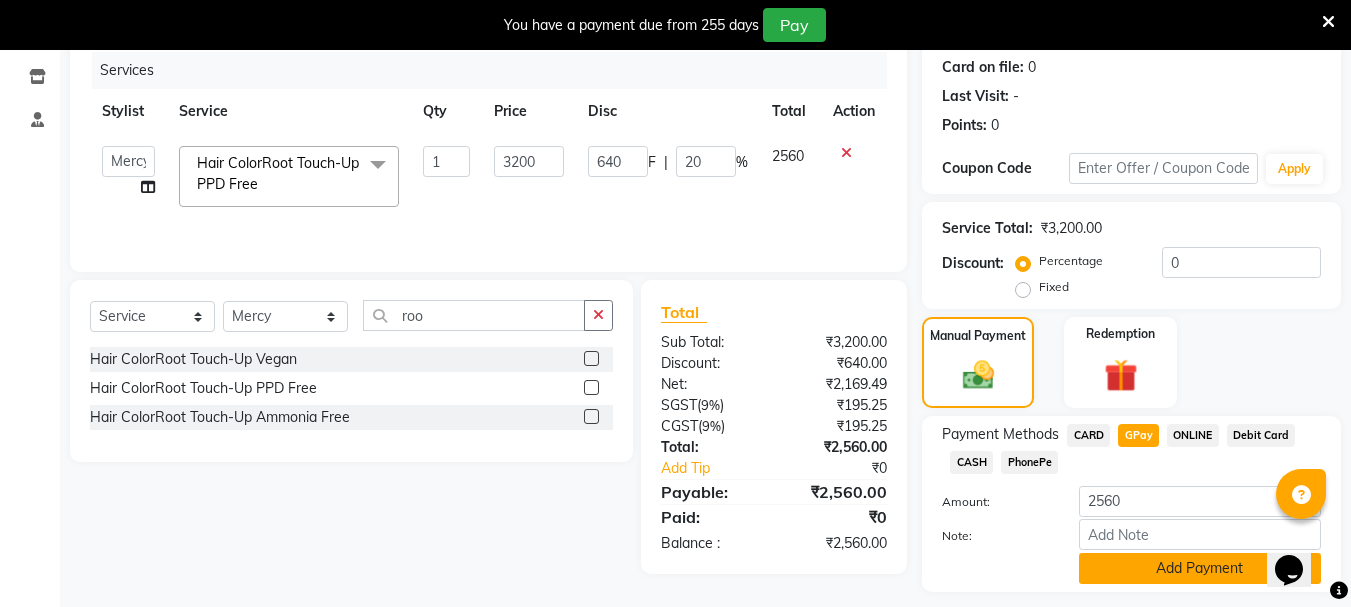 click on "Add Payment" 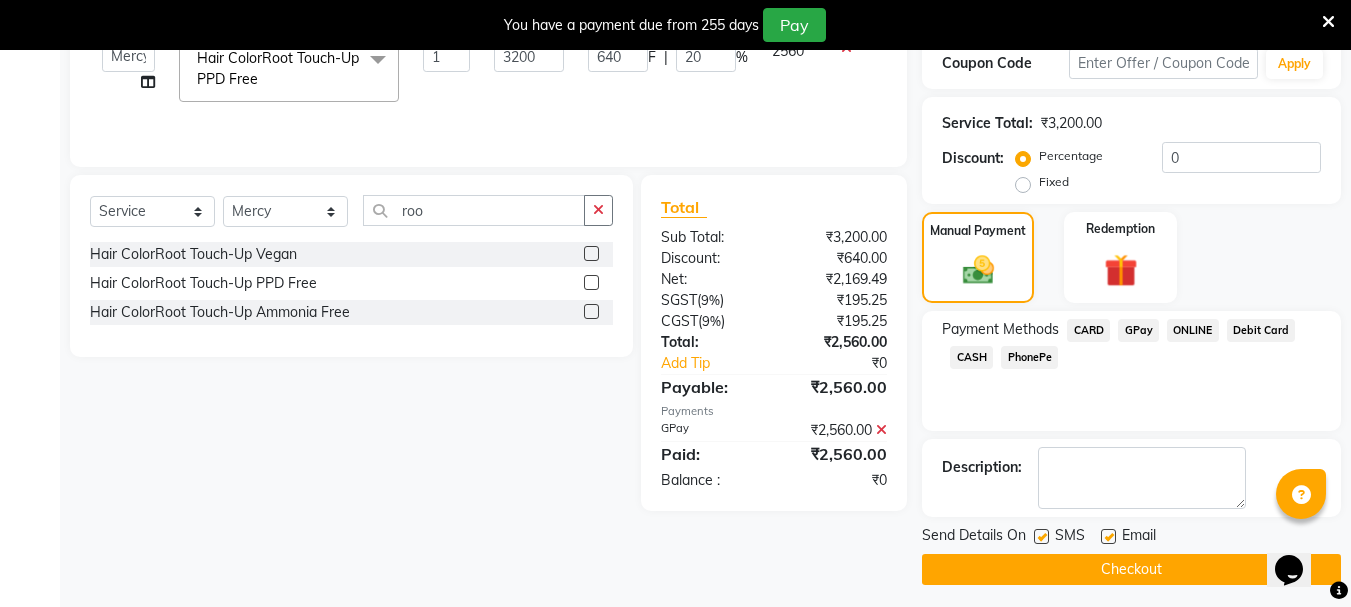 scroll, scrollTop: 359, scrollLeft: 0, axis: vertical 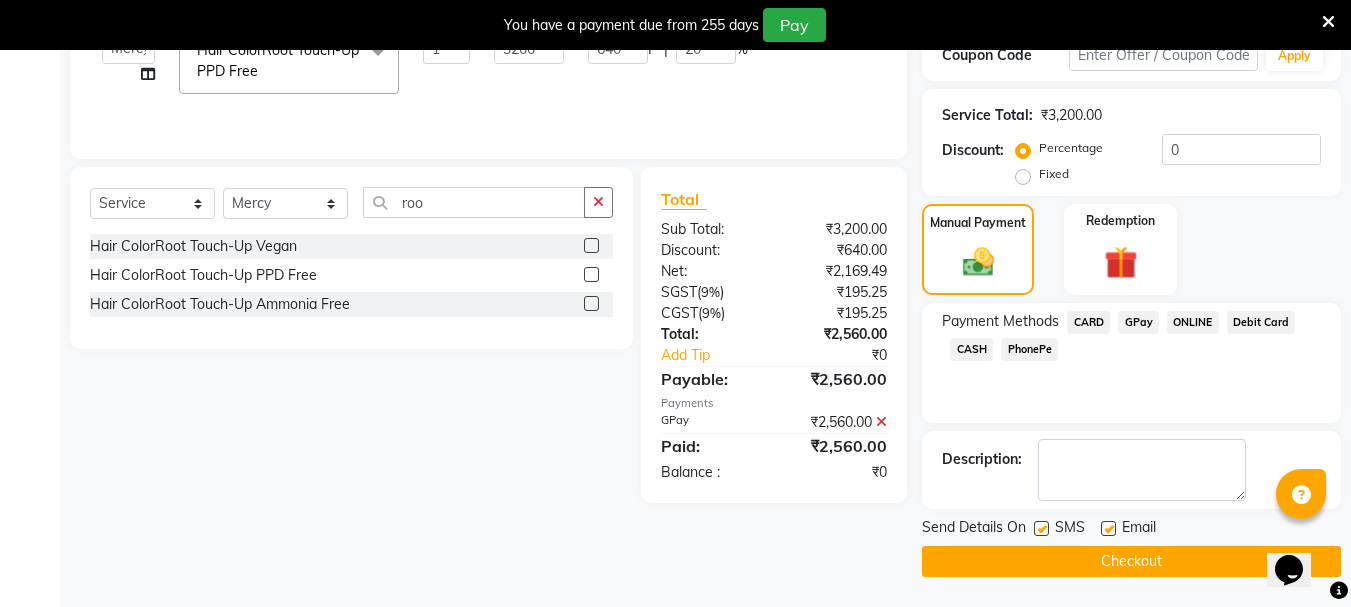 click on "Checkout" 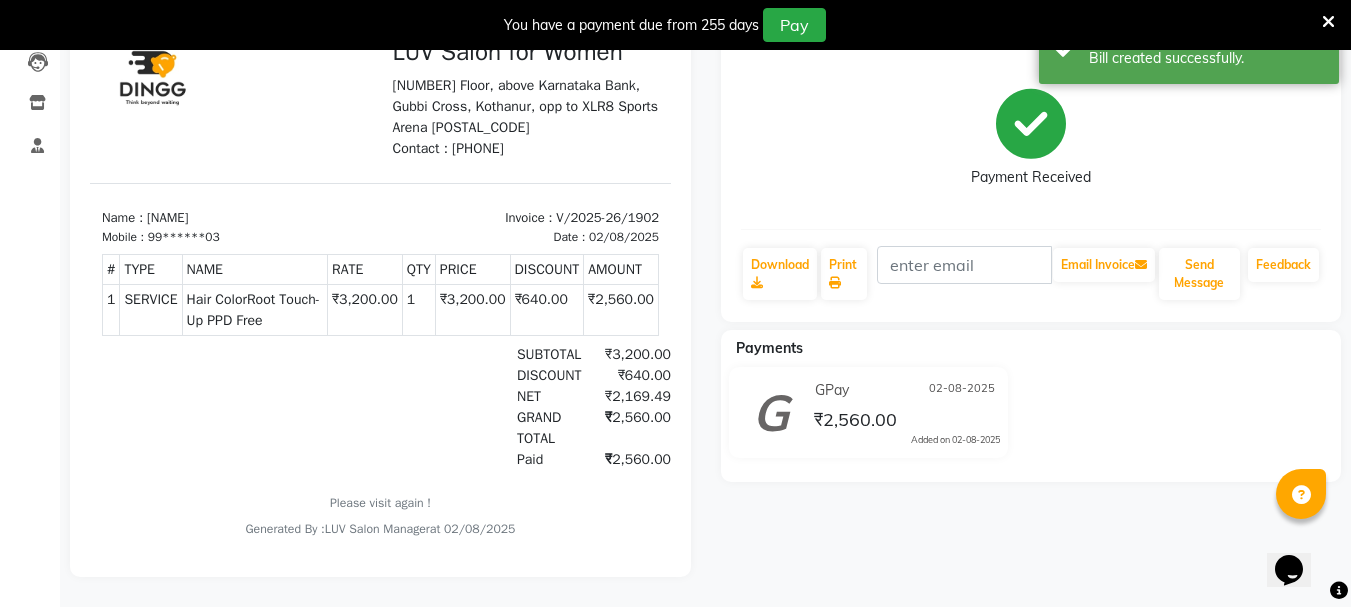 scroll, scrollTop: 0, scrollLeft: 0, axis: both 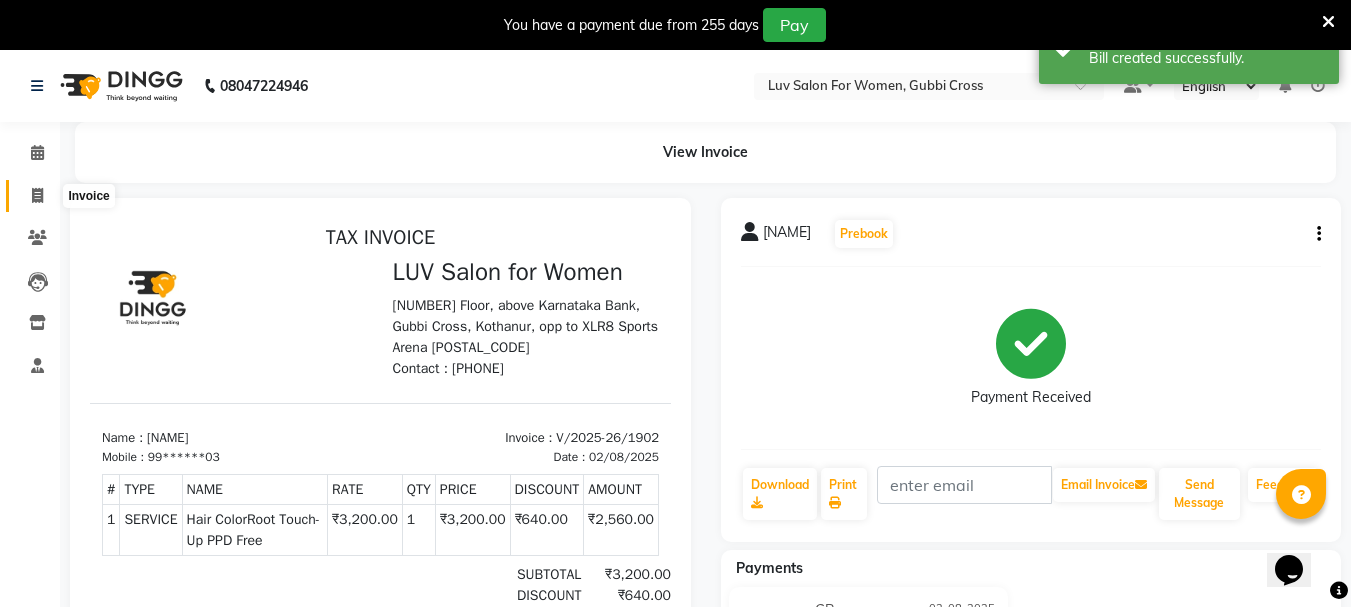 click 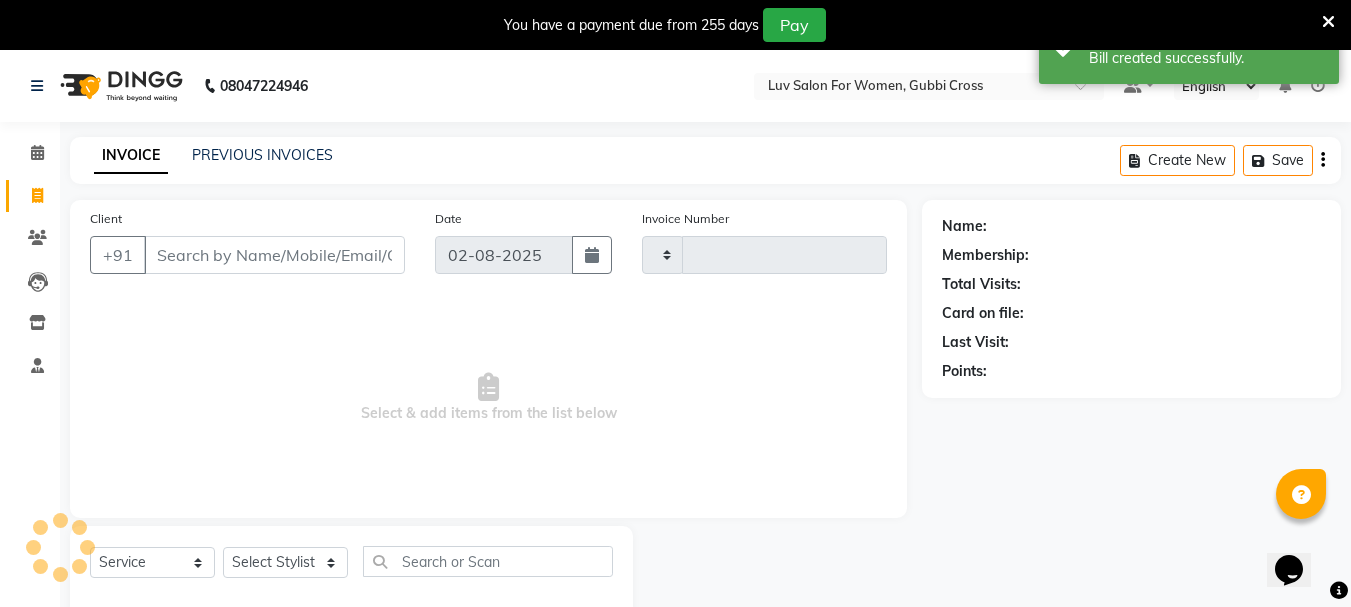 scroll, scrollTop: 50, scrollLeft: 0, axis: vertical 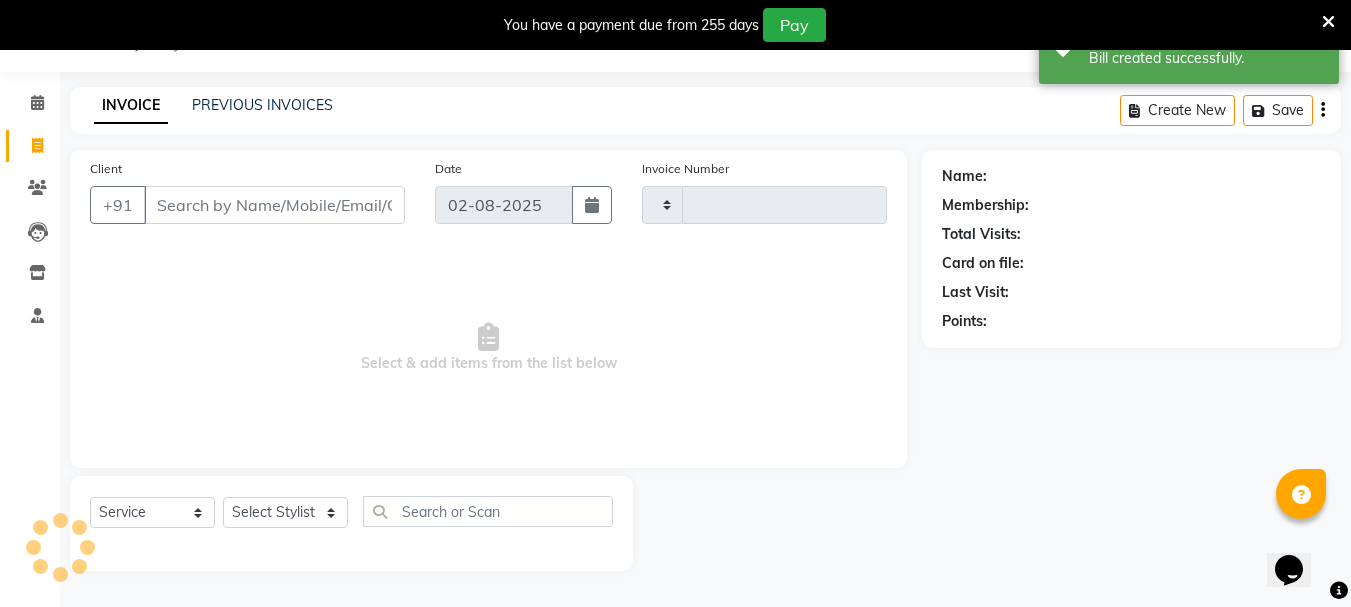 type on "1903" 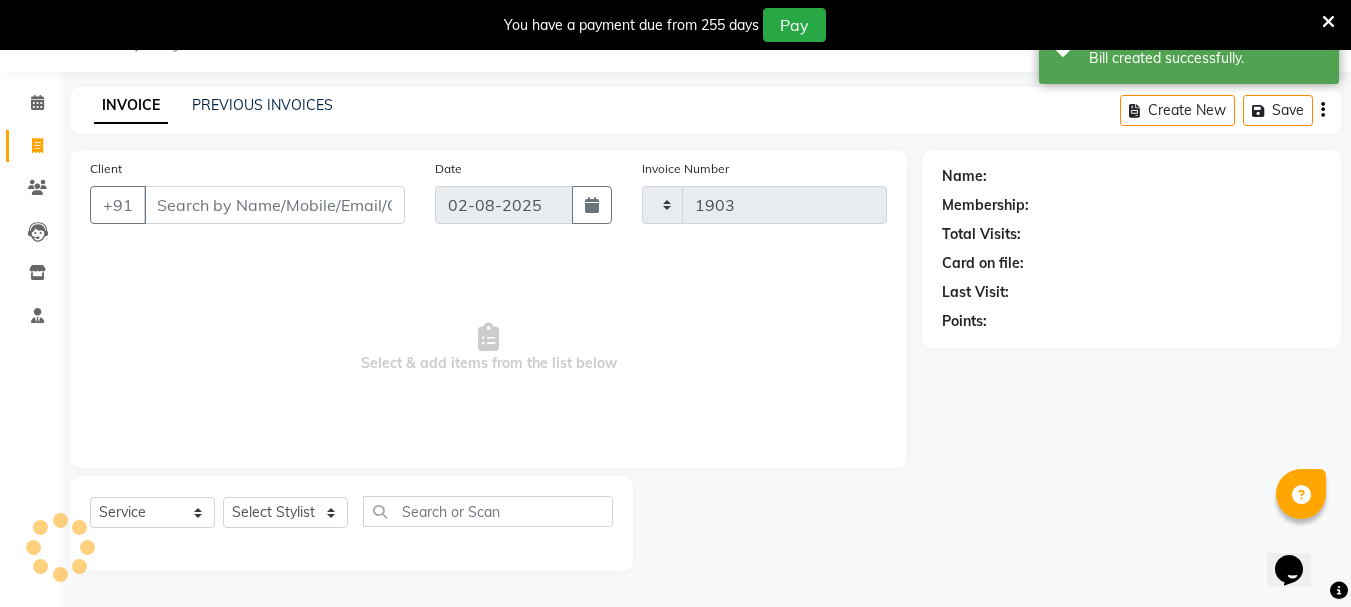 select on "7221" 